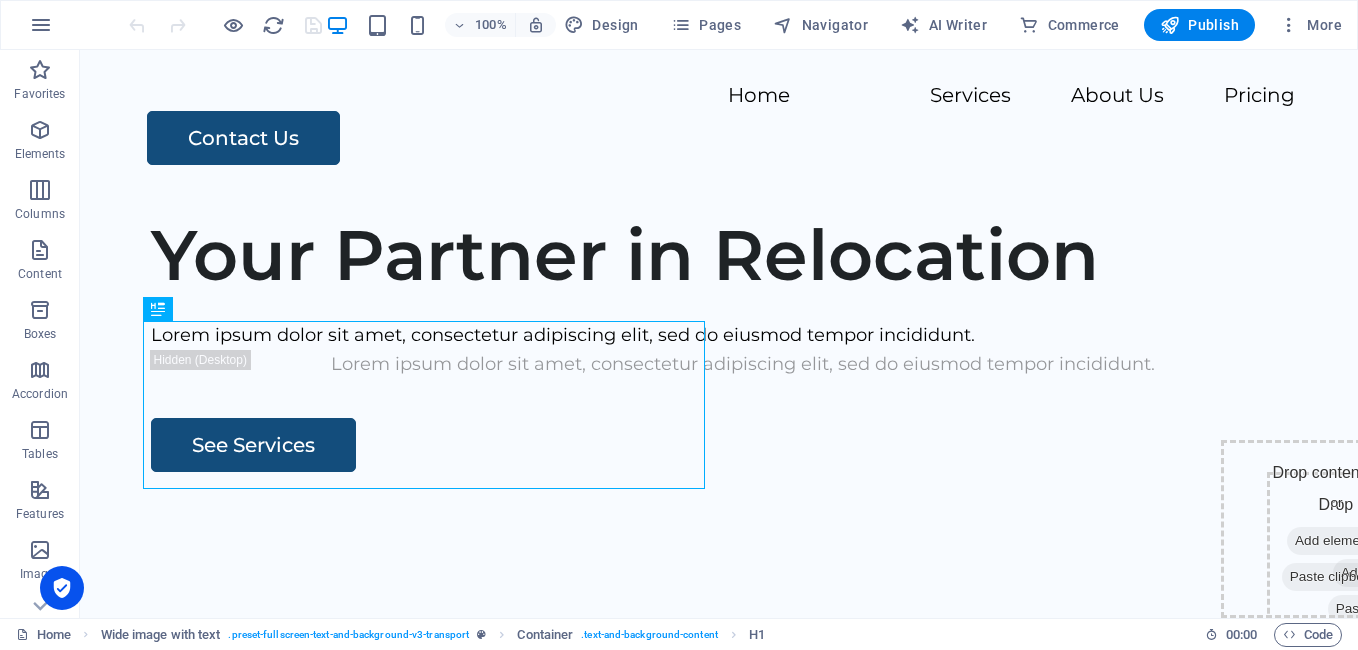 scroll, scrollTop: 0, scrollLeft: 0, axis: both 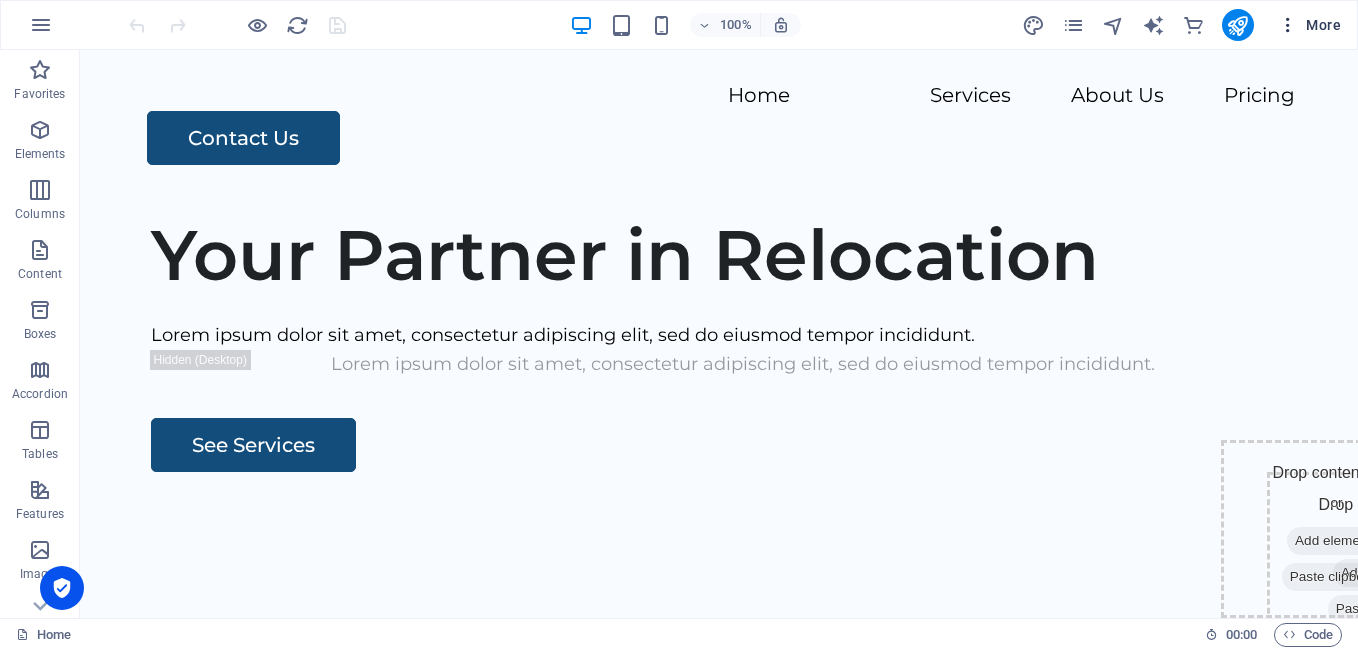 click at bounding box center (1288, 25) 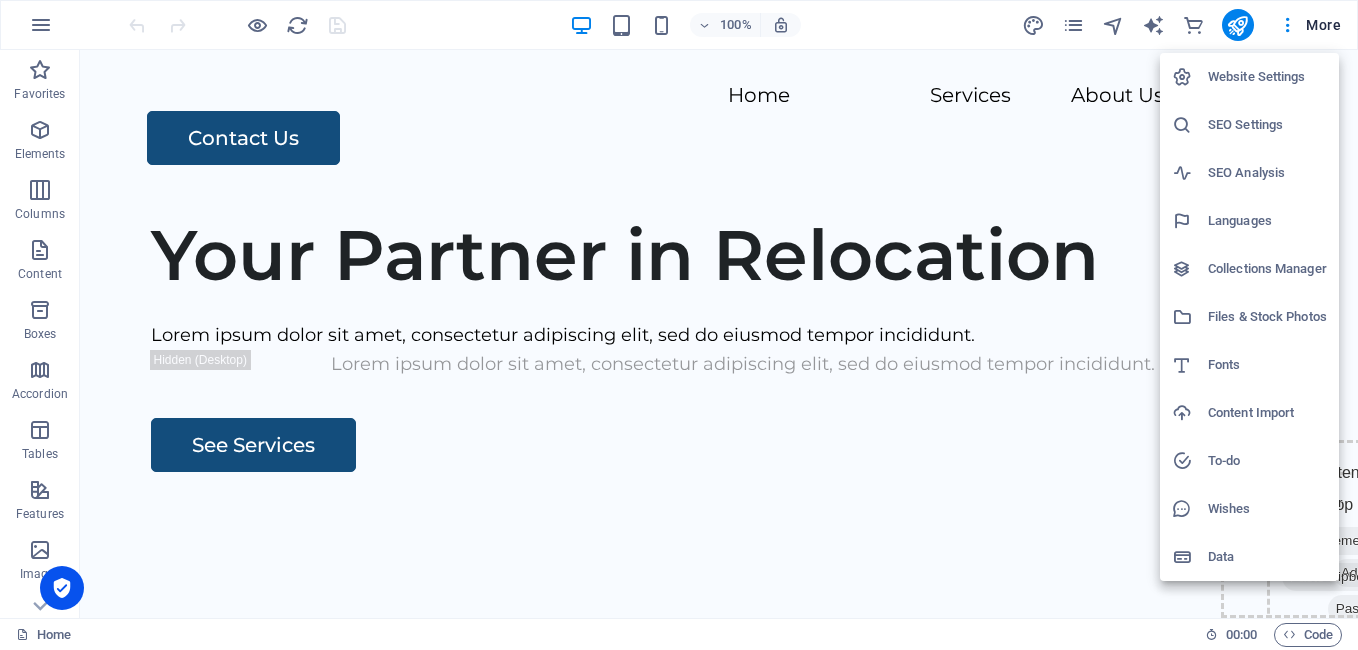 click on "Languages" at bounding box center [1249, 221] 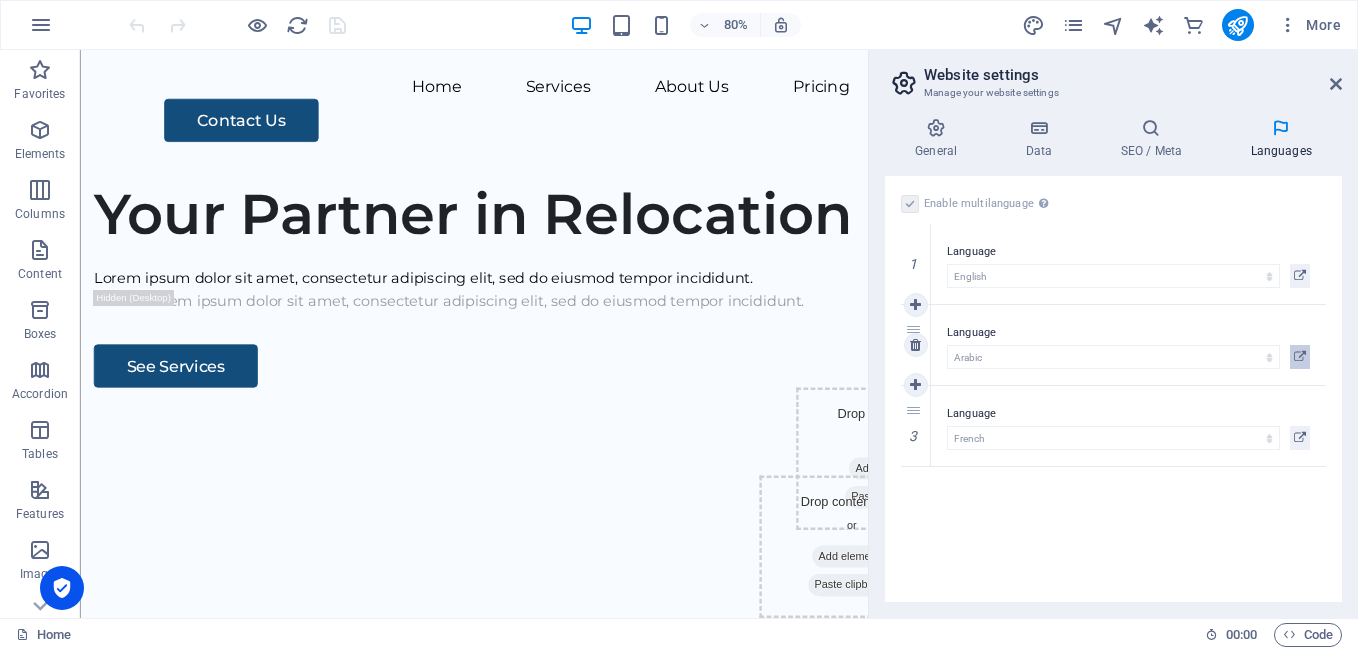 click at bounding box center (1300, 357) 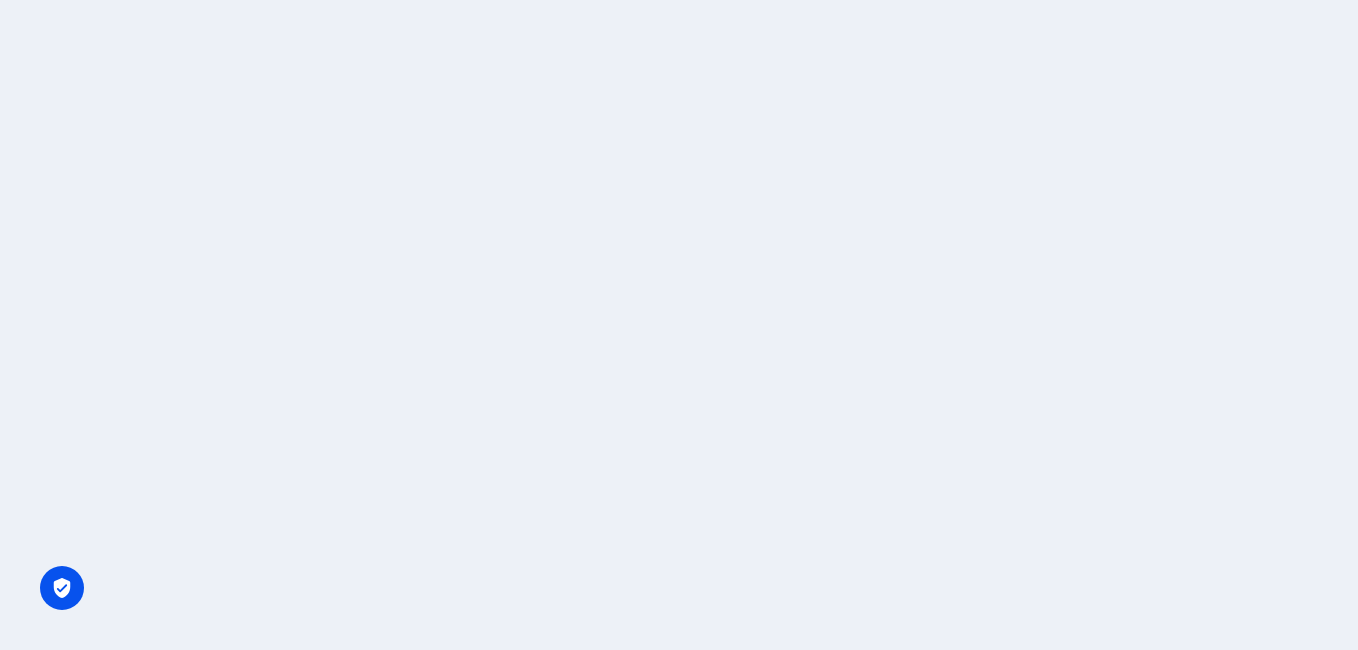scroll, scrollTop: 0, scrollLeft: 0, axis: both 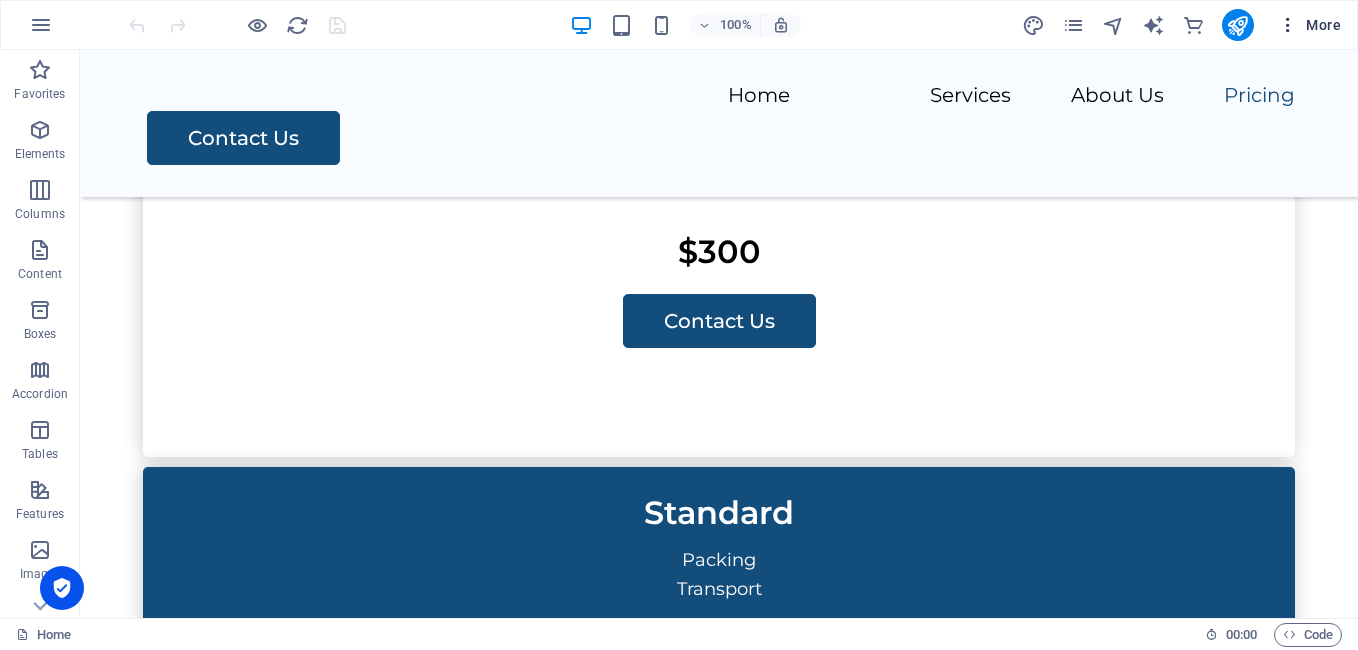 click at bounding box center [1288, 25] 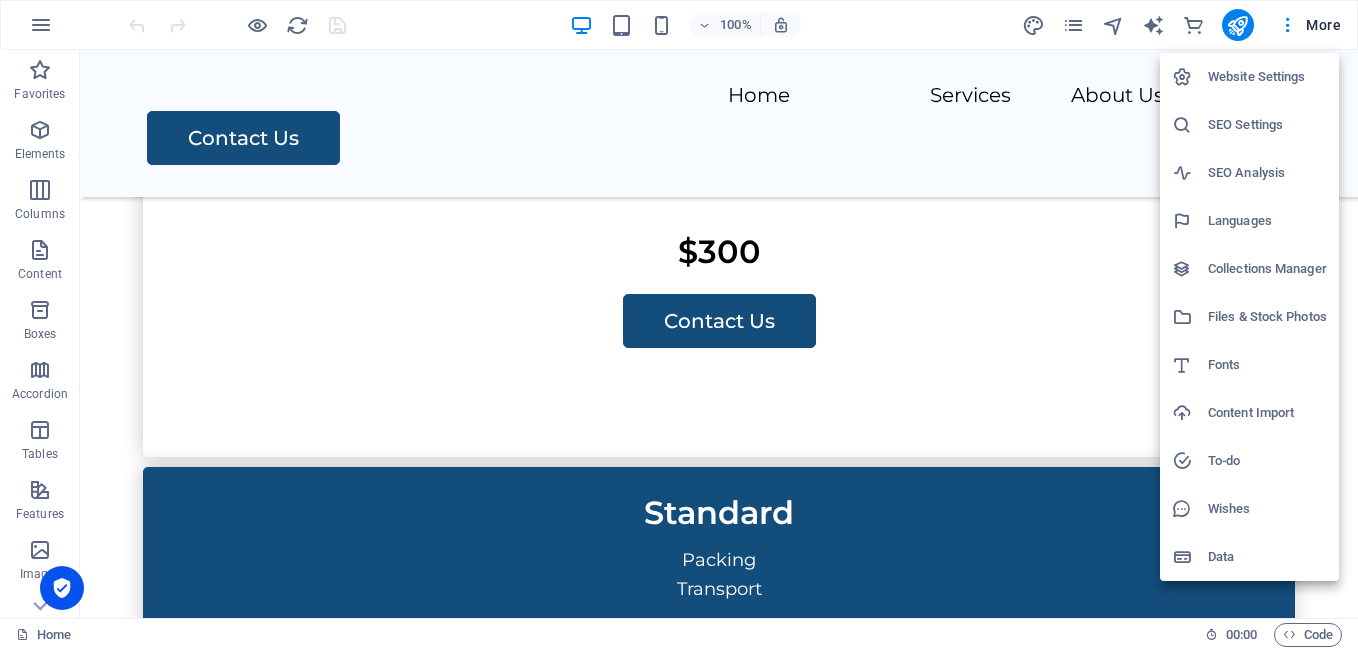 click on "Languages" at bounding box center (1267, 221) 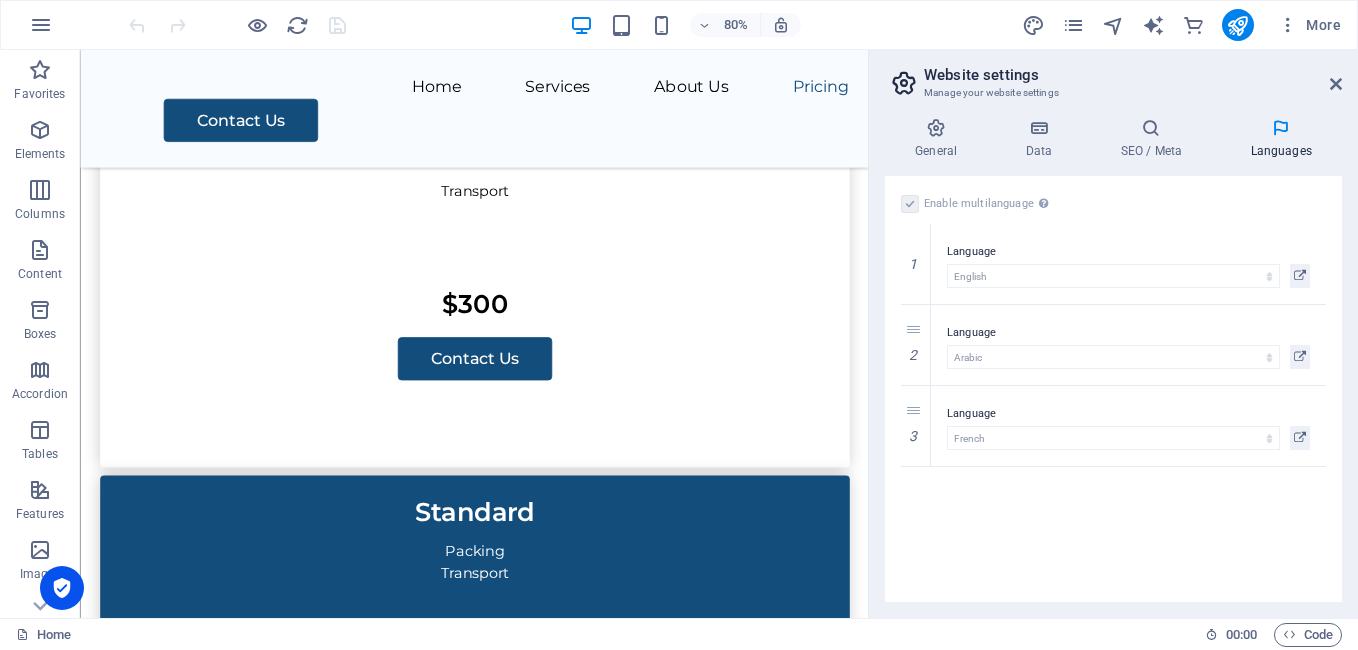 scroll, scrollTop: 3887, scrollLeft: 0, axis: vertical 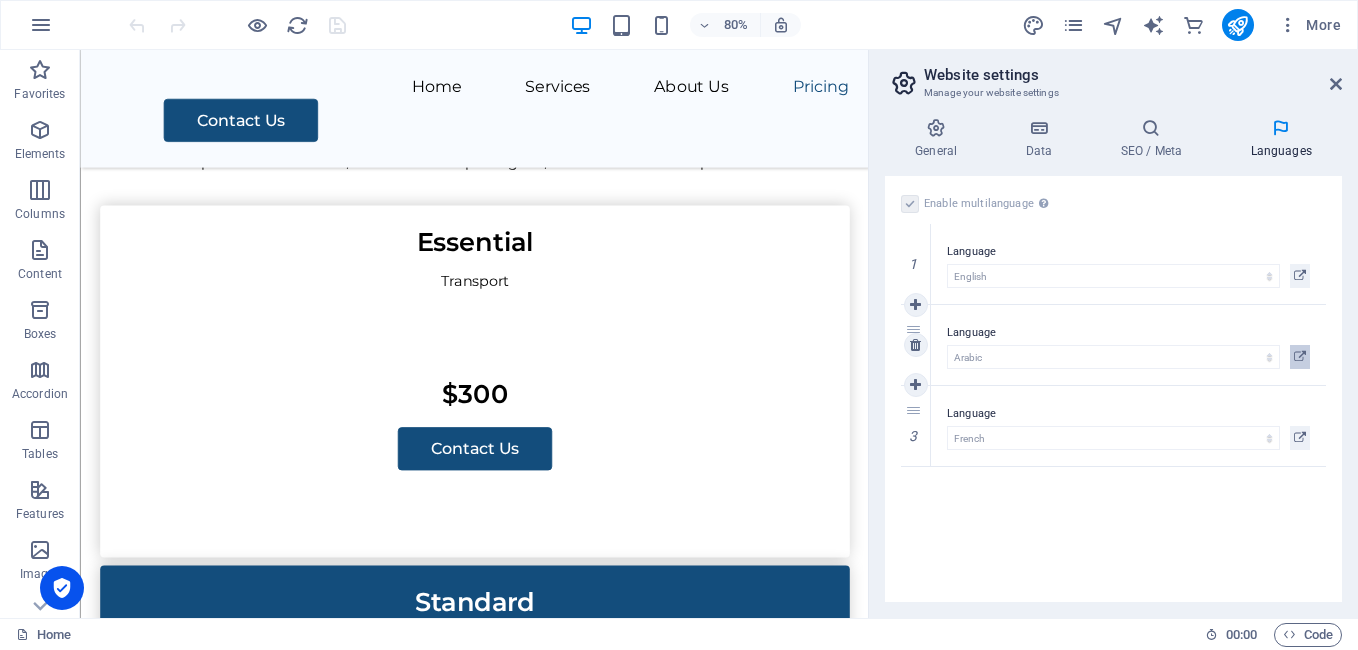click at bounding box center [1300, 357] 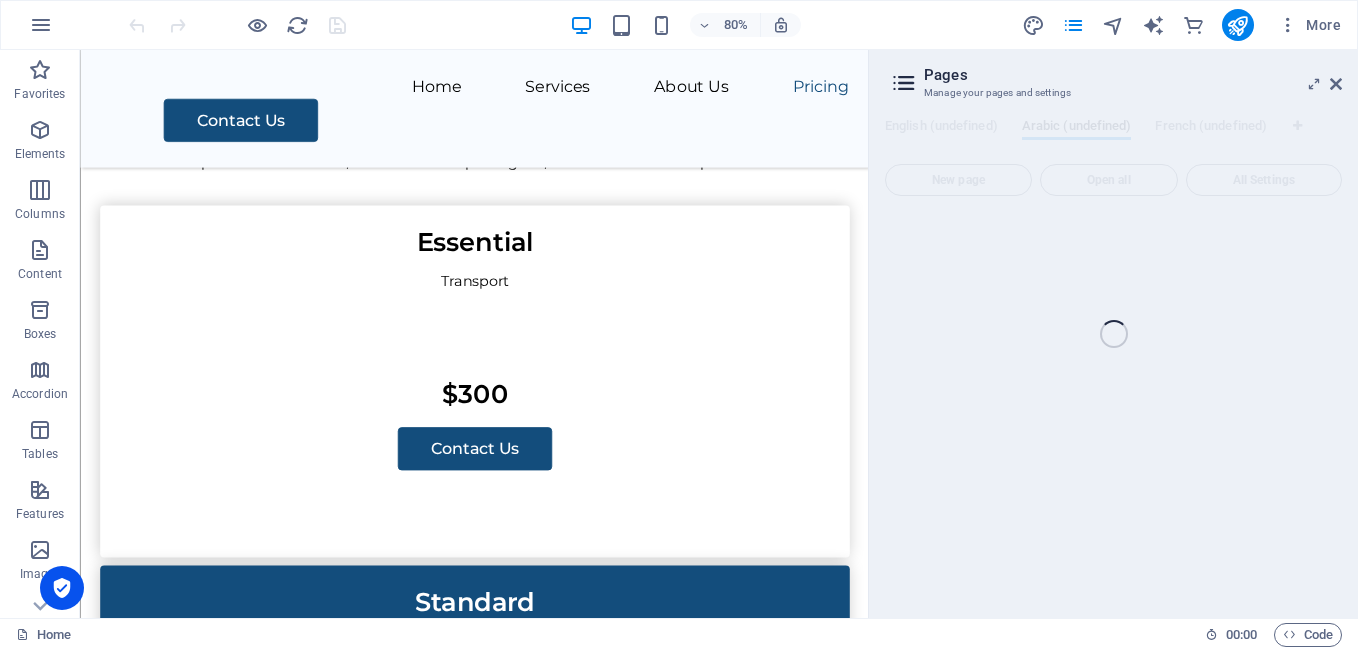 click on "Home (en) Favorites Elements Columns Content Boxes Accordion Tables Features Images Slider Header Footer Forms Marketing Collections Commerce
Drag here to replace the existing content. Press “Ctrl” if you want to create a new element.
H1   Wide image with text   Container   Menu   Menu Bar   Placeholder   Container   Container   H2   Spacer   Text   Spacer   Container   Boxes   Container   Spacer   Container   Container   Text   Spacer   Text   Wide image with text   Container   H2   Text   Container   Plans   Container   Text   Container   Container   Container   Text   Container   Spacer   Button   Container   H2   Spacer   Container   Container   Preset   H2   Spacer   Contact Form   Form   Input   Contact Form   Form   Email   Checkbox   Captcha   Footer Thrud   Container   Container   Container   Container   Container   Container   Text   Text   Menu 80% More Home 00 : 00 Code Pages Manage your pages and settings English (undefined) Arabic (undefined) New page Open all" at bounding box center (679, 334) 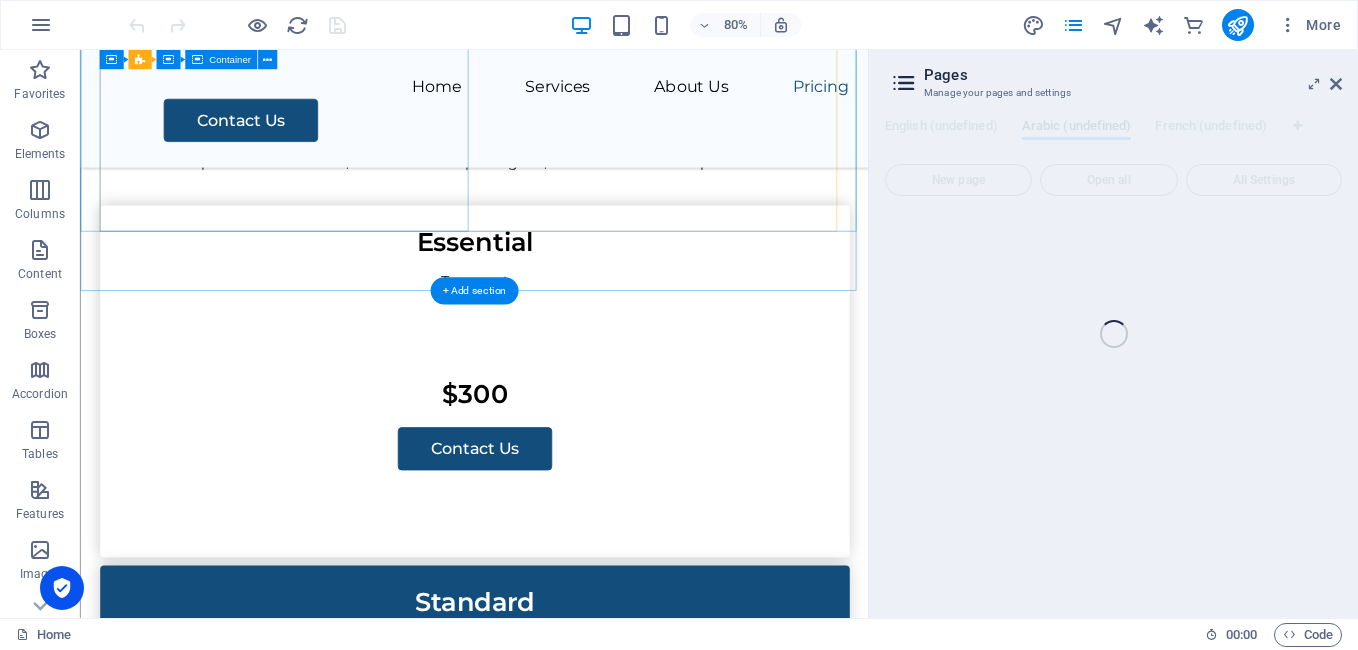 click on "Drop content here or  Add elements  Paste clipboard" at bounding box center [572, 3018] 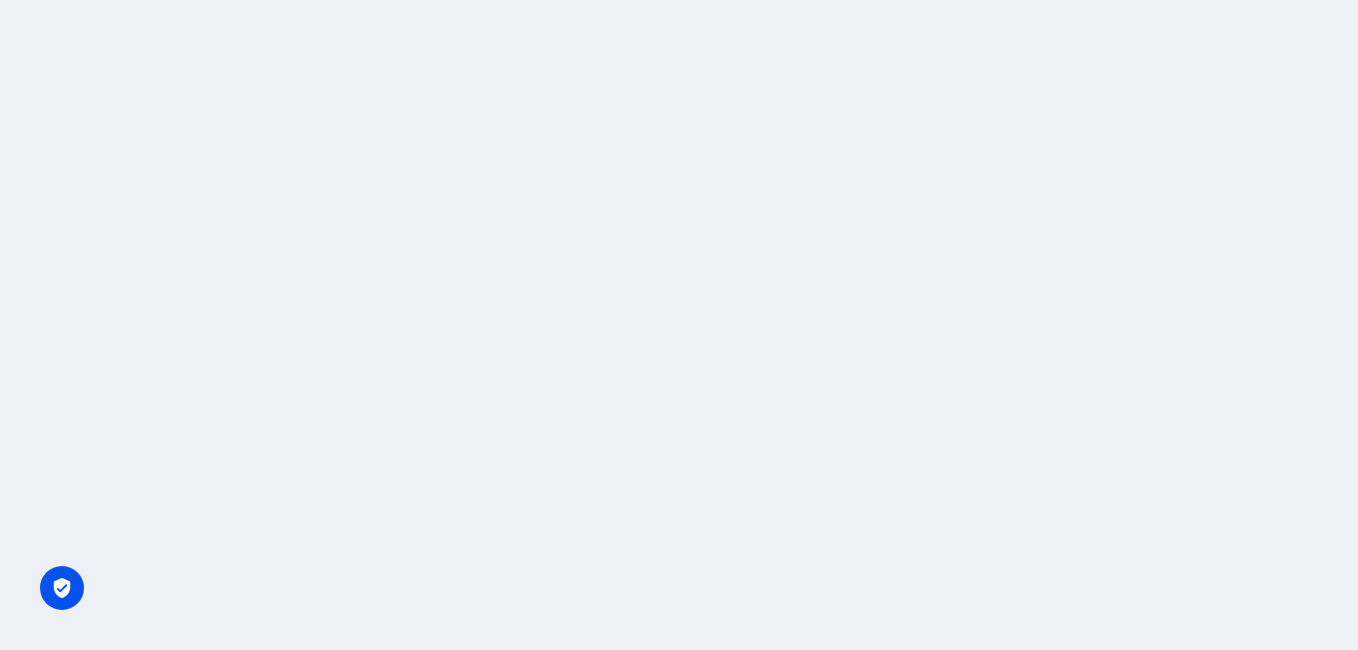 scroll, scrollTop: 0, scrollLeft: 0, axis: both 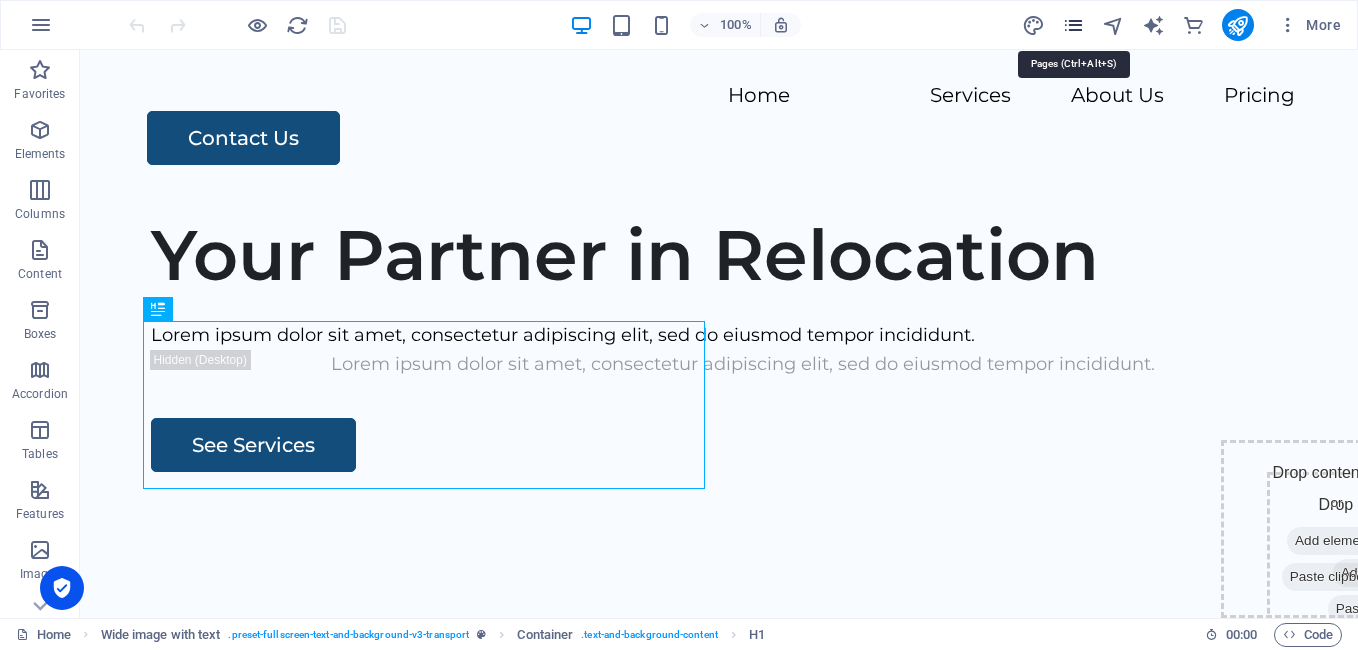 click at bounding box center [1073, 25] 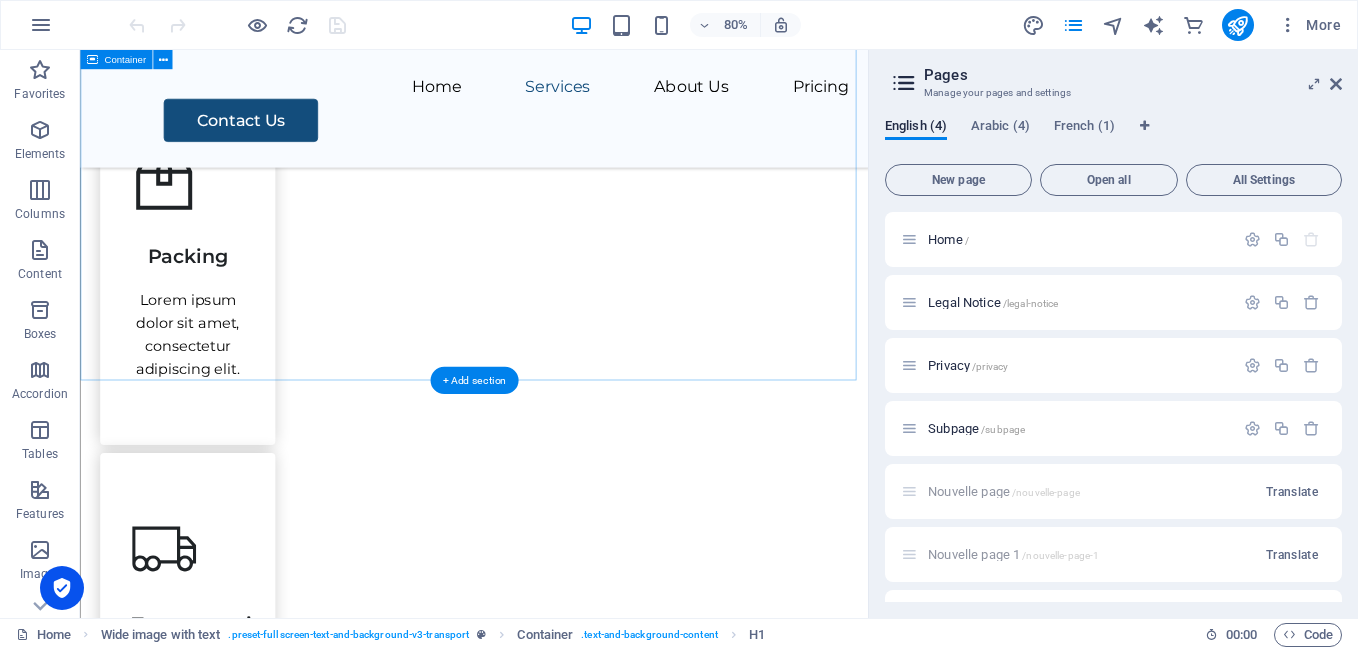 scroll, scrollTop: 1000, scrollLeft: 0, axis: vertical 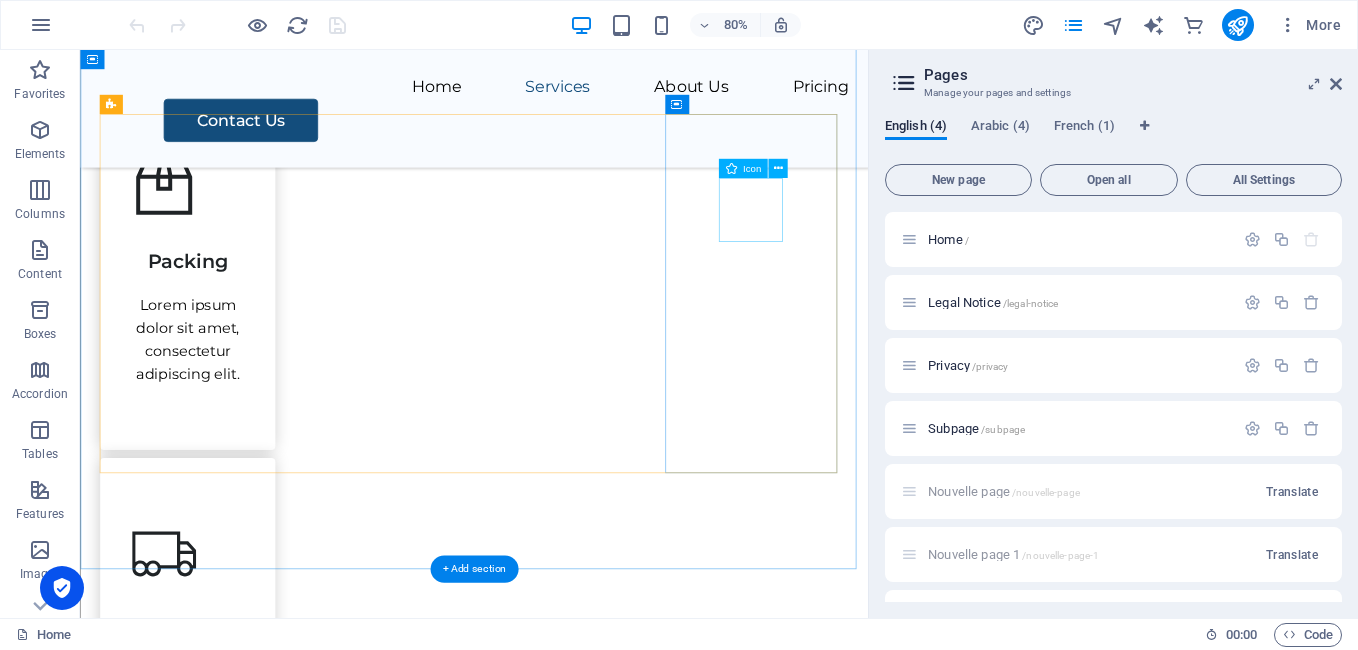 click at bounding box center [213, 1598] 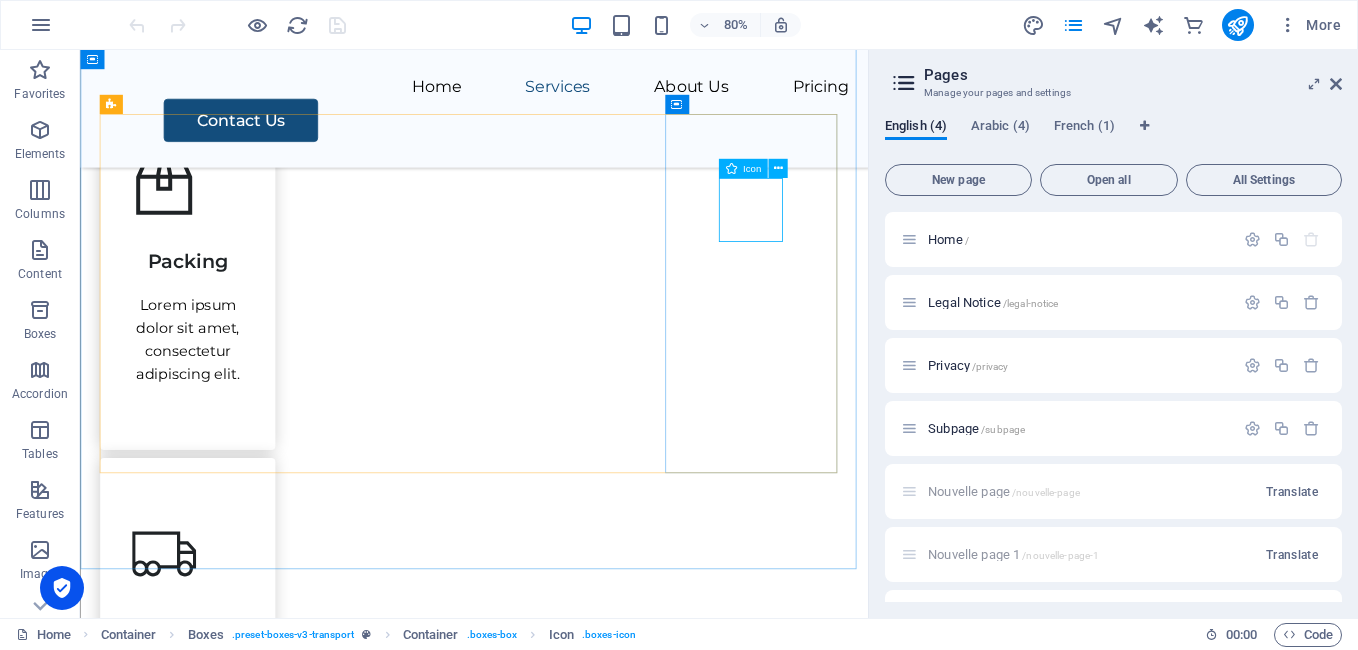 click on "Icon" at bounding box center (743, 167) 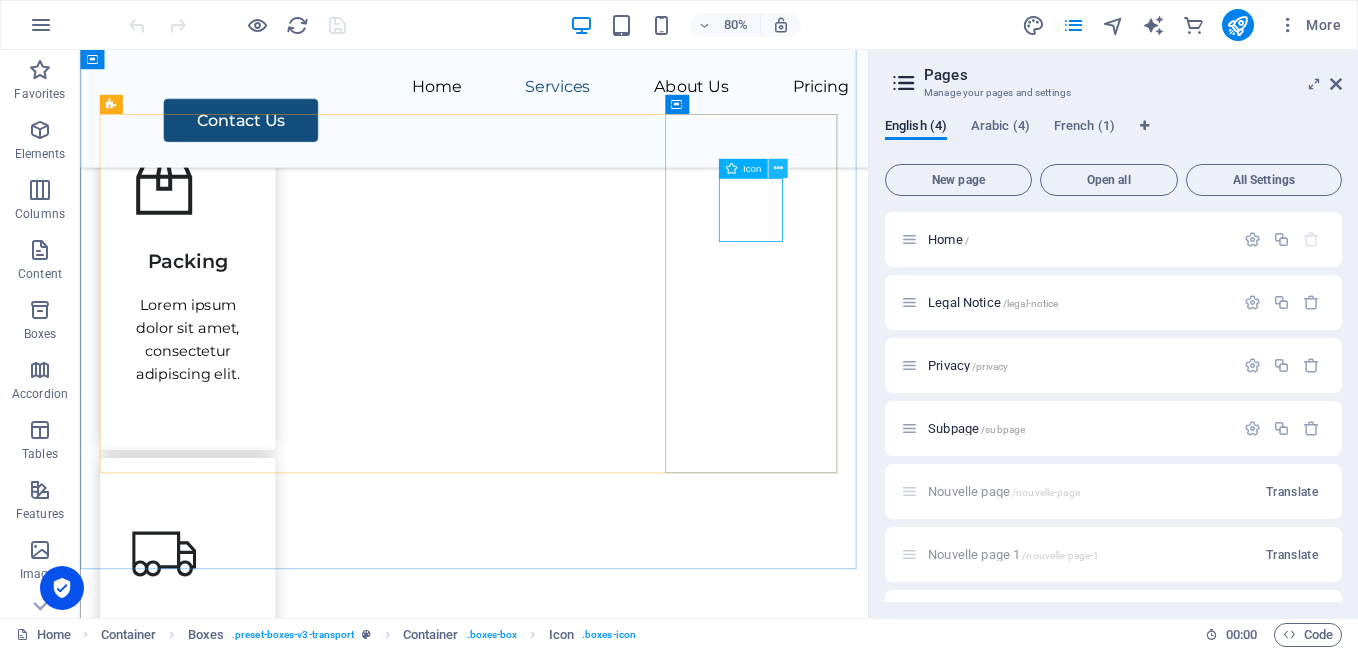 click at bounding box center [777, 167] 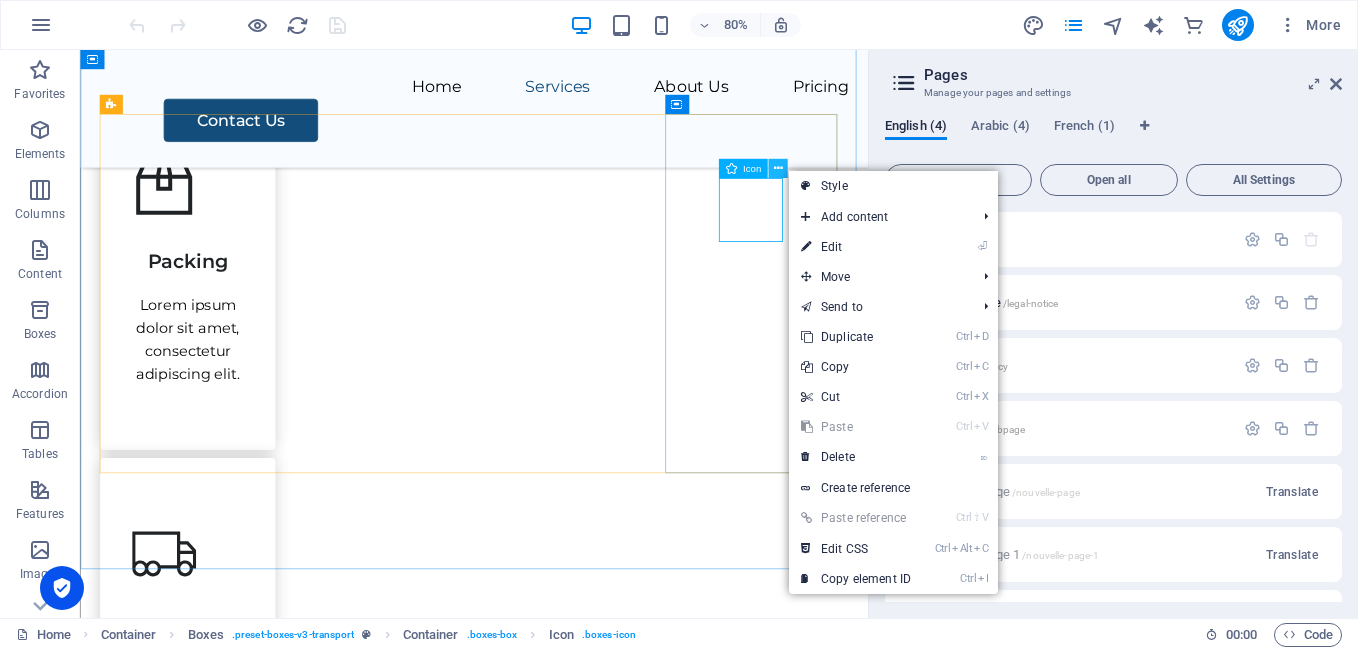 click at bounding box center (777, 167) 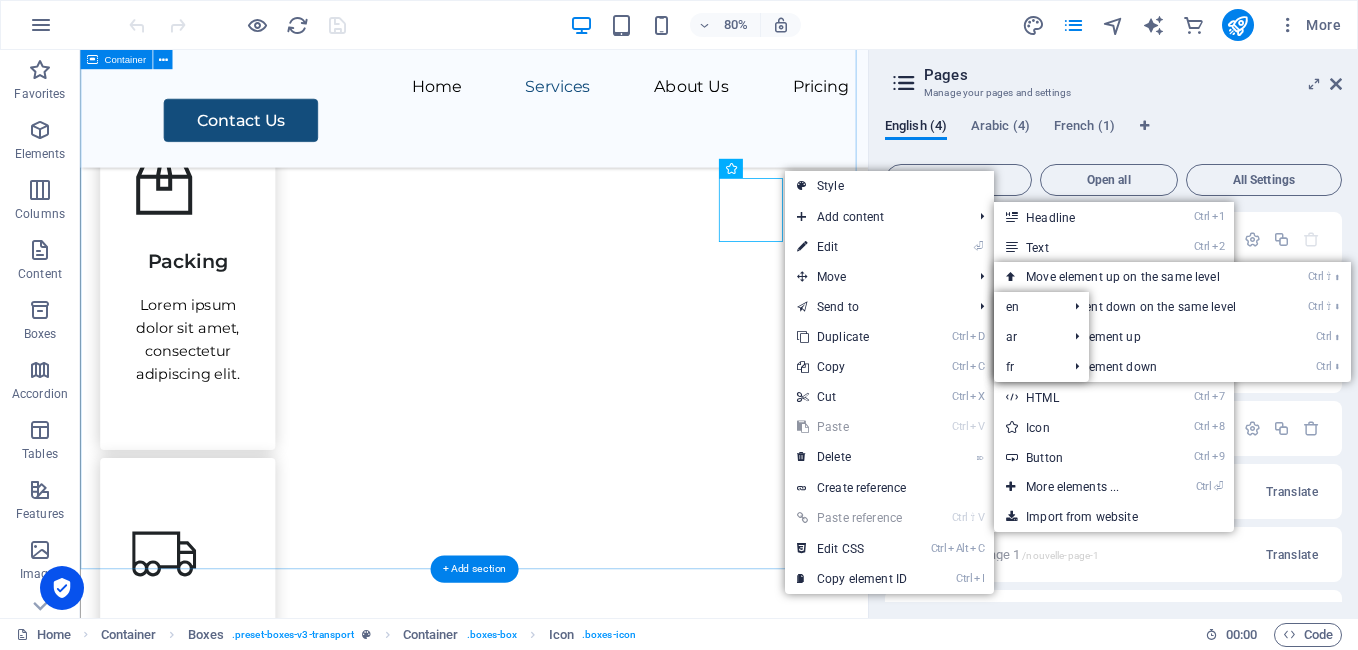 click on "Our Services Lorem ipsum dolor sit amet, consectetur adipiscing elit, sed do eiusmod tempor incididunt. Packing Lorem ipsum dolor sit amet, consectetur adipiscing elit. Transportation Lorem ipsum dolor sit amet, consectetur adipiscing elit. Storage Lorem ipsum dolor sit amet, consectetur adipiscing elit. Assembly Lorem ipsum dolor sit amet, consectetur adipiscing elit." at bounding box center (572, 932) 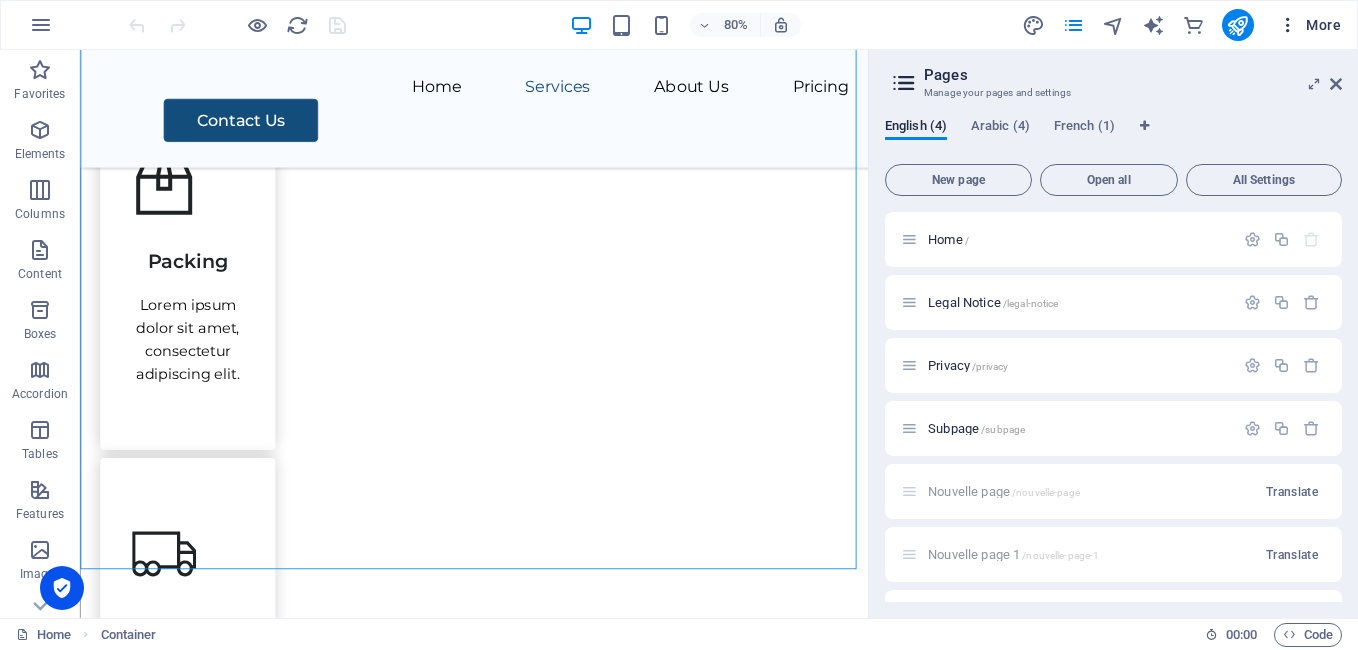 click on "More" at bounding box center (1309, 25) 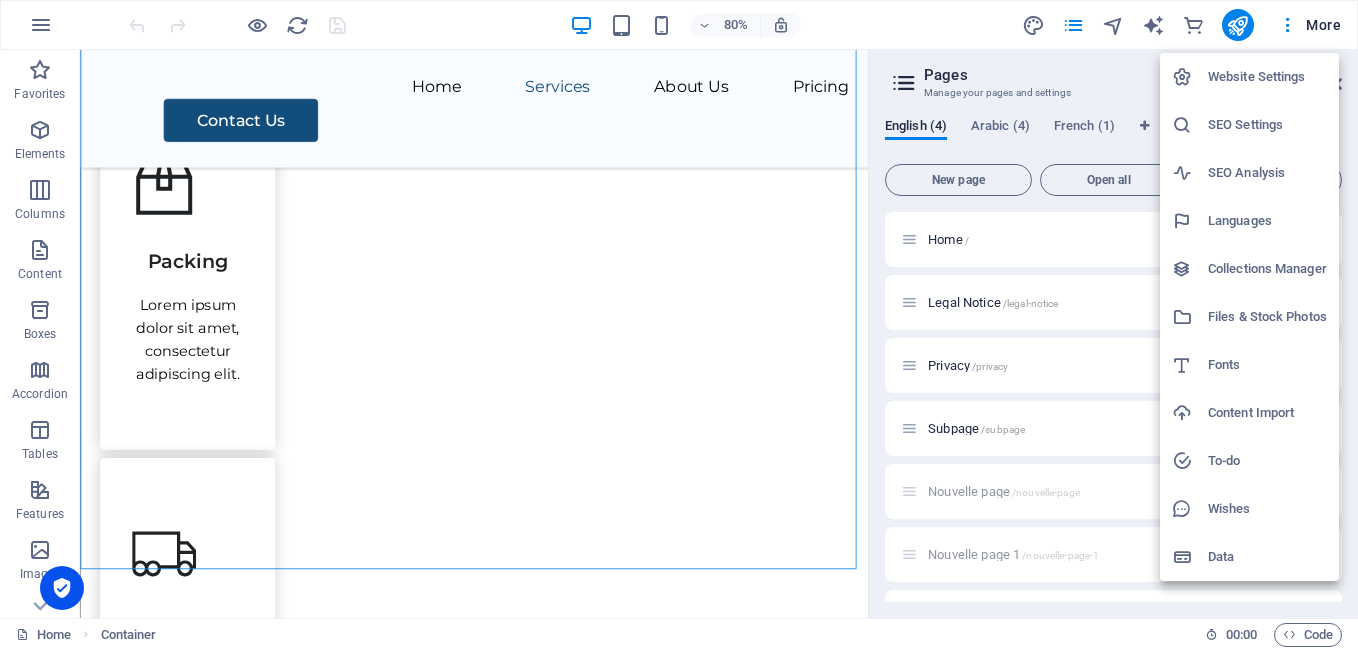 click on "Languages" at bounding box center [1267, 221] 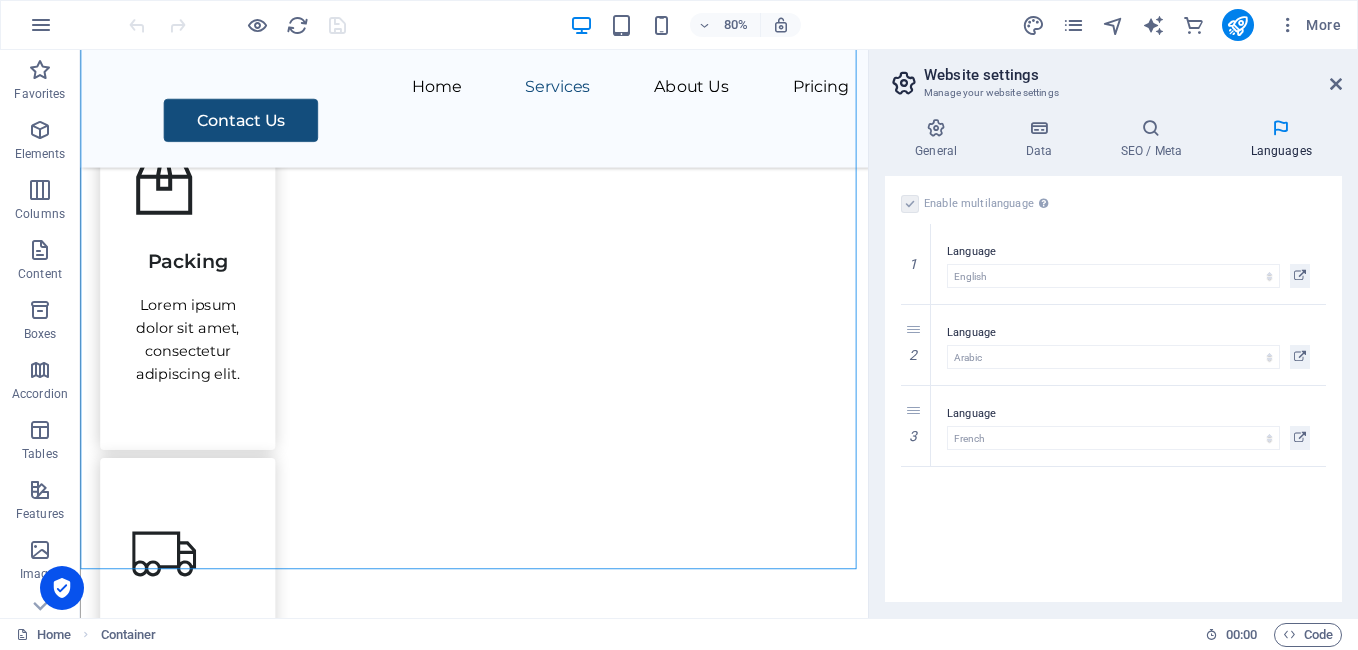 click on "Enable multilanguage To disable multilanguage delete all languages until only one language remains. Website language Abkhazian Afar Afrikaans Akan Albanian Amharic Arabic Aragonese Armenian Assamese Avaric Avestan Aymara Azerbaijani Bambara Bashkir Basque Belarusian Bengali Bihari languages Bislama Bokmål Bosnian Breton Bulgarian Burmese Catalan Central Khmer Chamorro Chechen Chinese Church Slavic Chuvash Cornish Corsican Cree Croatian Czech Danish Dutch Dzongkha English Esperanto Estonian Ewe Faroese Farsi (Persian) Fijian Finnish French Fulah Gaelic Galician Ganda Georgian German Greek Greenlandic Guaraní Gujarati Haitian Creole Hausa Hebrew Herero Hindi Hiri Motu Hungarian Icelandic Ido Igbo Indonesian Interlingua Interlingue Inuktitut Inupiaq Irish Italian Japanese Javanese Kannada Kanuri Kashmiri Kazakh Kikuyu Kinyarwanda Komi Kongo Korean Kurdish Kwanyama Kyrgyz Lao Latin Latvian Limburgish Lingala Lithuanian Luba-Katanga Luxembourgish Macedonian Malagasy Malay Malayalam Maldivian Maltese Manx Maori 1" at bounding box center (1113, 389) 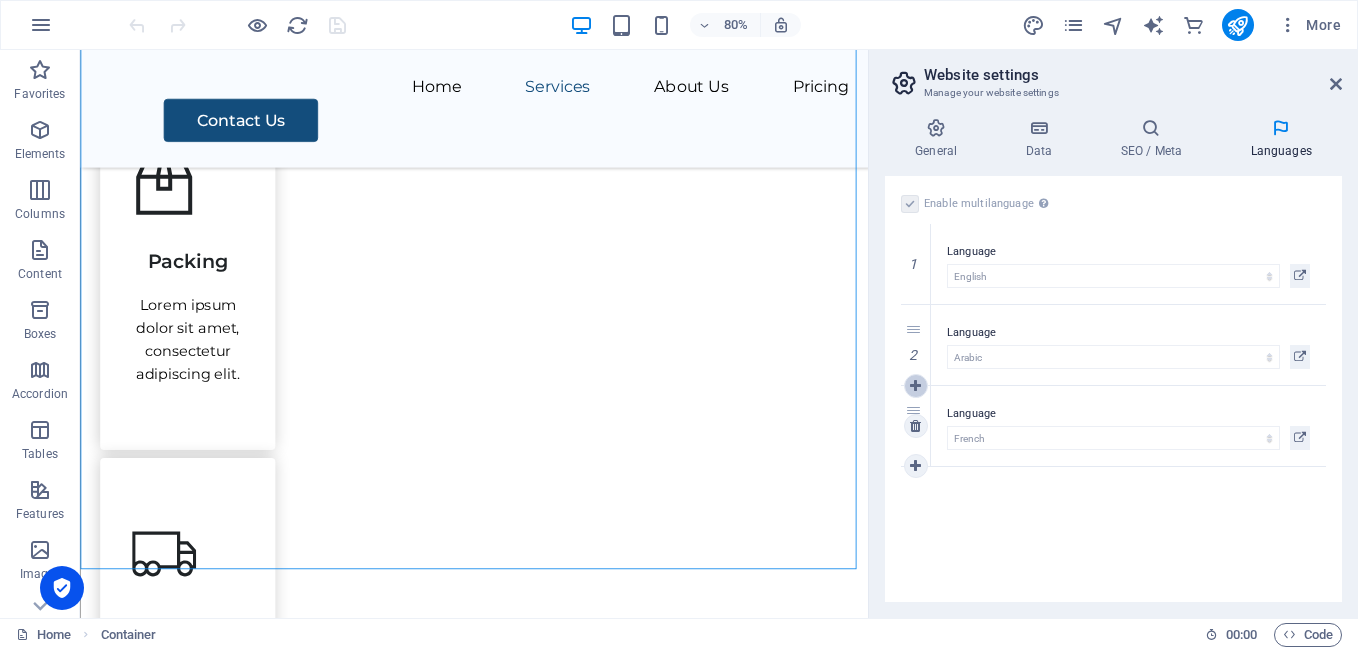 click at bounding box center (916, 386) 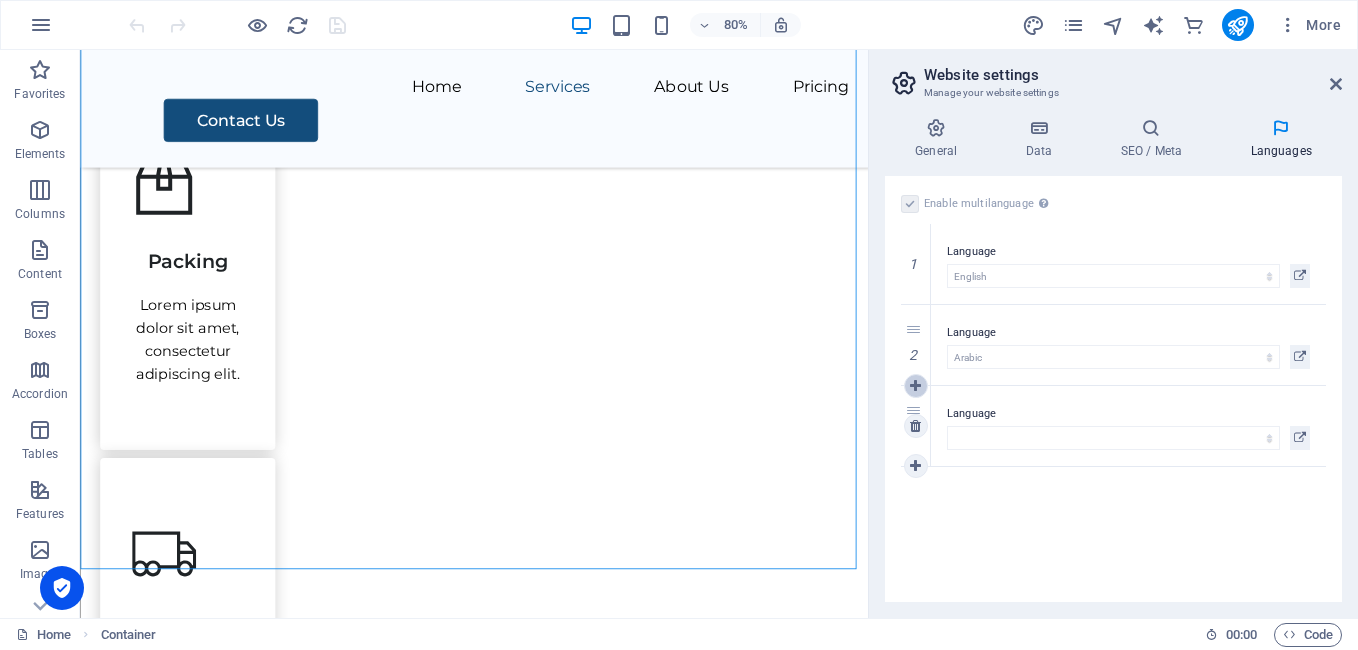 select on "49" 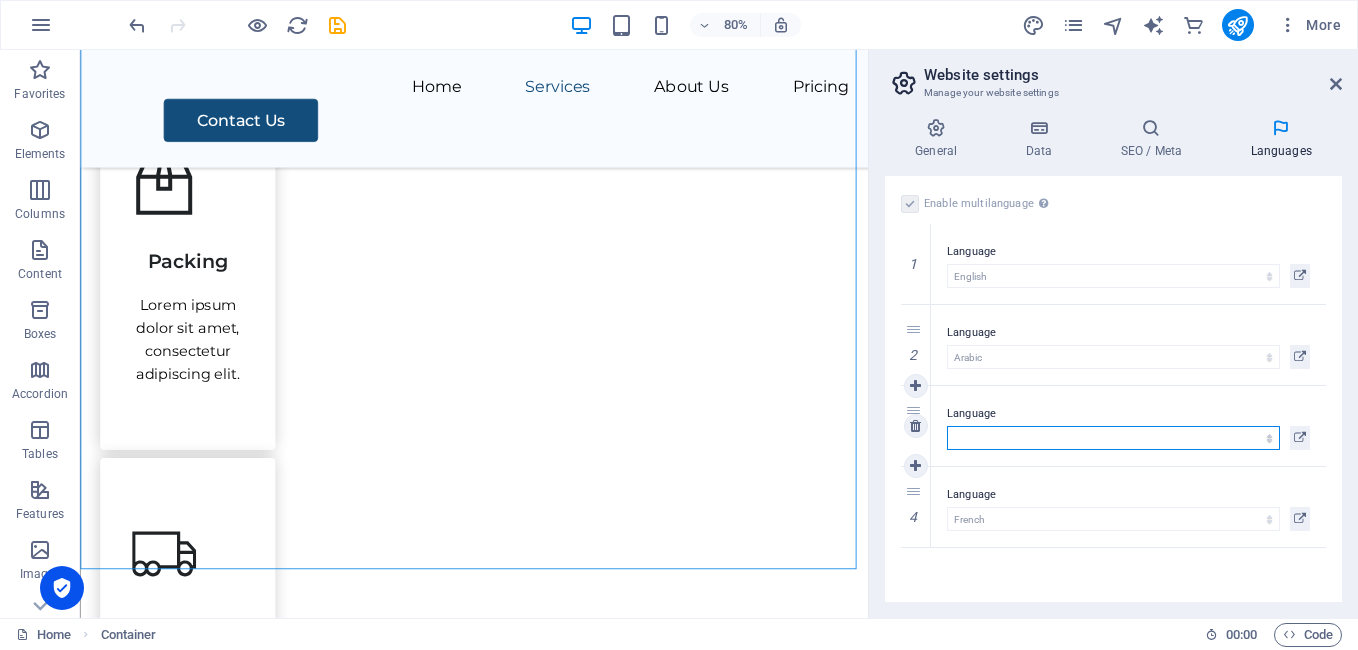 click on "Abkhazian Afar Afrikaans Akan Albanian Amharic Arabic Aragonese Armenian Assamese Avaric Avestan Aymara Azerbaijani Bambara Bashkir Basque Belarusian Bengali Bihari languages Bislama Bokmål Bosnian Breton Bulgarian Burmese Catalan Central Khmer Chamorro Chechen Chinese Church Slavic Chuvash Cornish Corsican Cree Croatian Czech Danish Dutch Dzongkha English Esperanto Estonian Ewe Faroese Farsi (Persian) Fijian Finnish French Fulah Gaelic Galician Ganda Georgian German Greek Greenlandic Guaraní Gujarati Haitian Creole Hausa Hebrew Herero Hindi Hiri Motu Hungarian Icelandic Ido Igbo Indonesian Interlingua Interlingue Inuktitut Inupiaq Irish Italian Japanese Javanese Kannada Kanuri Kashmiri Kazakh Kikuyu Kinyarwanda Komi Kongo Korean Kurdish Kwanyama Kyrgyz Lao Latin Latvian Limburgish Lingala Lithuanian Luba-Katanga Luxembourgish Macedonian Malagasy Malay Malayalam Maldivian Maltese Manx Maori Marathi Marshallese Mongolian Nauru Navajo Ndonga Nepali North Ndebele Northern Sami Norwegian Norwegian Nynorsk Nuosu" at bounding box center [1113, 438] 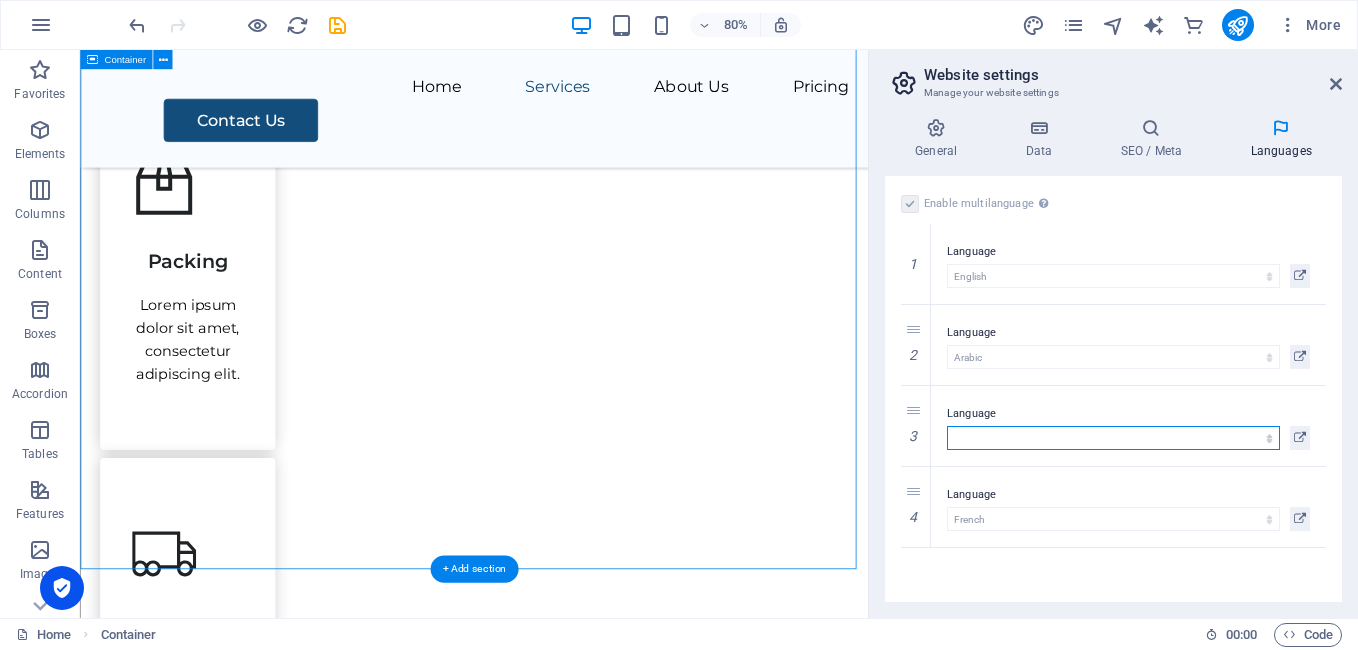 select on "7" 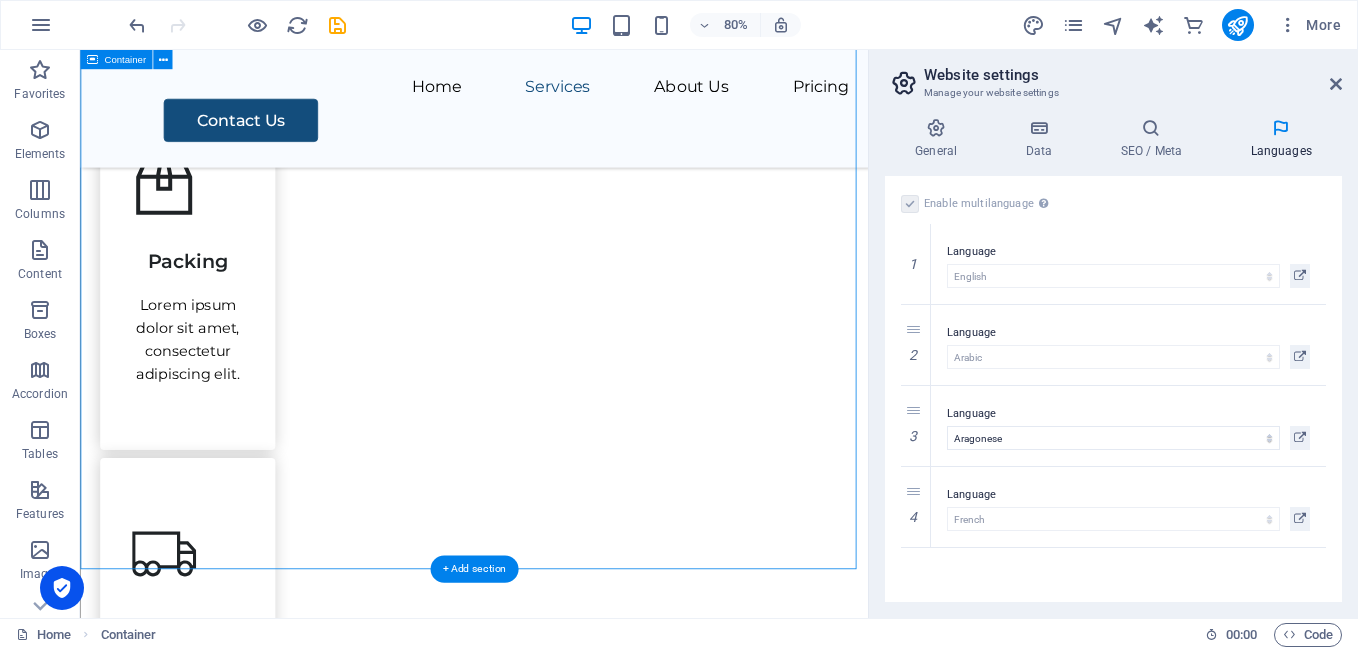 click on "Our Services Lorem ipsum dolor sit amet, consectetur adipiscing elit, sed do eiusmod tempor incididunt. Packing Lorem ipsum dolor sit amet, consectetur adipiscing elit. Transportation Lorem ipsum dolor sit amet, consectetur adipiscing elit. Storage Lorem ipsum dolor sit amet, consectetur adipiscing elit. Assembly Lorem ipsum dolor sit amet, consectetur adipiscing elit." at bounding box center (572, 932) 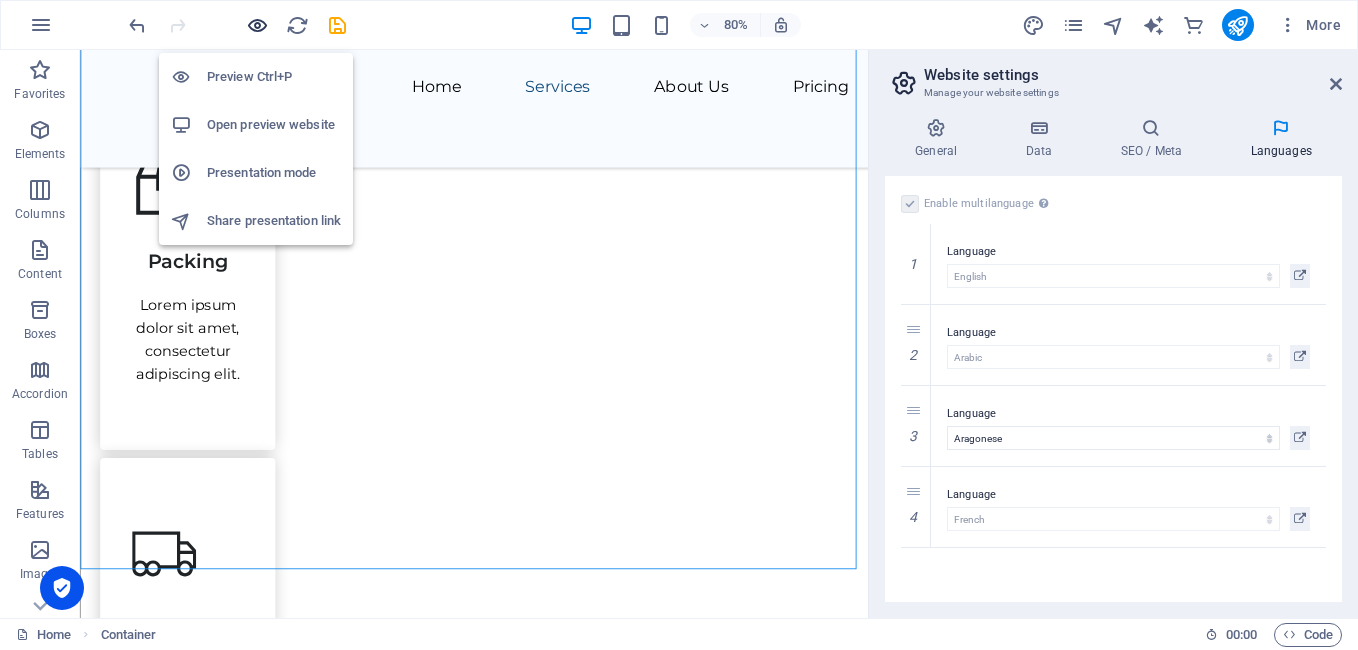 click at bounding box center (257, 25) 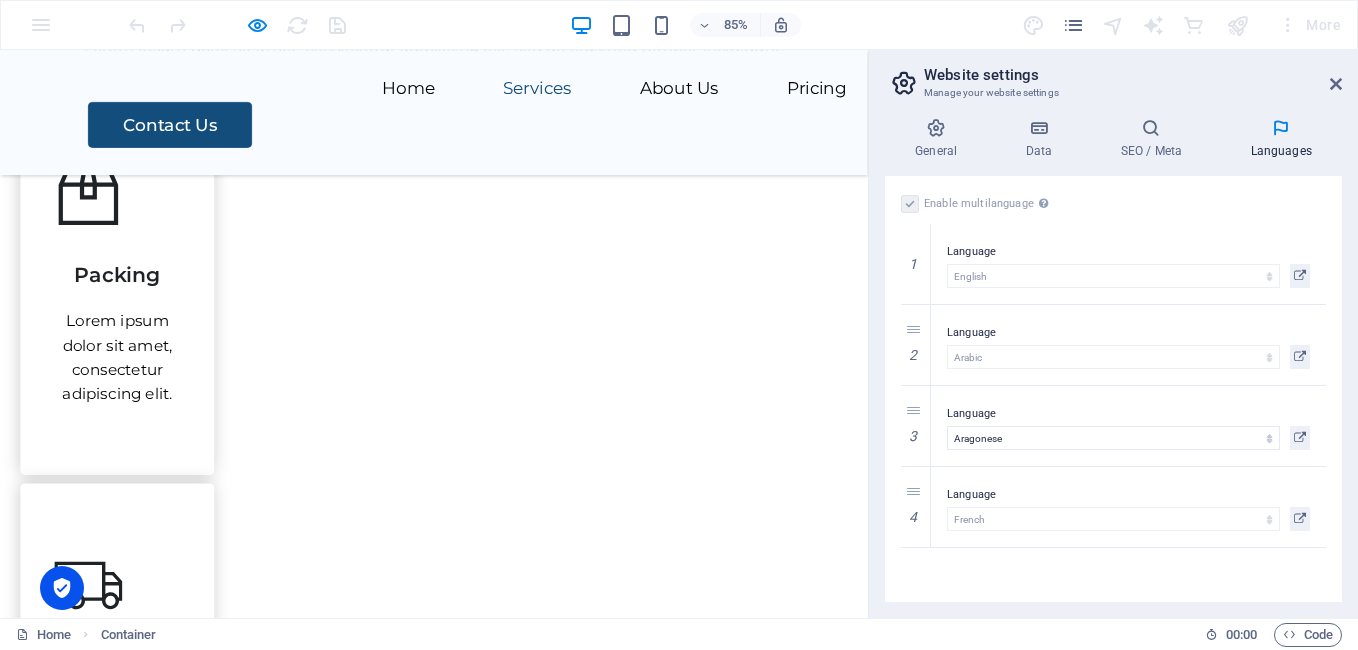 click on "Website settings Manage your website settings  General  Data  SEO / Meta  Languages Website name cipph.nat.tn Logo Drag files here, click to choose files or select files from Files or our free stock photos & videos Select files from the file manager, stock photos, or upload file(s) Upload Favicon Set the favicon of your website here. A favicon is a small icon shown in the browser tab next to your website title. It helps visitors identify your website. Drag files here, click to choose files or select files from Files or our free stock photos & videos Select files from the file manager, stock photos, or upload file(s) Upload Preview Image (Open Graph) This image will be shown when the website is shared on social networks Drag files here, click to choose files or select files from Files or our free stock photos & videos Select files from the file manager, stock photos, or upload file(s) Upload Contact data for this website. This can be used everywhere on the website and will update automatically. Company Street" at bounding box center [1113, 334] 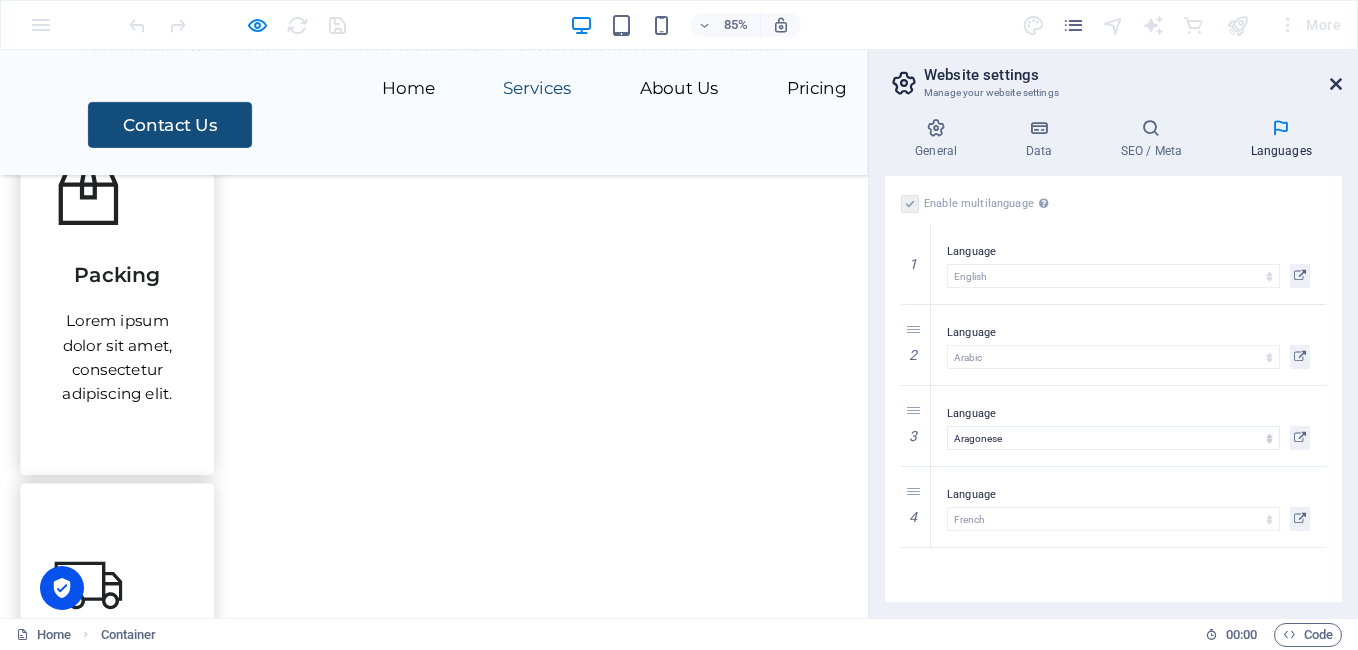 drag, startPoint x: 1338, startPoint y: 81, endPoint x: 1337, endPoint y: 31, distance: 50.01 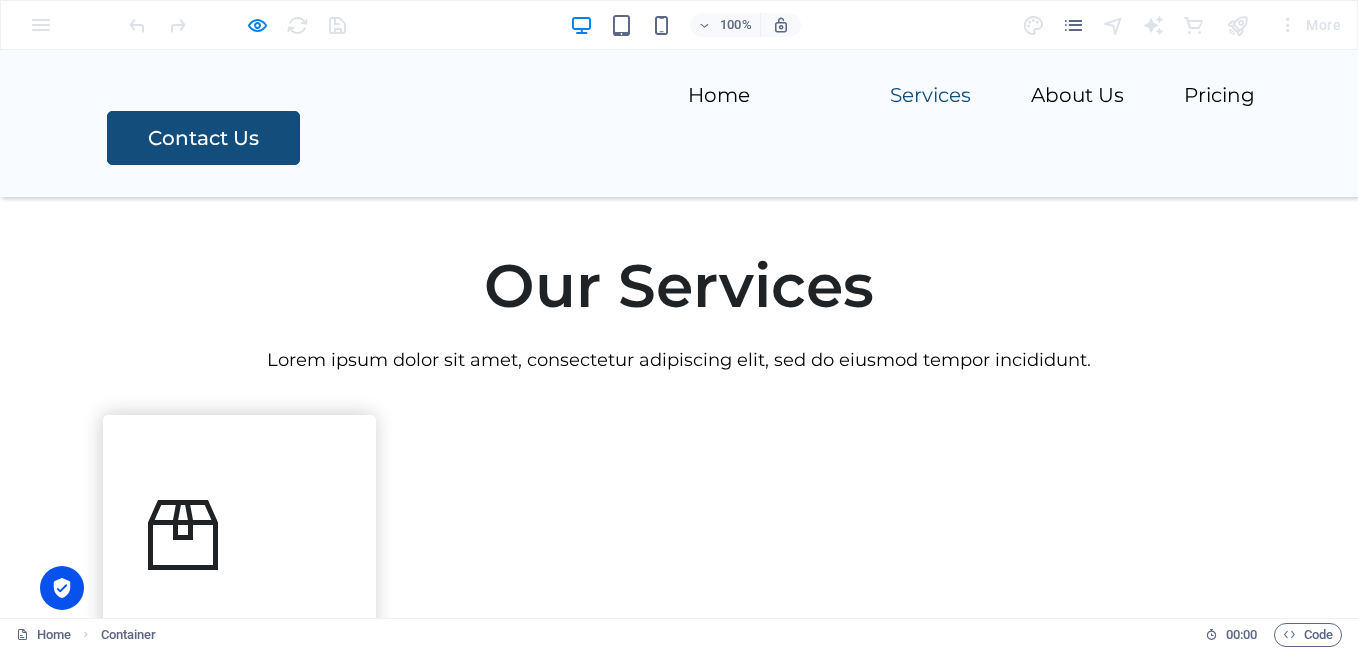 scroll, scrollTop: 500, scrollLeft: 0, axis: vertical 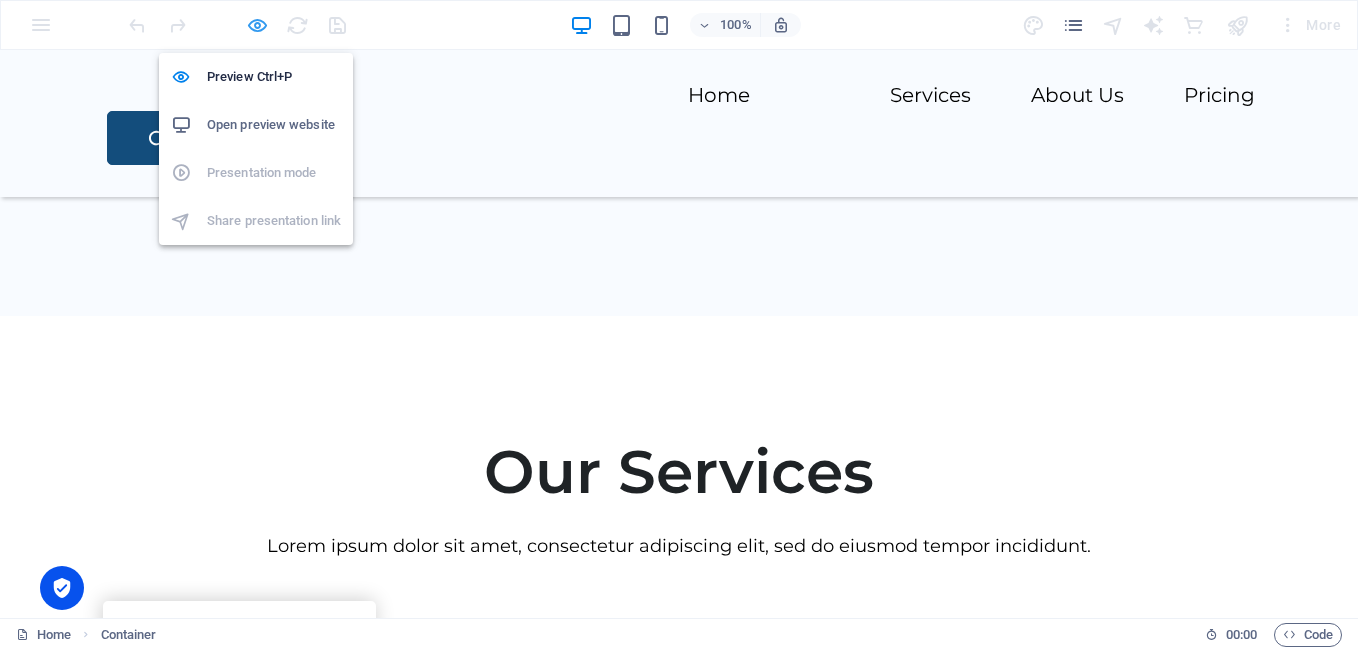 click at bounding box center [257, 25] 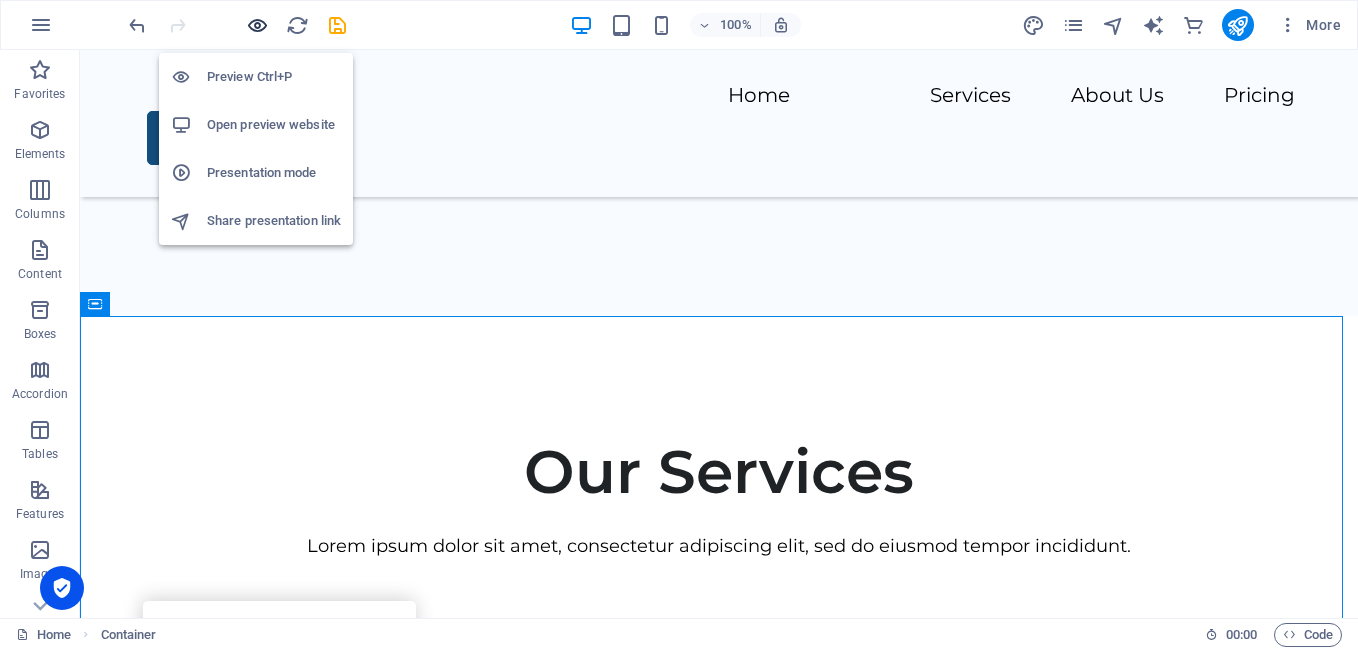 click at bounding box center [257, 25] 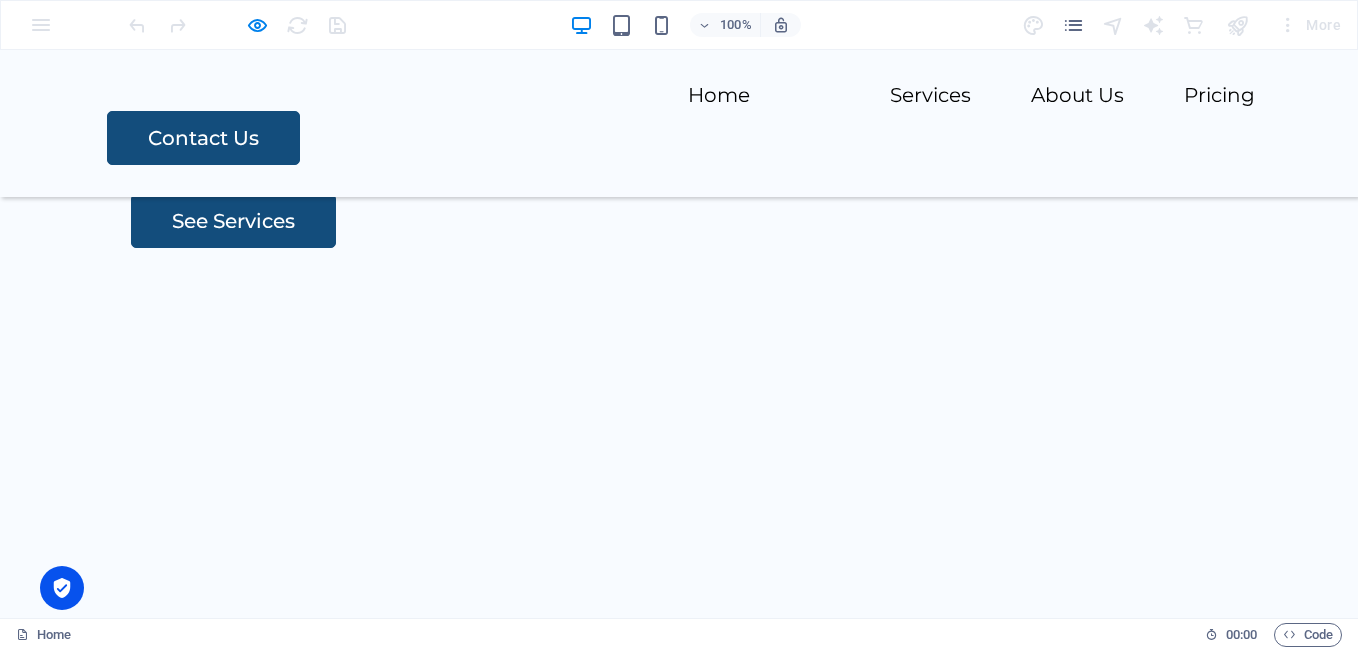 scroll, scrollTop: 0, scrollLeft: 0, axis: both 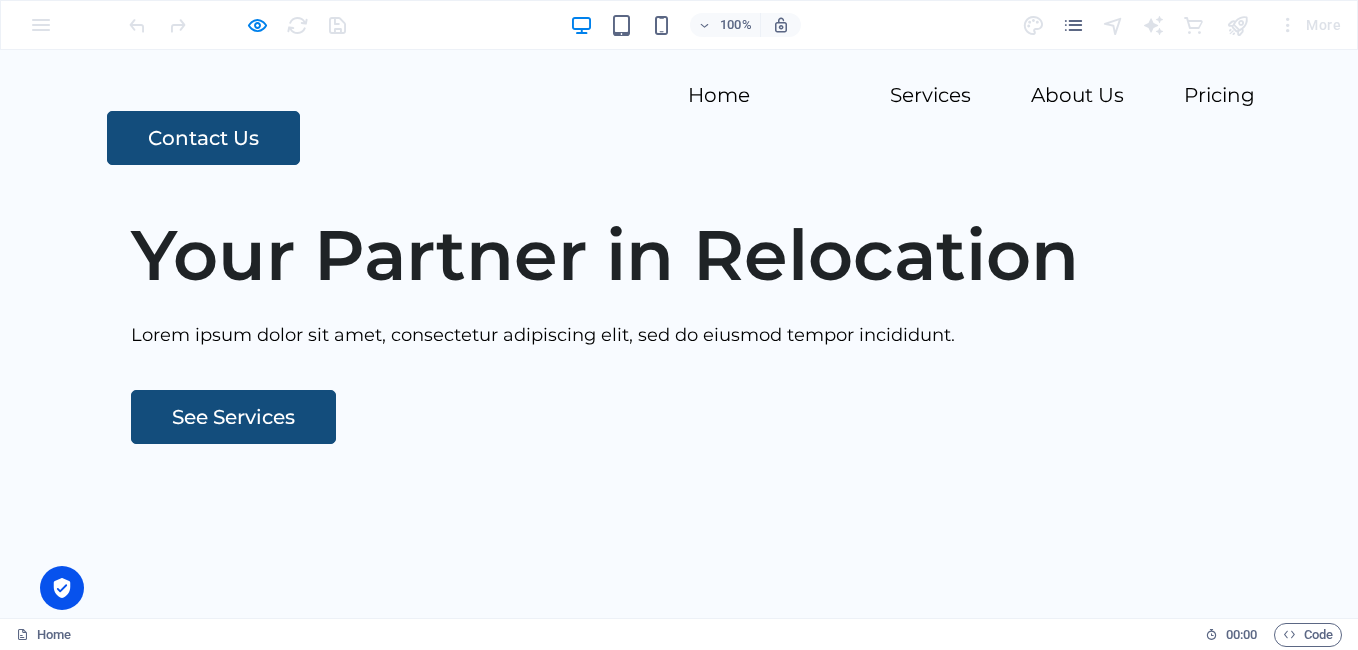 click on "100% More" at bounding box center (679, 25) 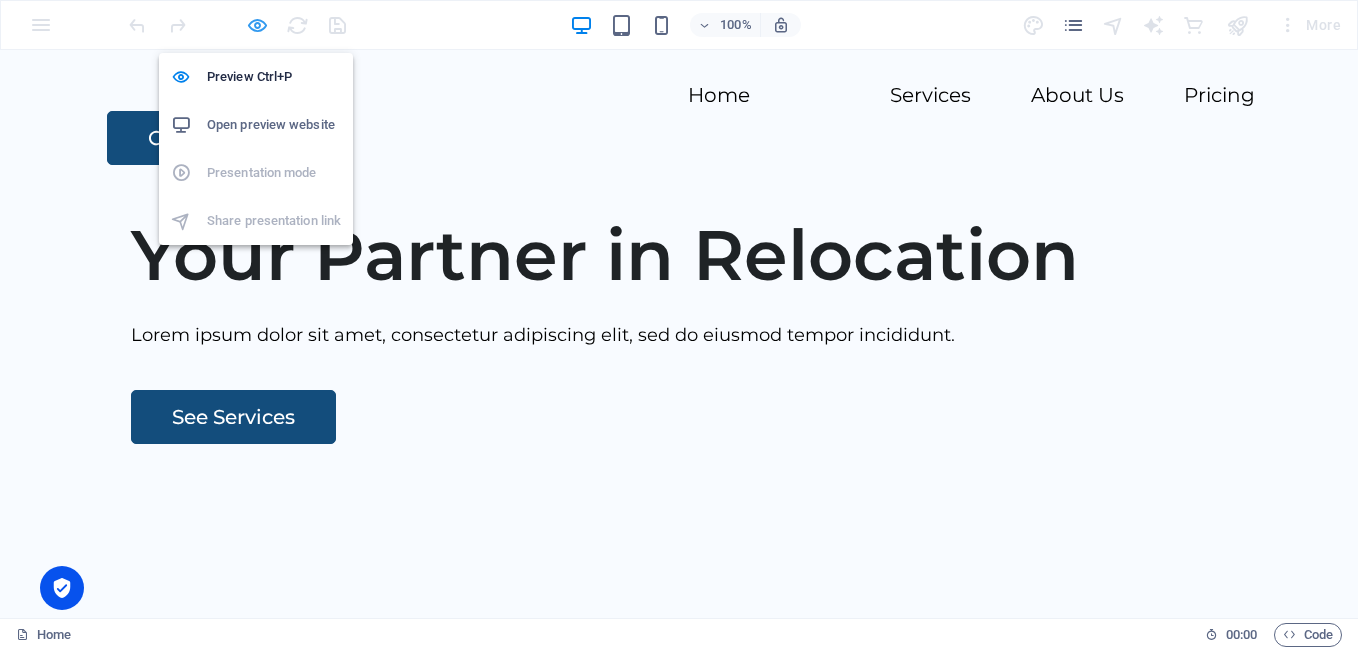 click at bounding box center [257, 25] 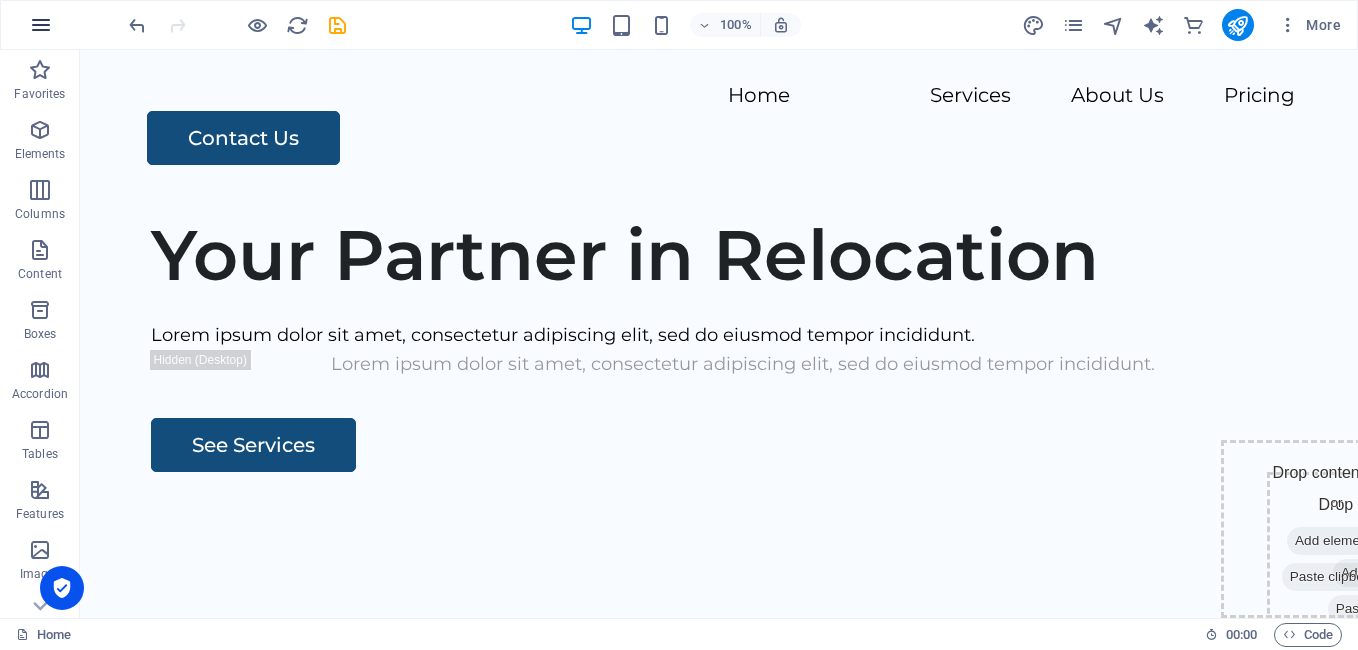 click at bounding box center [41, 25] 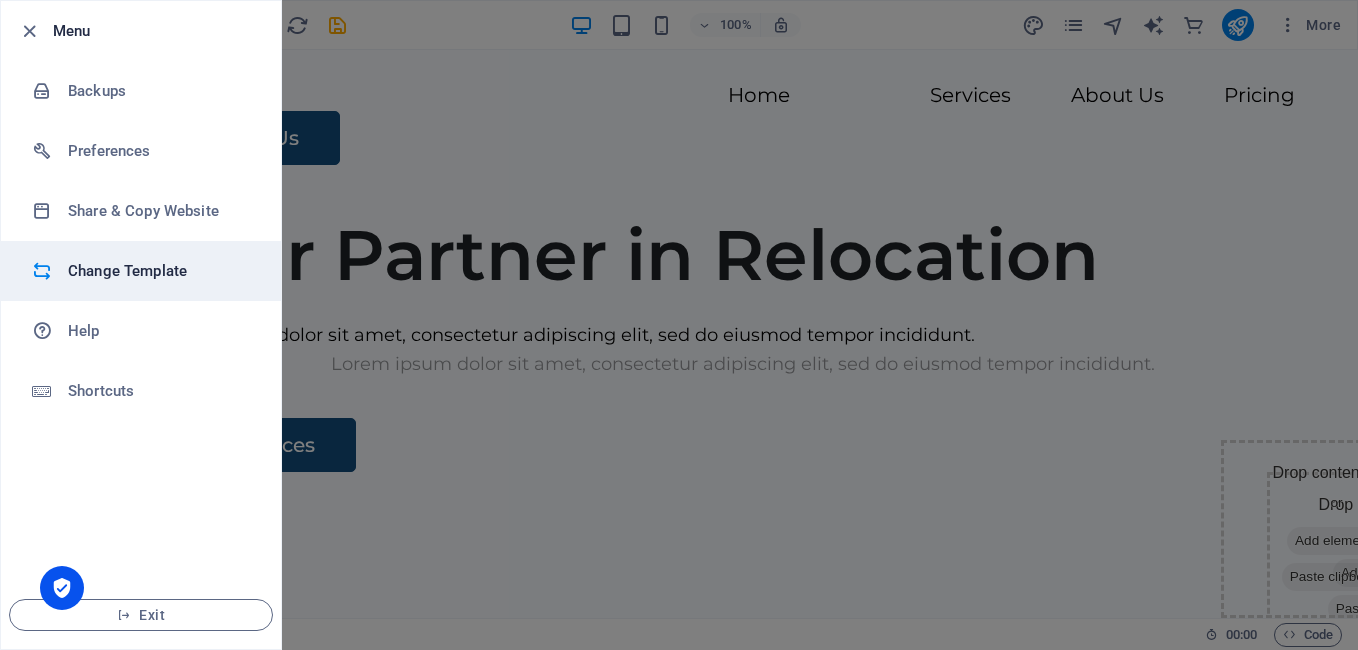 click on "Change Template" at bounding box center [160, 271] 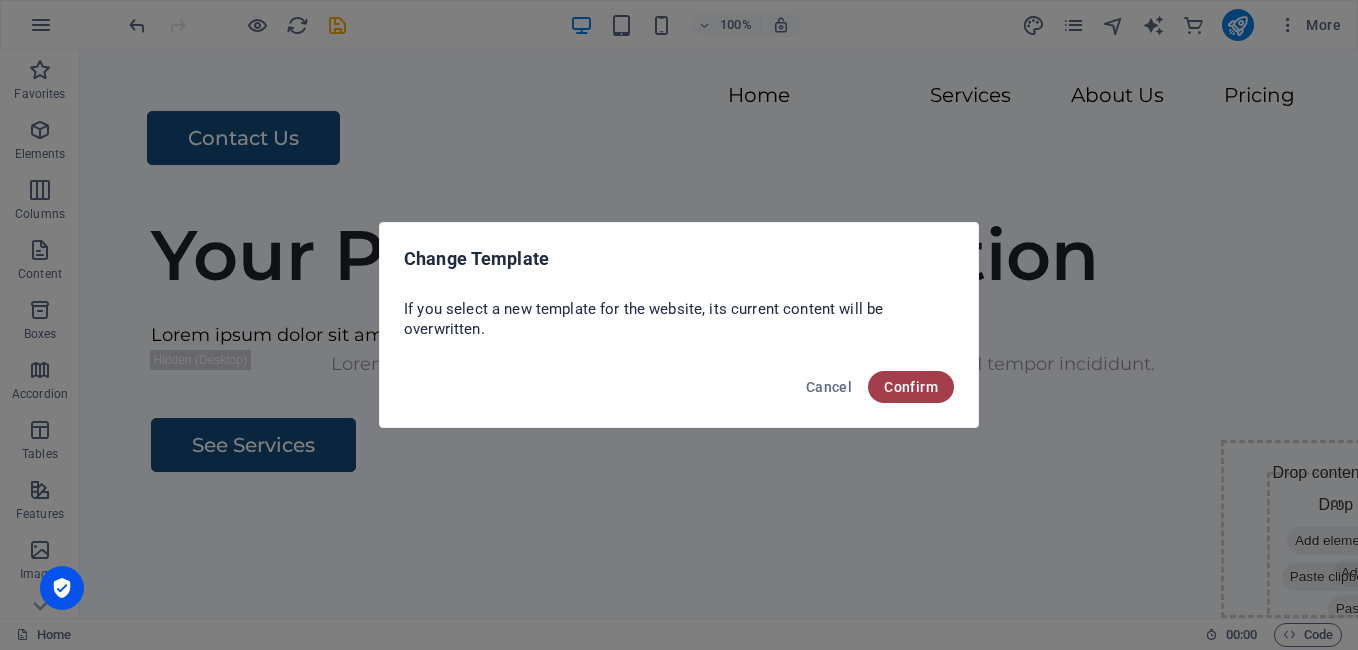click on "Confirm" at bounding box center [911, 387] 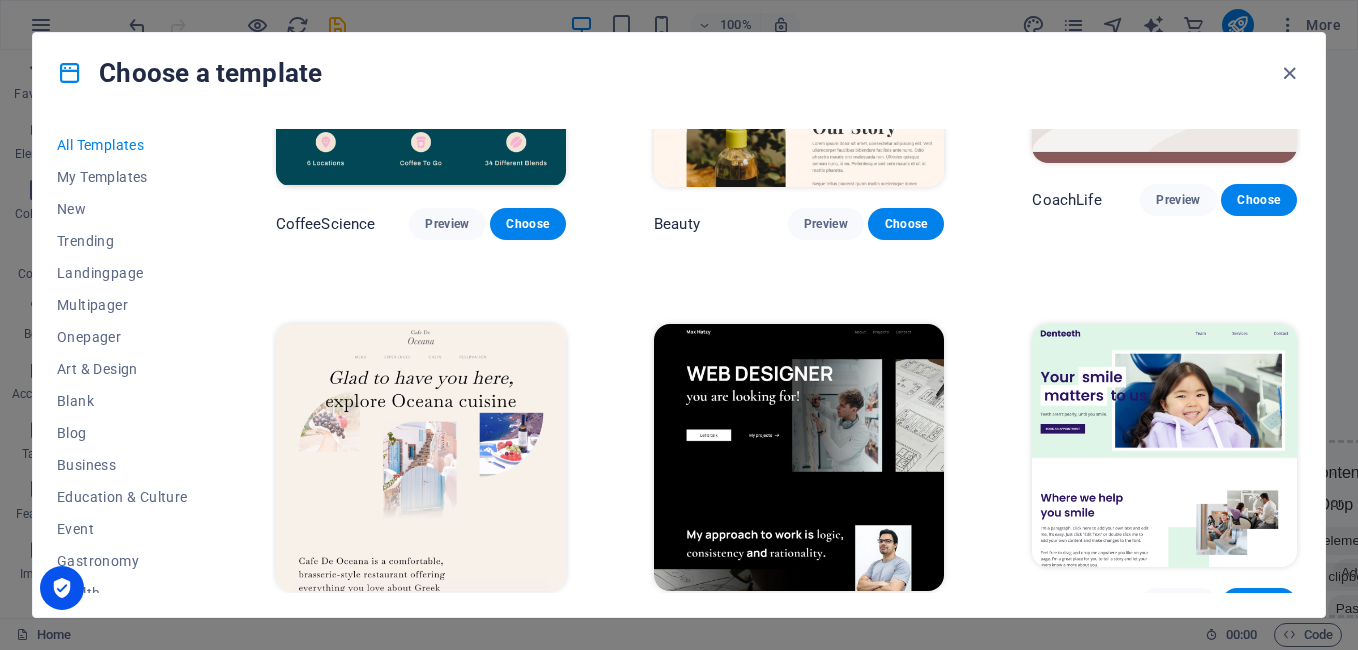 scroll, scrollTop: 5600, scrollLeft: 0, axis: vertical 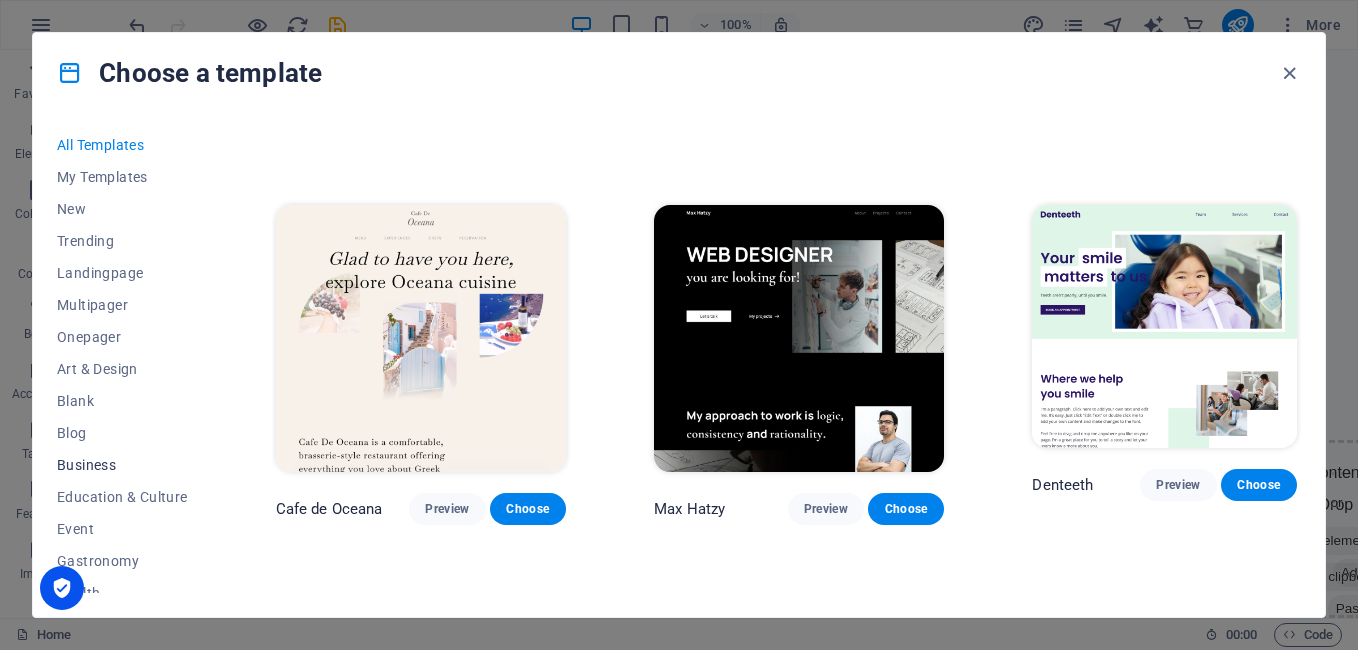 click on "Business" at bounding box center (122, 465) 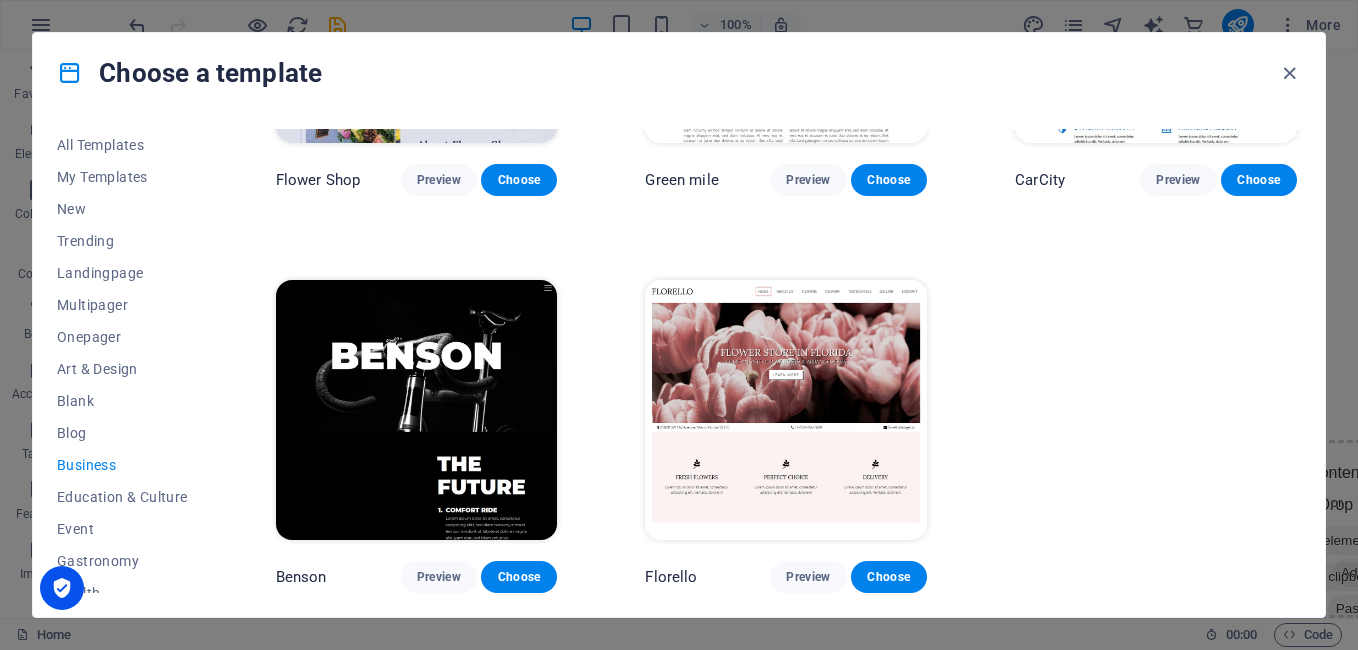 scroll, scrollTop: 639, scrollLeft: 0, axis: vertical 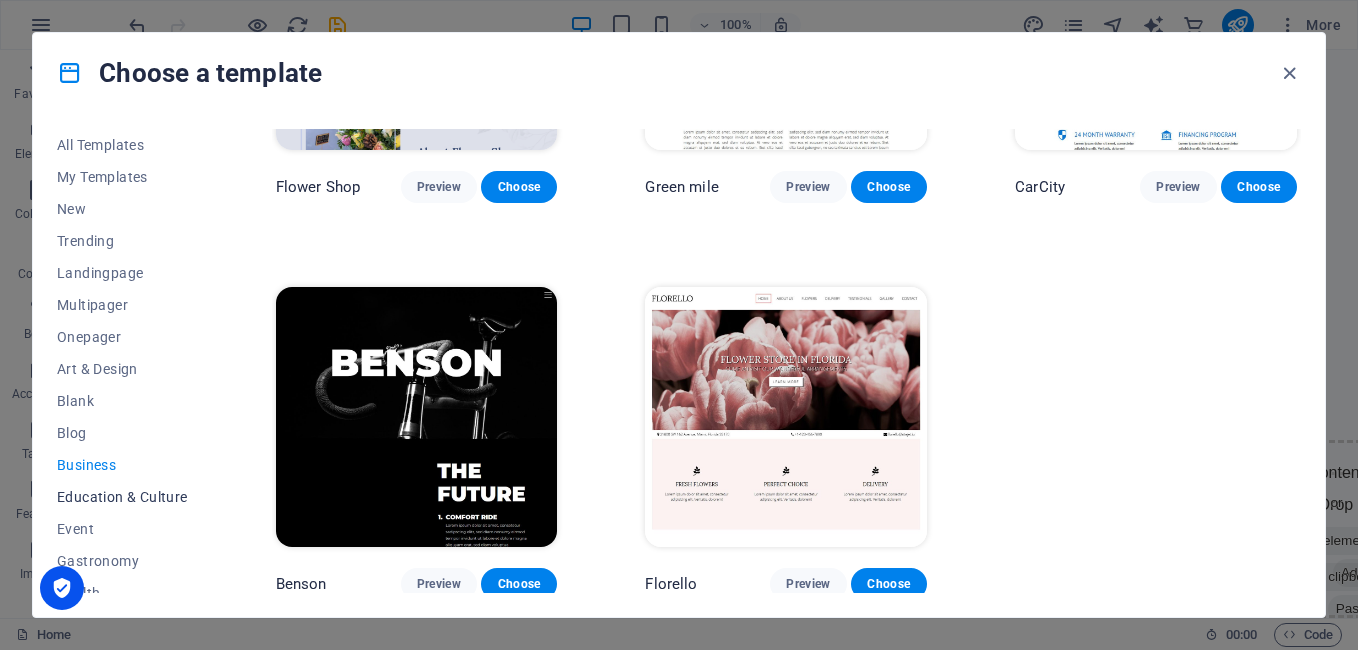 click on "Education & Culture" at bounding box center [122, 497] 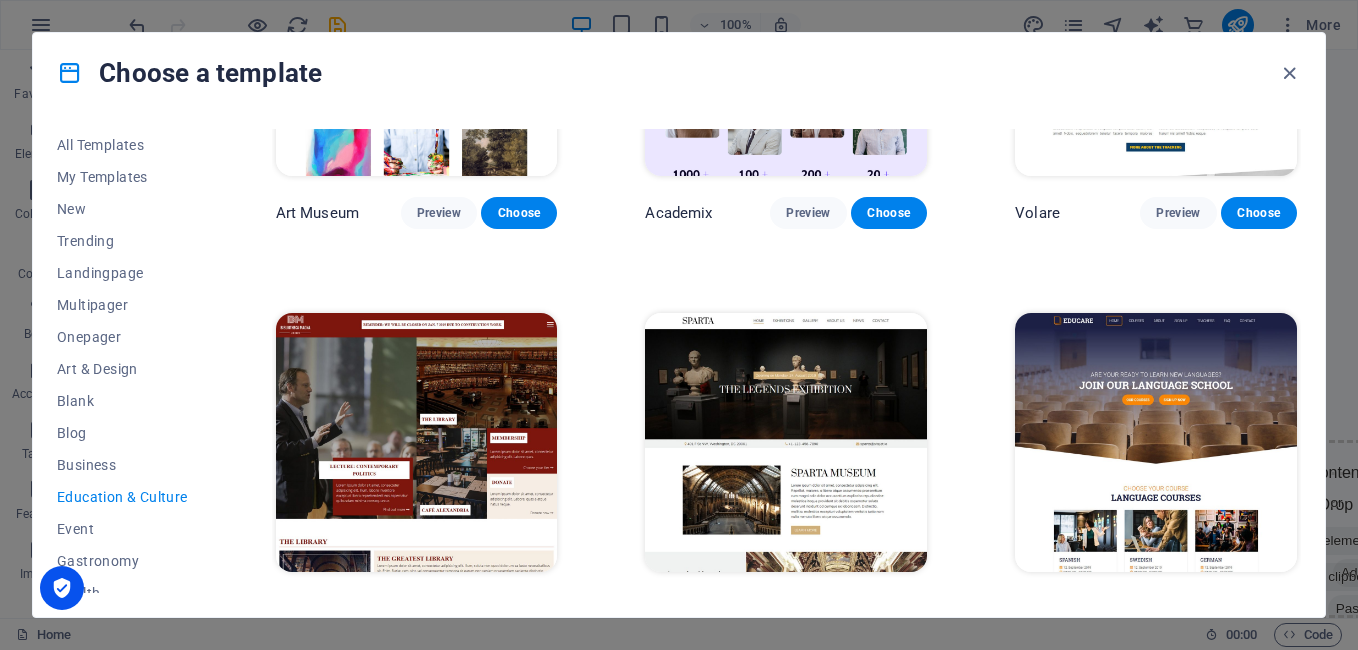 scroll, scrollTop: 0, scrollLeft: 0, axis: both 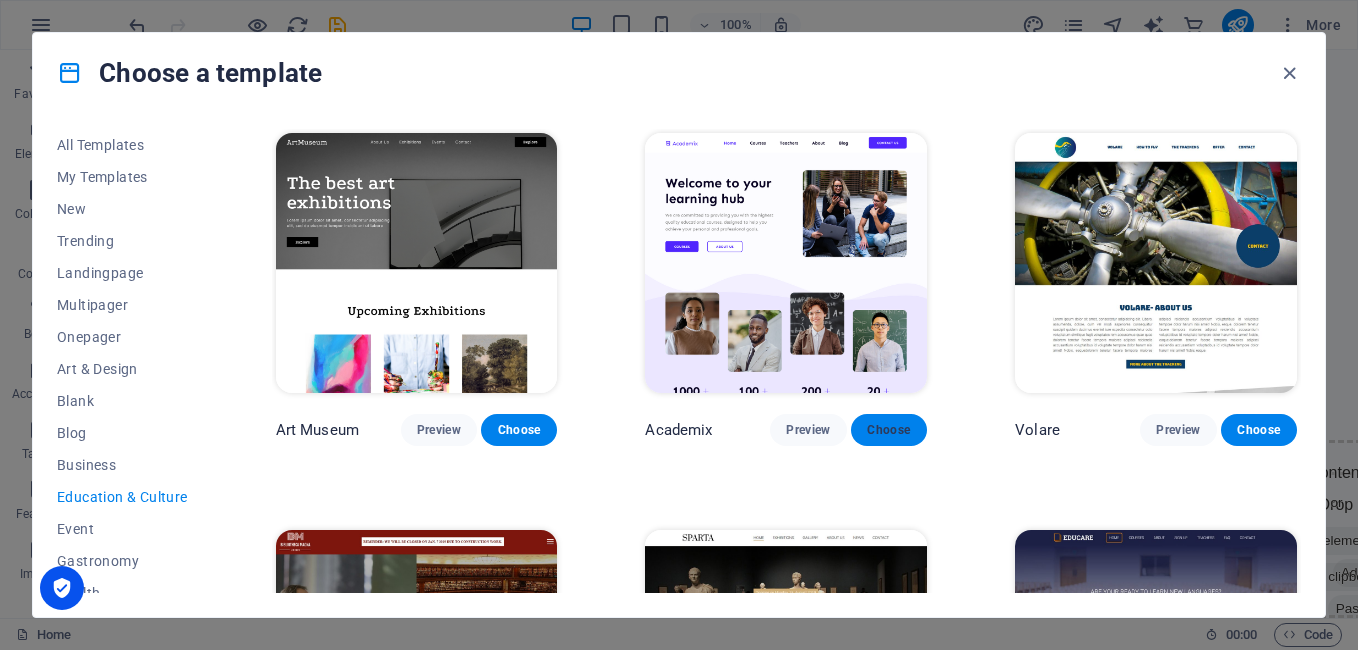 click on "Choose" at bounding box center [889, 430] 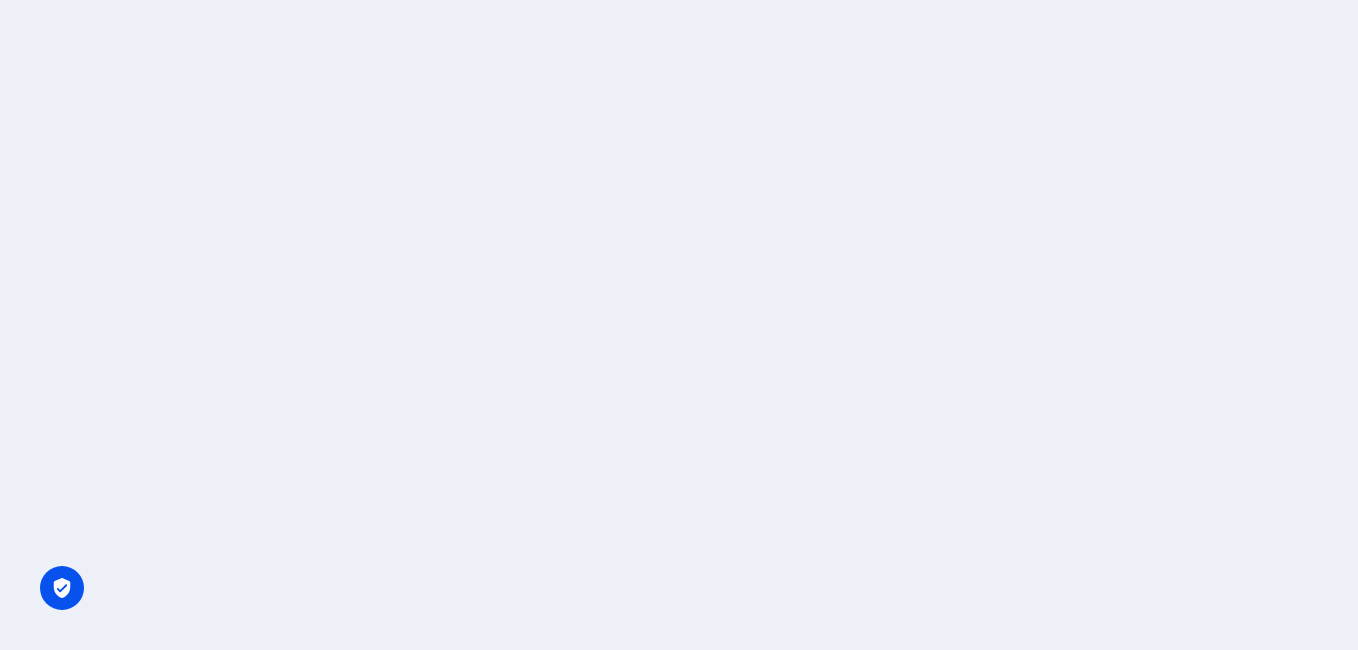 scroll, scrollTop: 0, scrollLeft: 0, axis: both 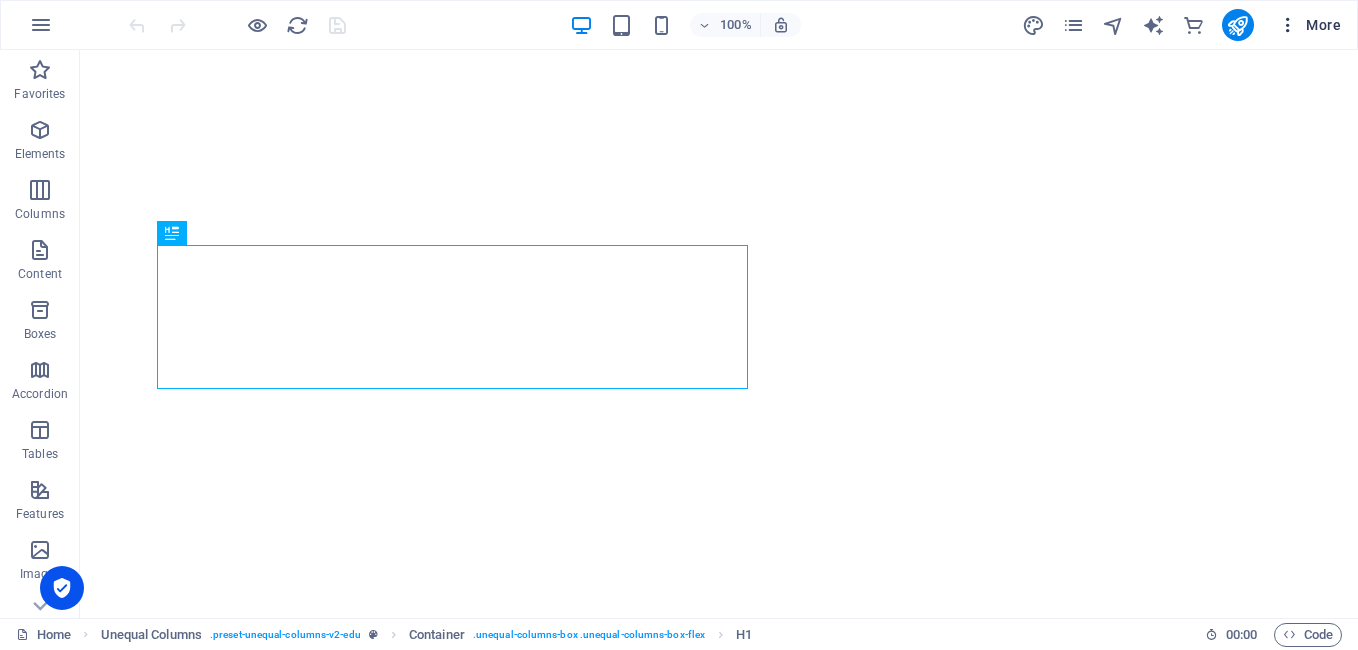 click at bounding box center [1288, 25] 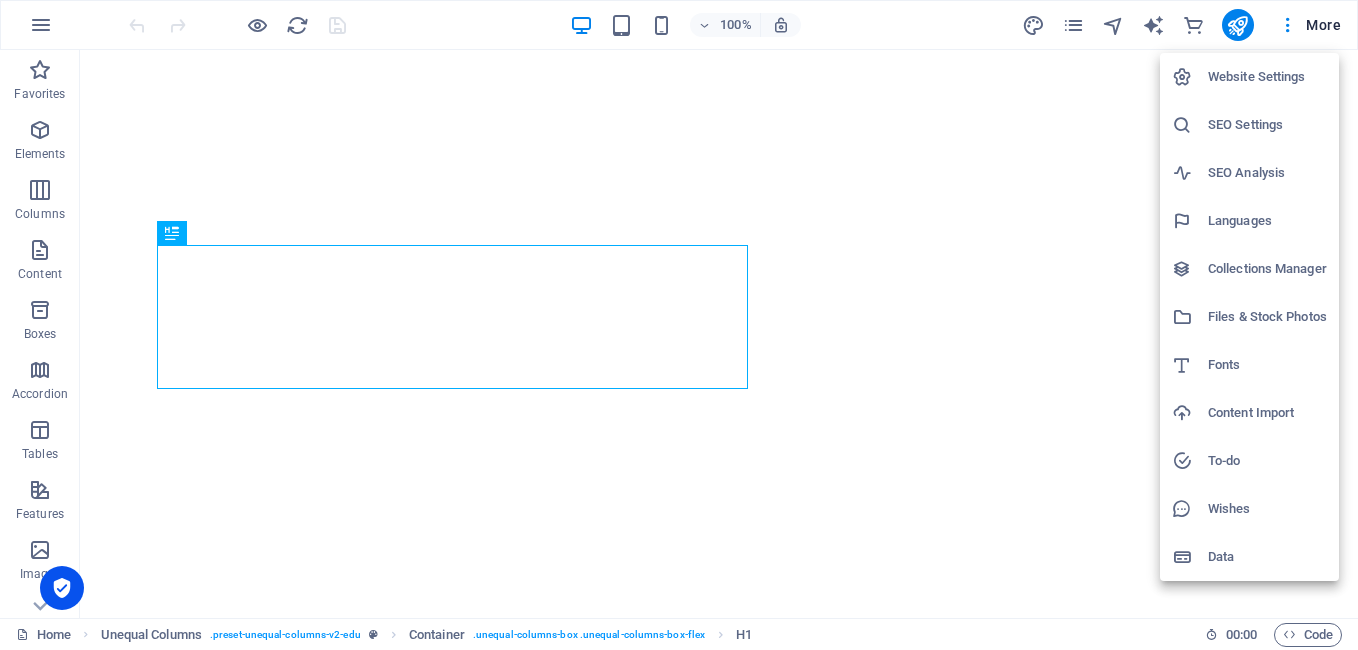 click on "Languages" at bounding box center [1267, 221] 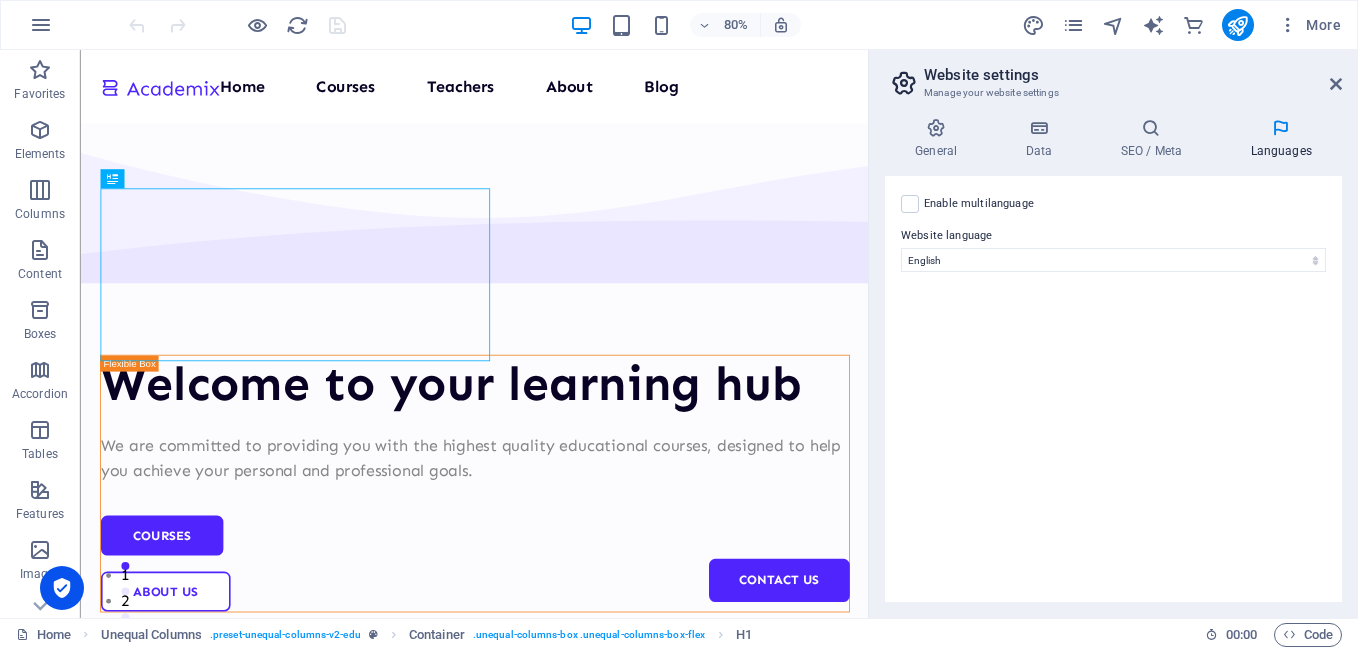 scroll, scrollTop: 0, scrollLeft: 0, axis: both 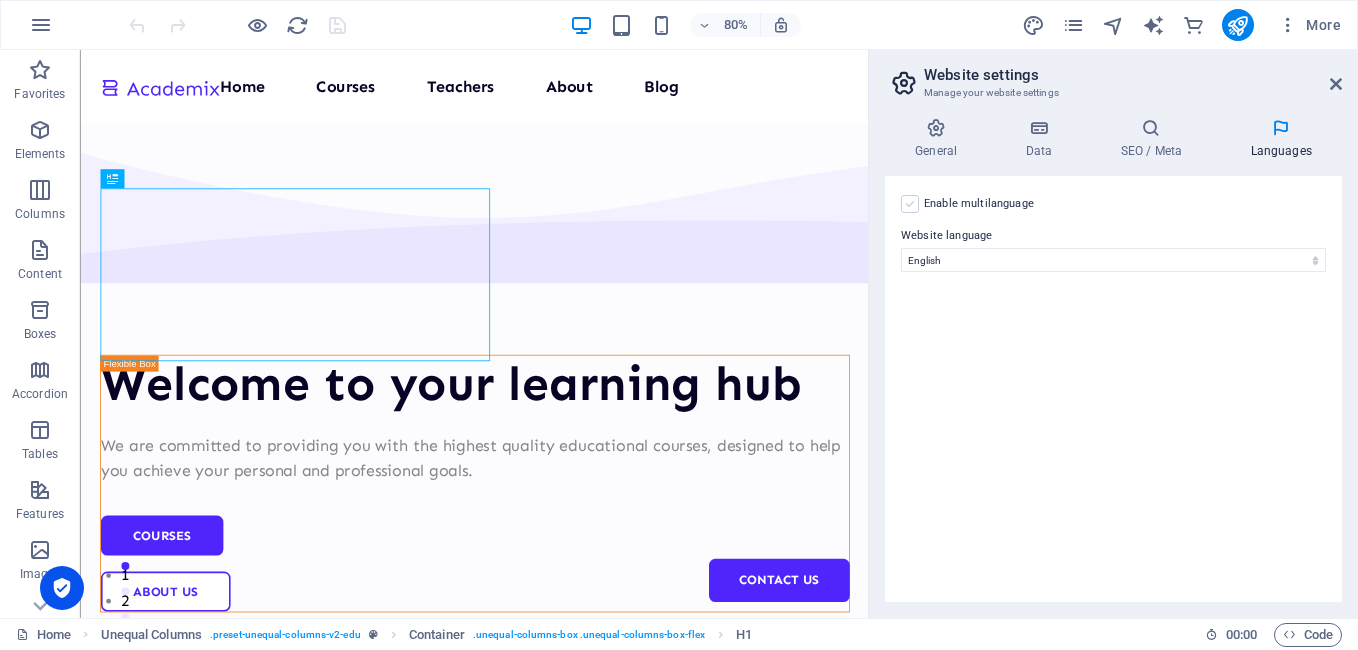 click at bounding box center [910, 204] 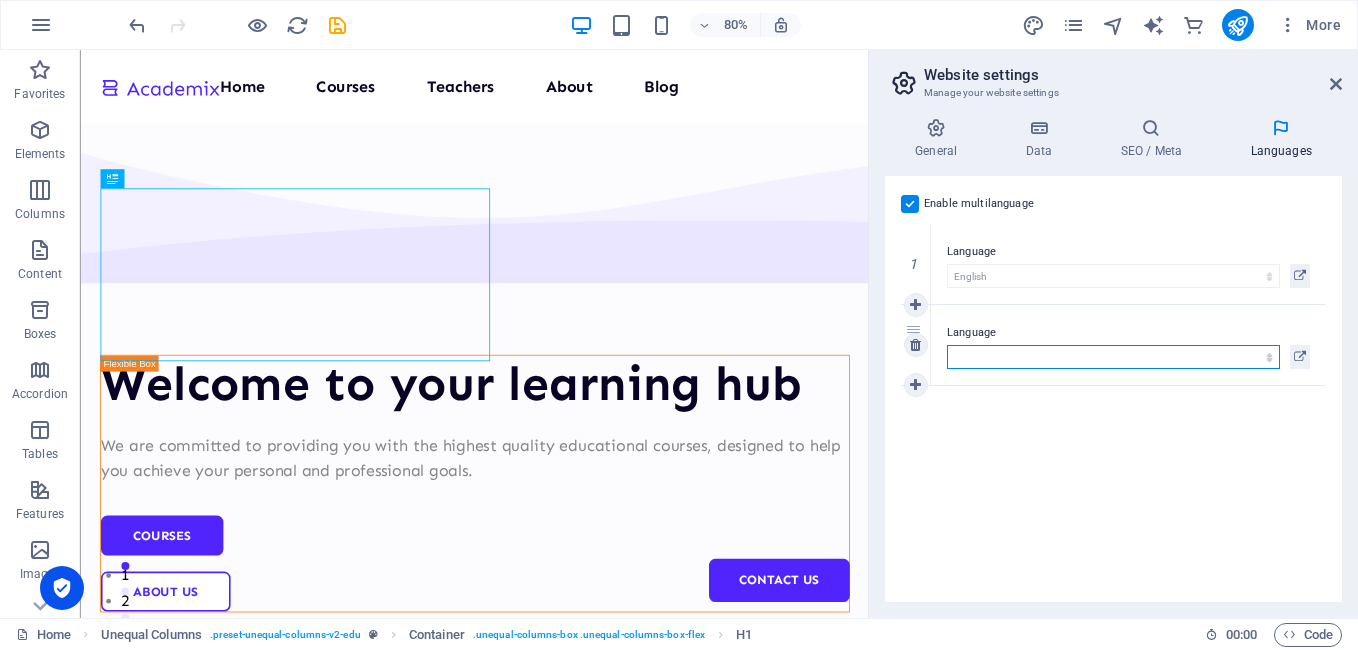 click on "Abkhazian Afar Afrikaans Akan Albanian Amharic Arabic Aragonese Armenian Assamese Avaric Avestan Aymara Azerbaijani Bambara Bashkir Basque Belarusian Bengali Bihari languages Bislama Bokmål Bosnian Breton Bulgarian Burmese Catalan Central Khmer Chamorro Chechen Chinese Church Slavic Chuvash Cornish Corsican Cree Croatian Czech Danish Dutch Dzongkha English Esperanto Estonian Ewe Faroese Farsi (Persian) Fijian Finnish French Fulah Gaelic Galician Ganda Georgian German Greek Greenlandic Guaraní Gujarati Haitian Creole Hausa Hebrew Herero Hindi Hiri Motu Hungarian Icelandic Ido Igbo Indonesian Interlingua Interlingue Inuktitut Inupiaq Irish Italian Japanese Javanese Kannada Kanuri Kashmiri Kazakh Kikuyu Kinyarwanda Komi Kongo Korean Kurdish Kwanyama Kyrgyz Lao Latin Latvian Limburgish Lingala Lithuanian Luba-Katanga Luxembourgish Macedonian Malagasy Malay Malayalam Maldivian Maltese Manx Maori Marathi Marshallese Mongolian Nauru Navajo Ndonga Nepali North Ndebele Northern Sami Norwegian Norwegian Nynorsk Nuosu" at bounding box center [1113, 357] 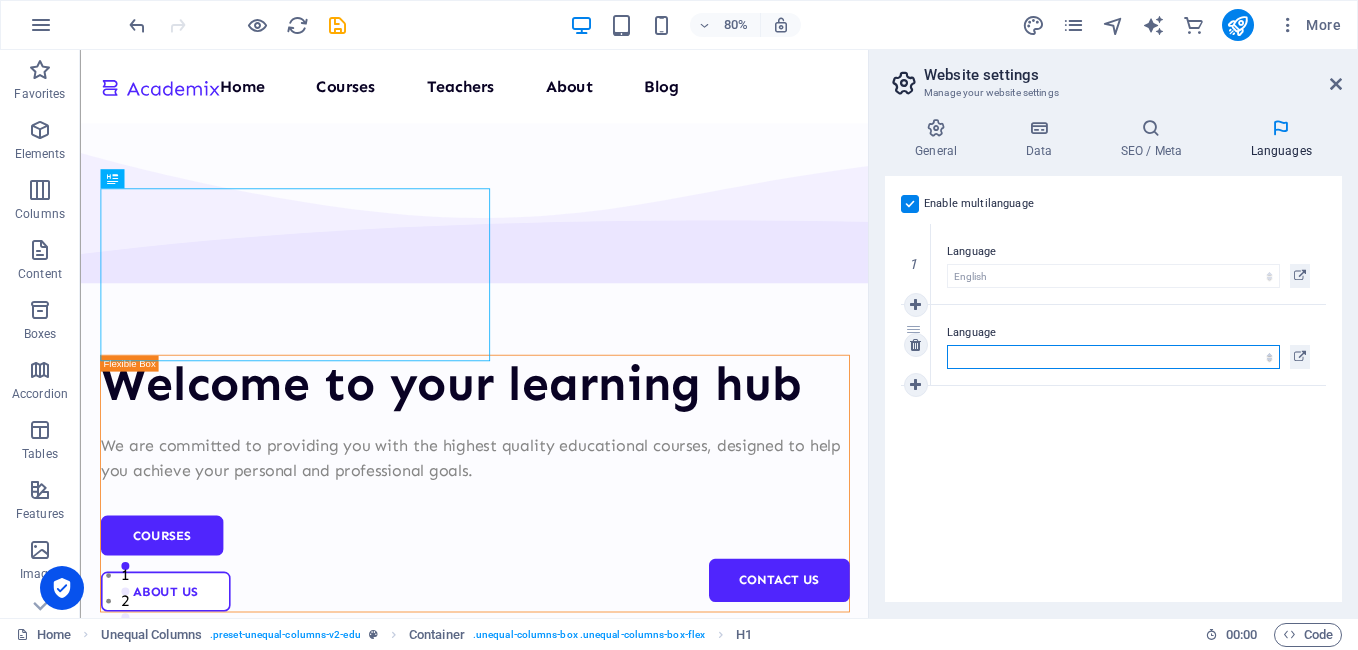 select on "6" 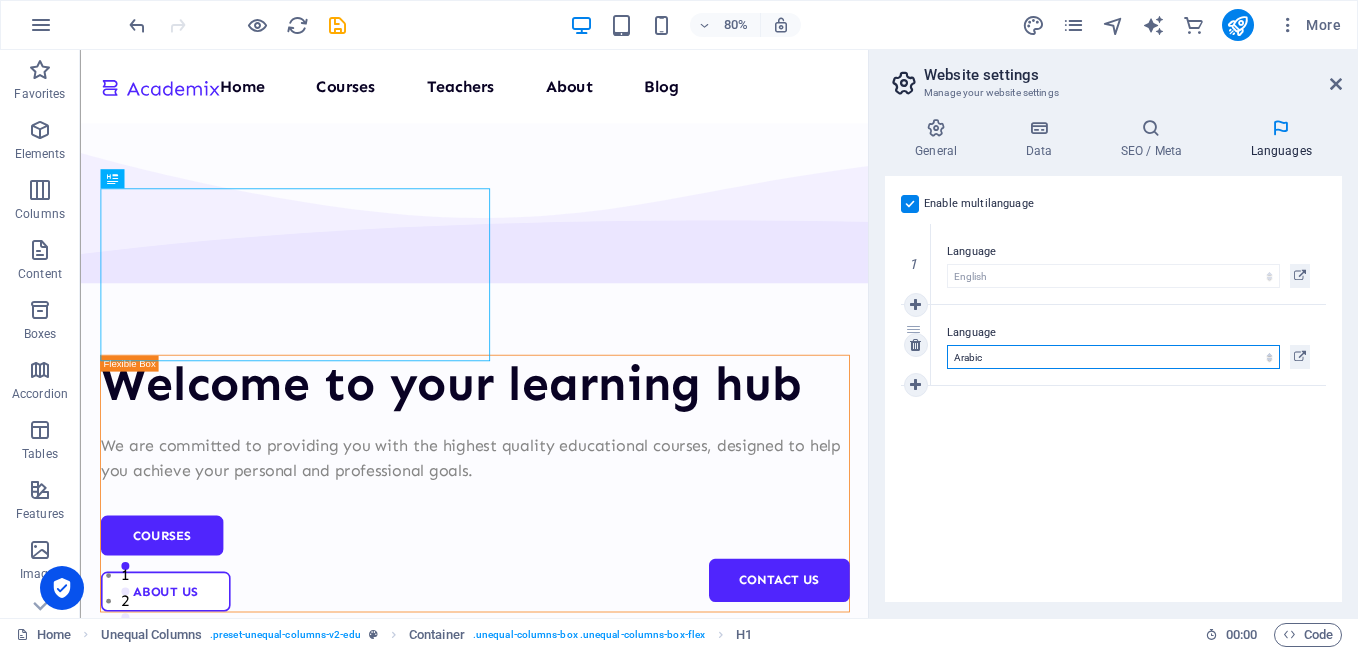 click on "Abkhazian Afar Afrikaans Akan Albanian Amharic Arabic Aragonese Armenian Assamese Avaric Avestan Aymara Azerbaijani Bambara Bashkir Basque Belarusian Bengali Bihari languages Bislama Bokmål Bosnian Breton Bulgarian Burmese Catalan Central Khmer Chamorro Chechen Chinese Church Slavic Chuvash Cornish Corsican Cree Croatian Czech Danish Dutch Dzongkha English Esperanto Estonian Ewe Faroese Farsi (Persian) Fijian Finnish French Fulah Gaelic Galician Ganda Georgian German Greek Greenlandic Guaraní Gujarati Haitian Creole Hausa Hebrew Herero Hindi Hiri Motu Hungarian Icelandic Ido Igbo Indonesian Interlingua Interlingue Inuktitut Inupiaq Irish Italian Japanese Javanese Kannada Kanuri Kashmiri Kazakh Kikuyu Kinyarwanda Komi Kongo Korean Kurdish Kwanyama Kyrgyz Lao Latin Latvian Limburgish Lingala Lithuanian Luba-Katanga Luxembourgish Macedonian Malagasy Malay Malayalam Maldivian Maltese Manx Maori Marathi Marshallese Mongolian Nauru Navajo Ndonga Nepali North Ndebele Northern Sami Norwegian Norwegian Nynorsk Nuosu" at bounding box center (1113, 357) 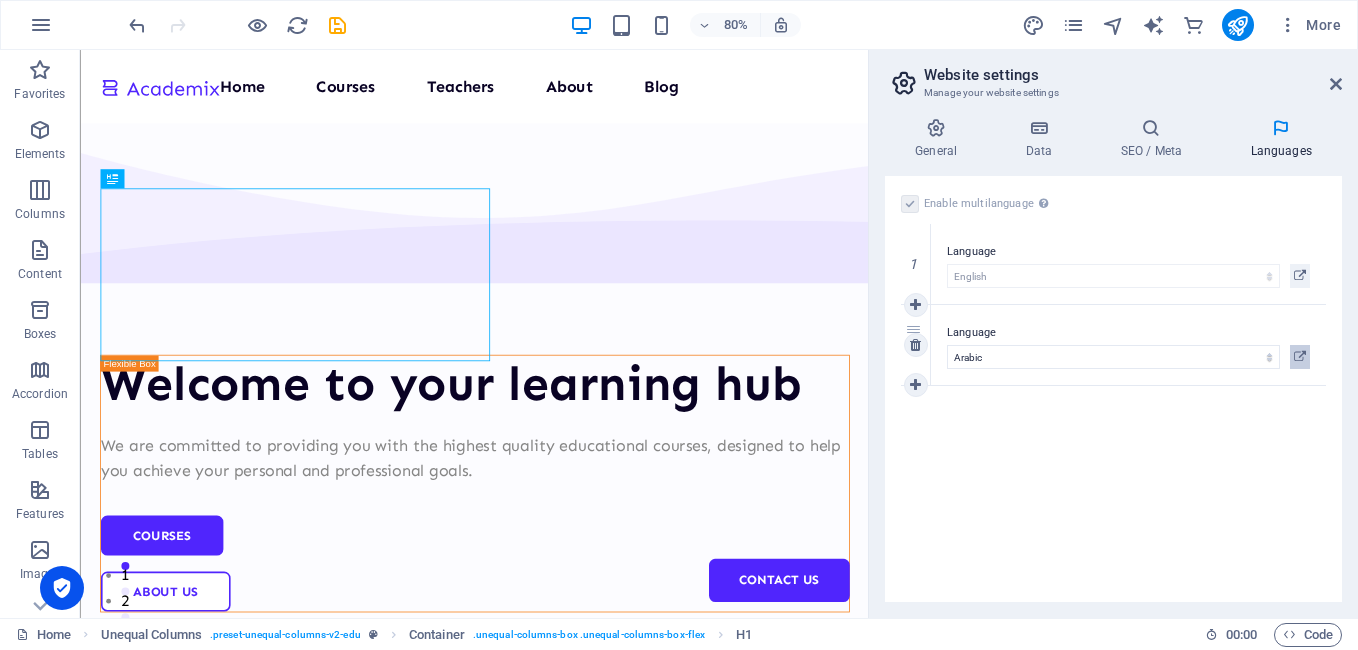 click at bounding box center [1300, 357] 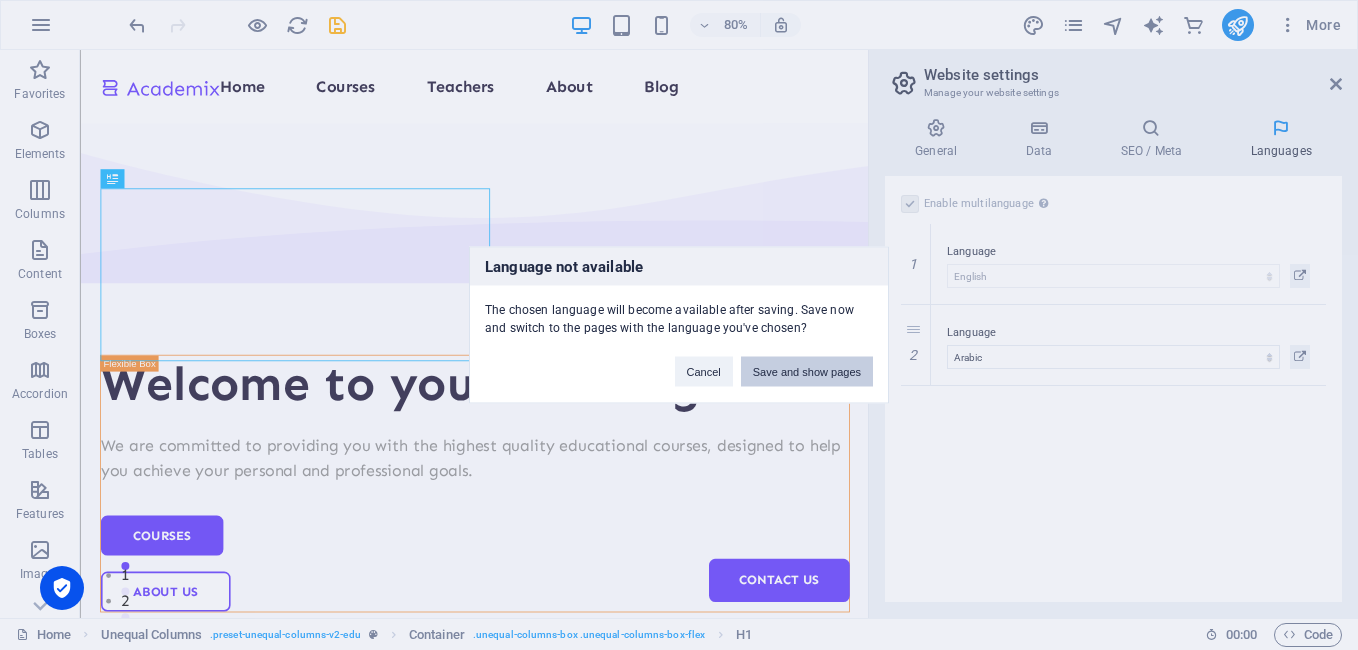 click on "Save and show pages" at bounding box center (807, 372) 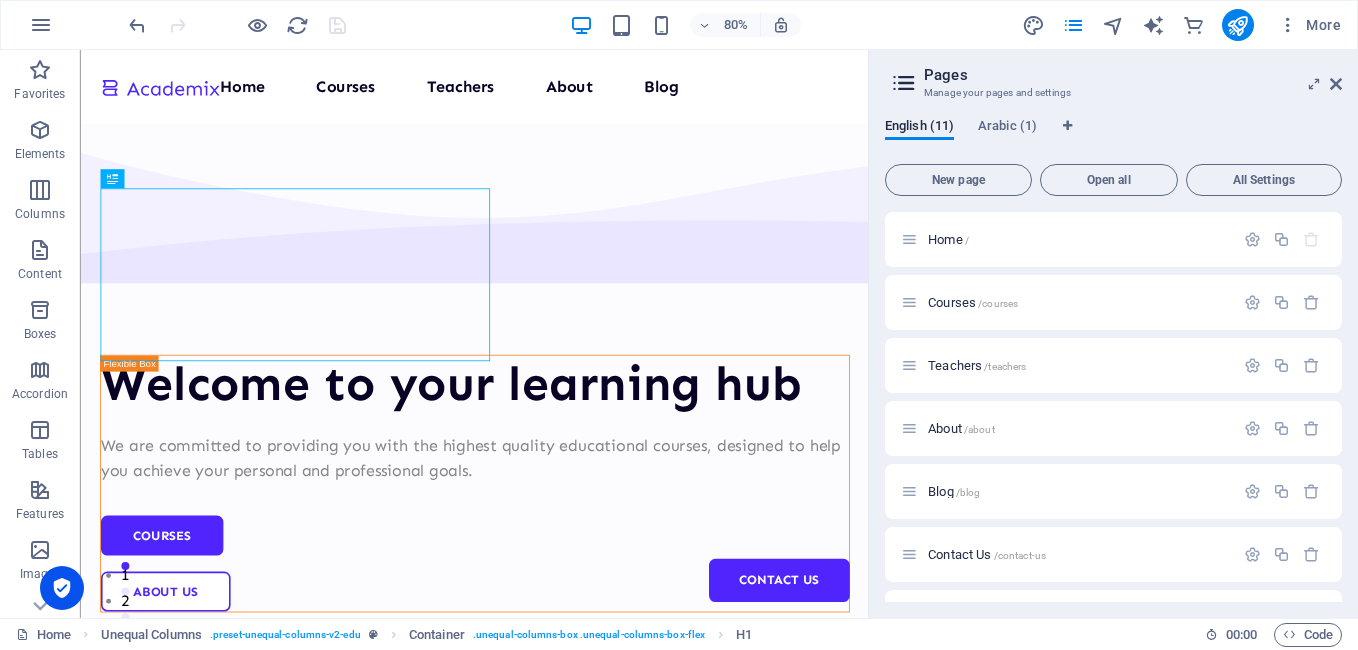 click at bounding box center (1282, 366) 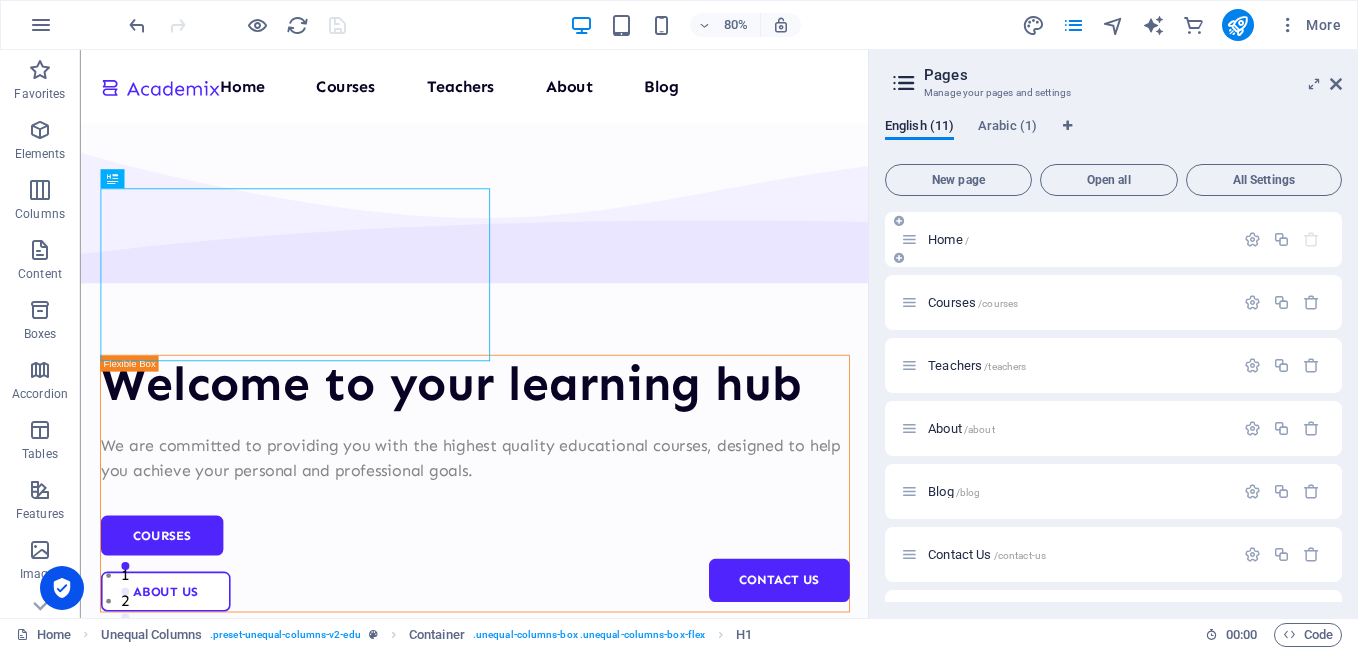 click on "Home /" at bounding box center [948, 239] 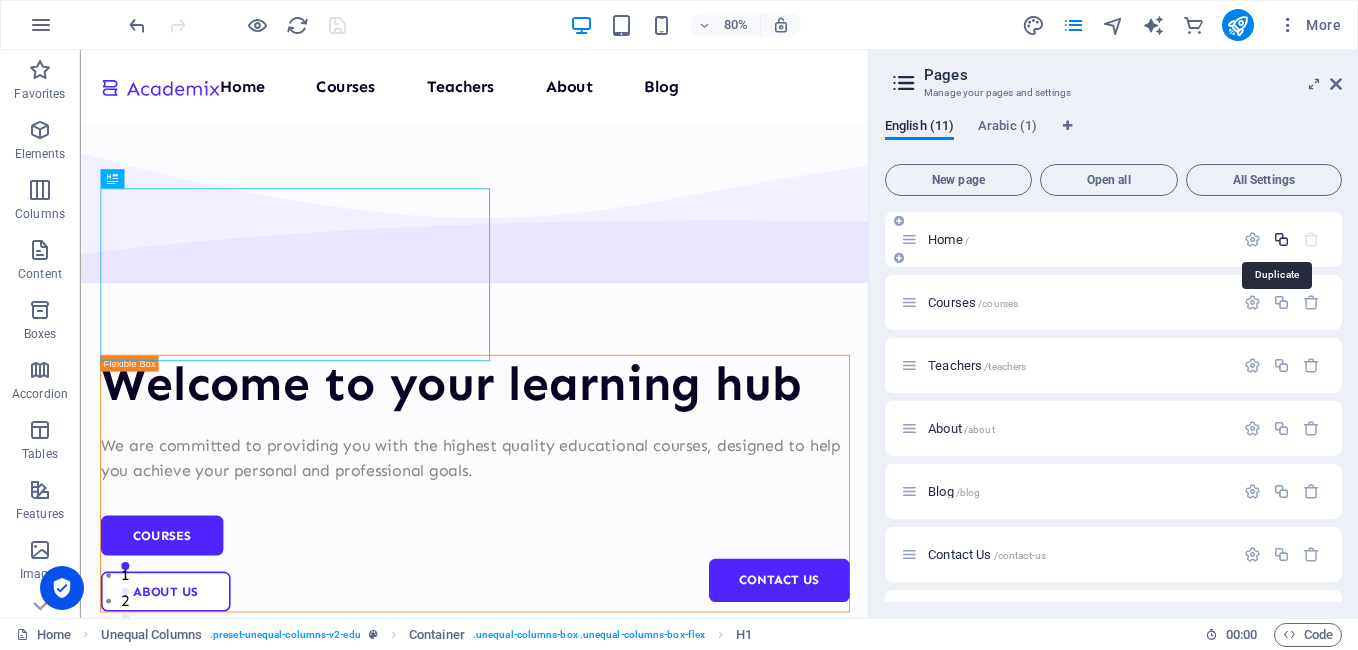 click at bounding box center (1281, 239) 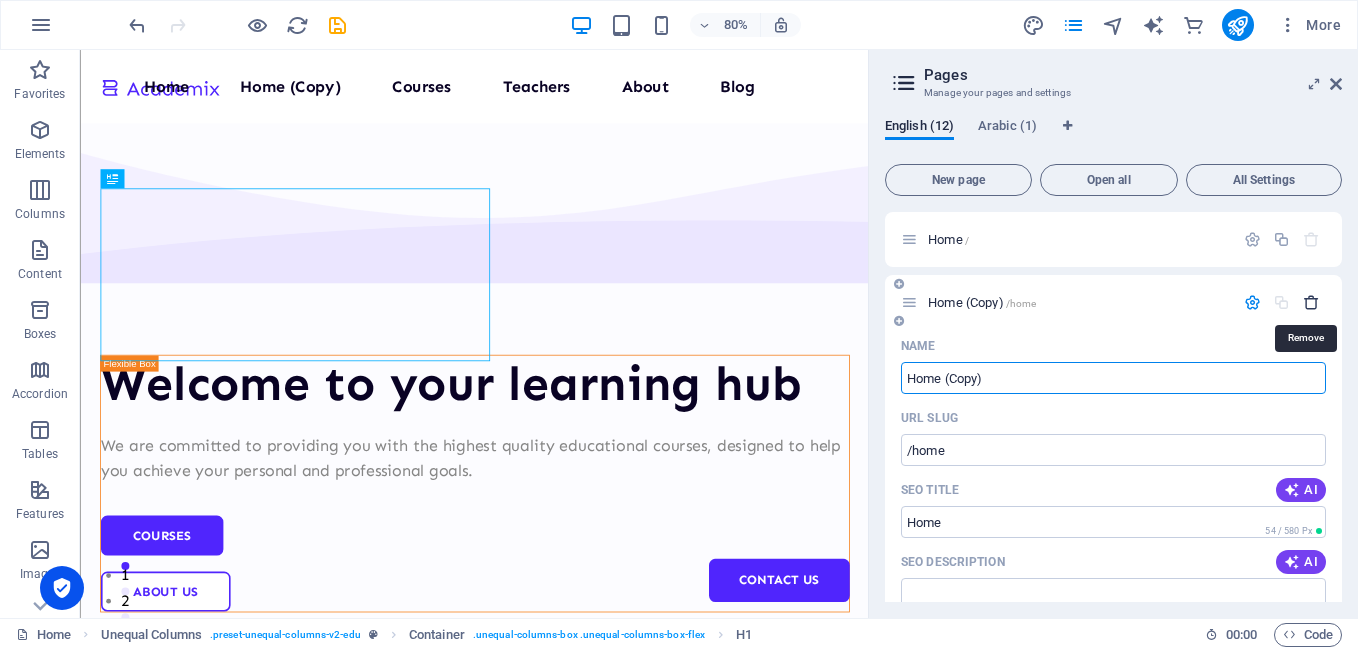 click at bounding box center [1311, 302] 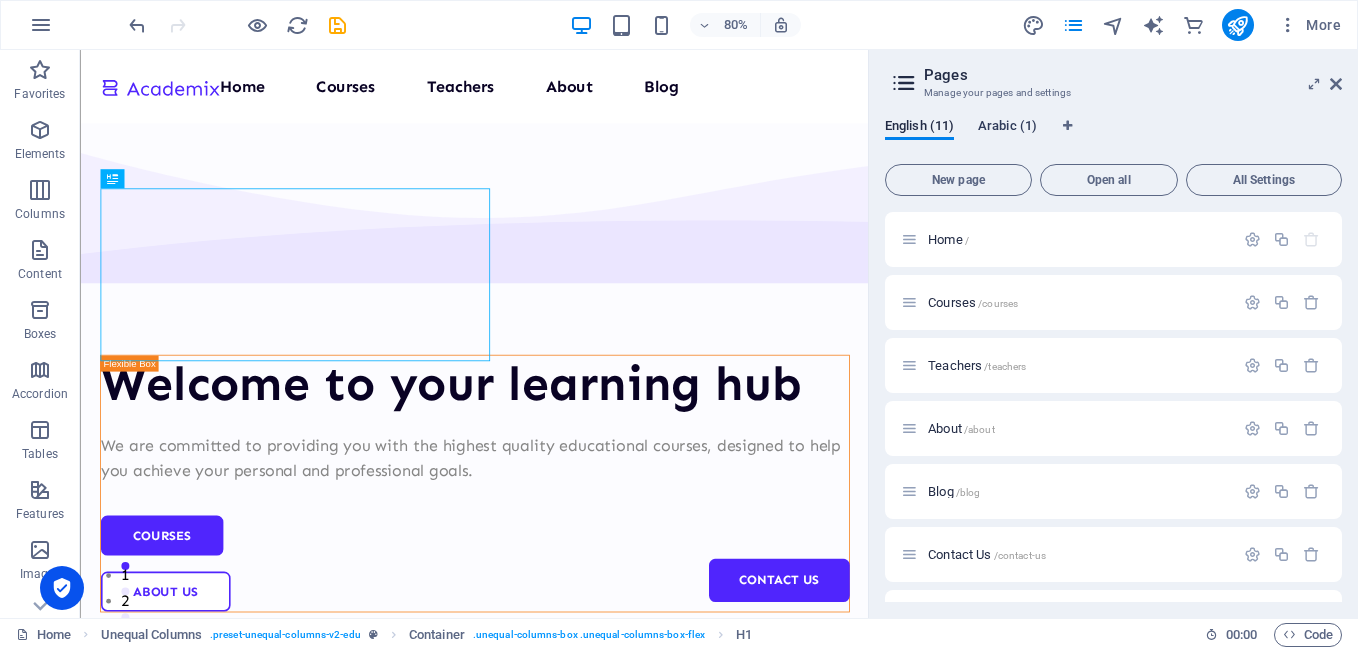 click on "Arabic (1)" at bounding box center [1007, 128] 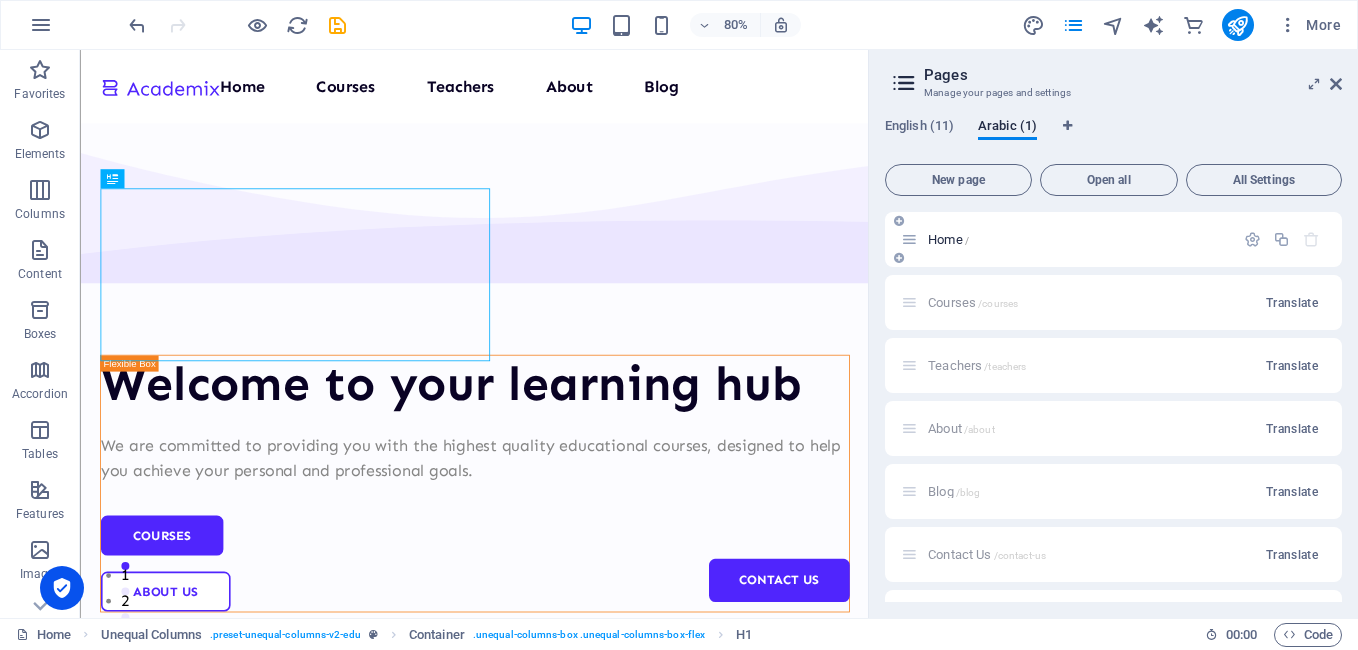 click on "Home /" at bounding box center (1078, 239) 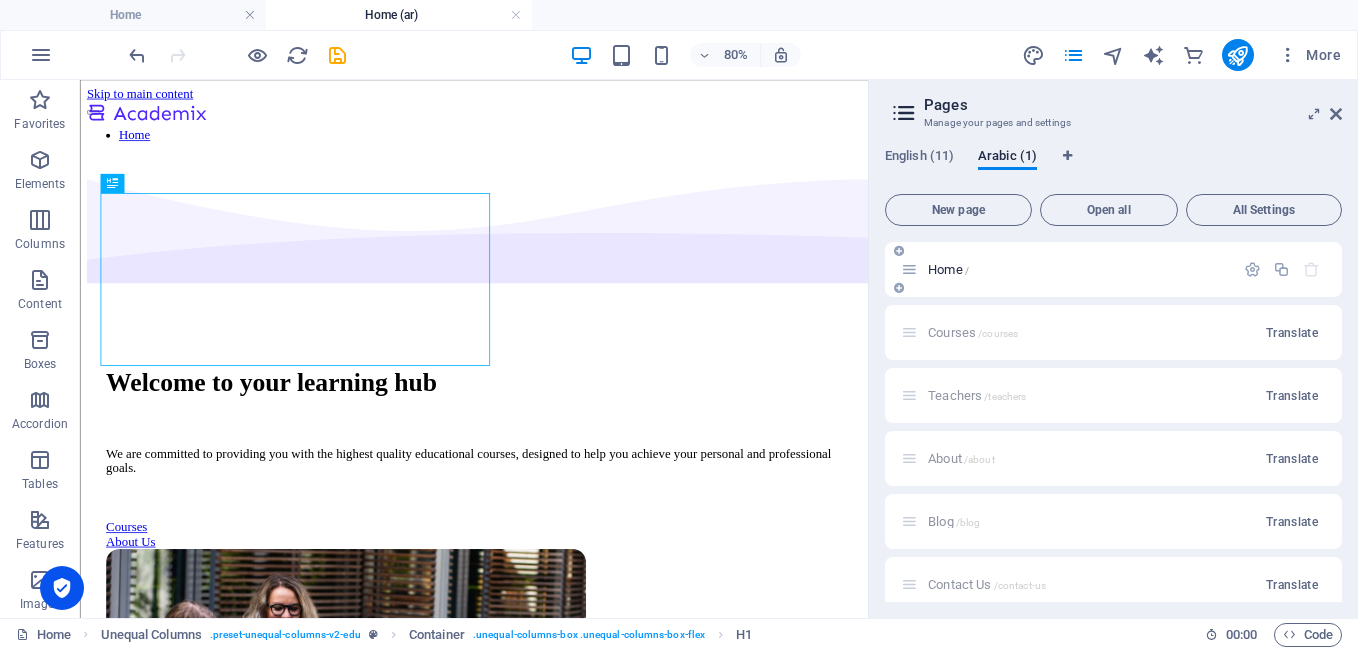 scroll, scrollTop: 0, scrollLeft: 0, axis: both 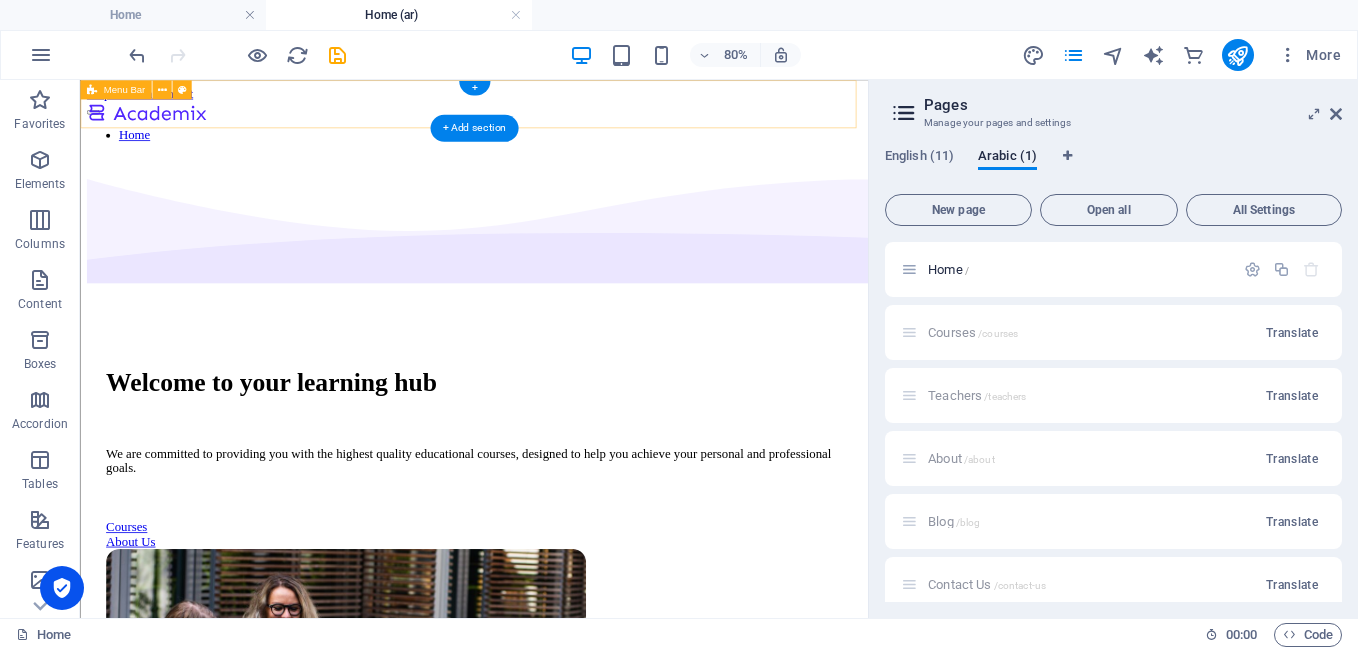 click on "Home" at bounding box center [572, 132] 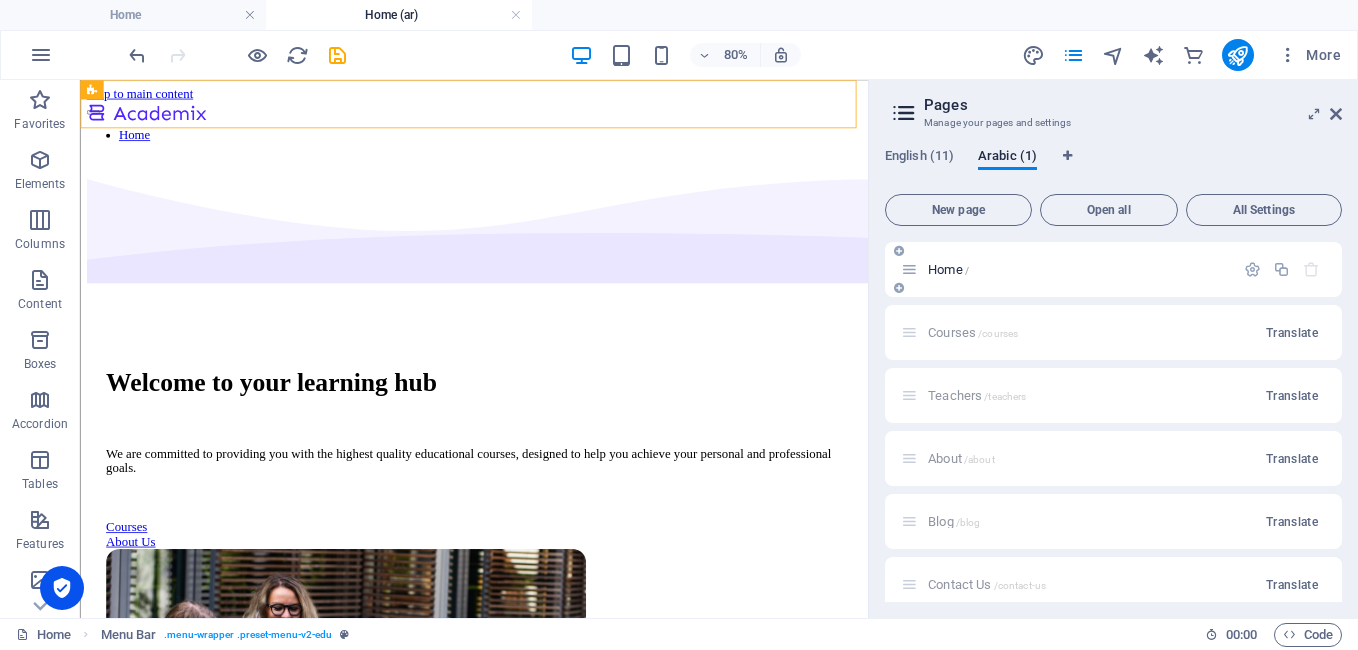 click on "Home /" at bounding box center [1078, 269] 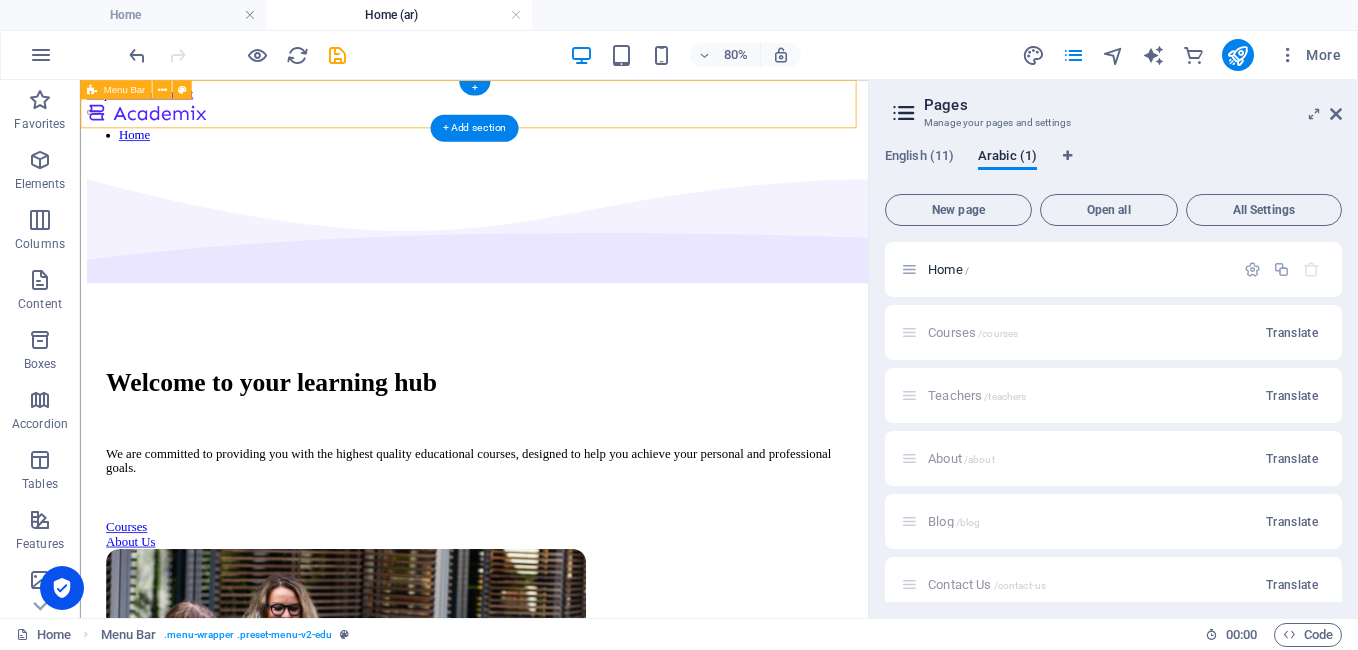 click on "Home" at bounding box center (572, 132) 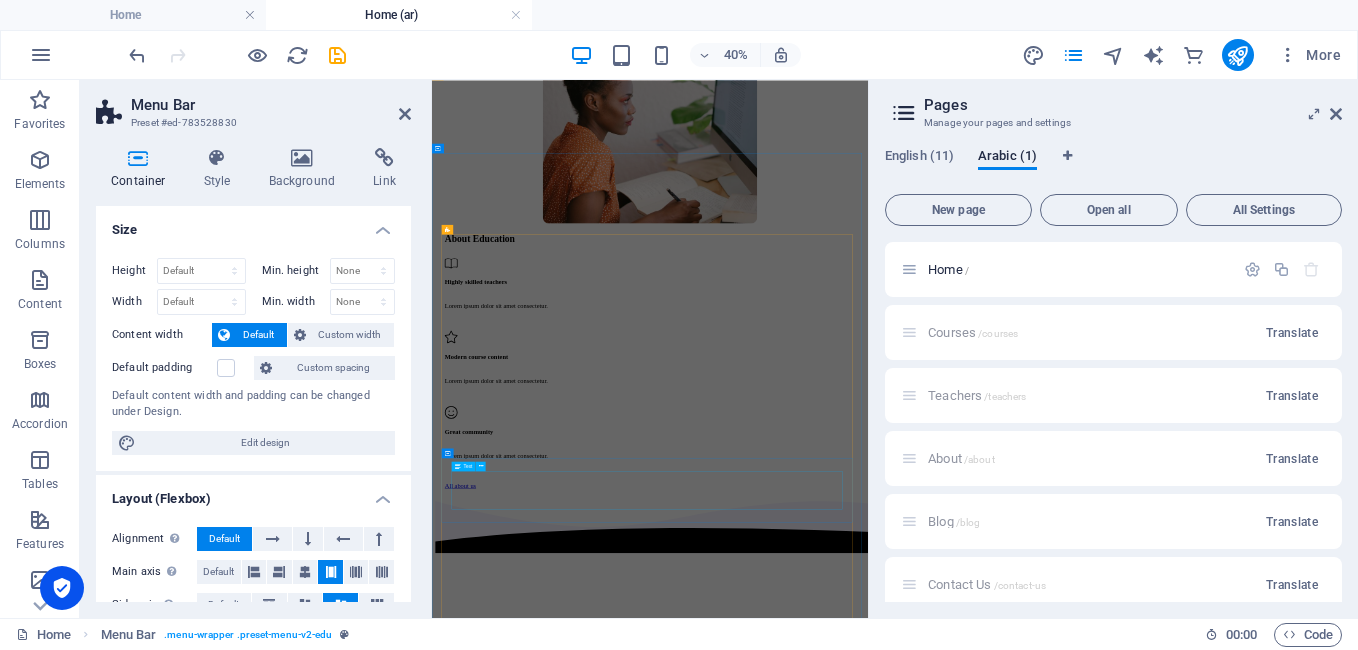 scroll, scrollTop: 7349, scrollLeft: 0, axis: vertical 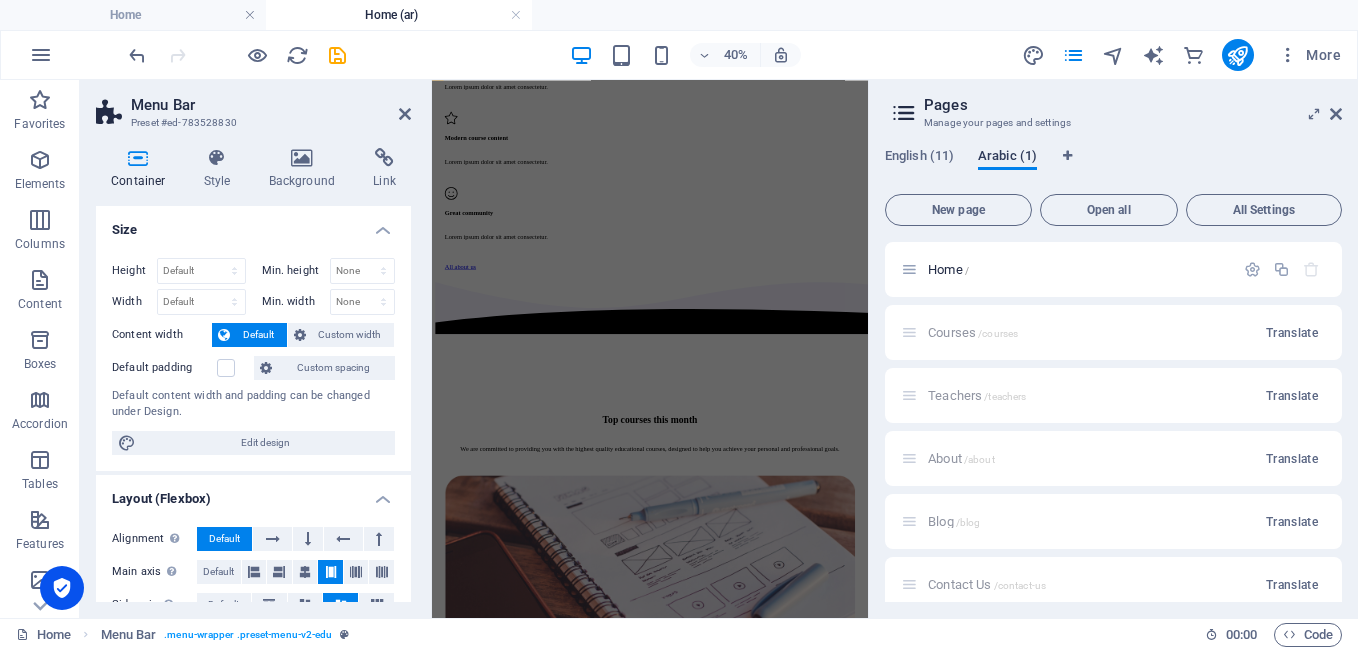 click on "Arabic (1)" at bounding box center [1007, 158] 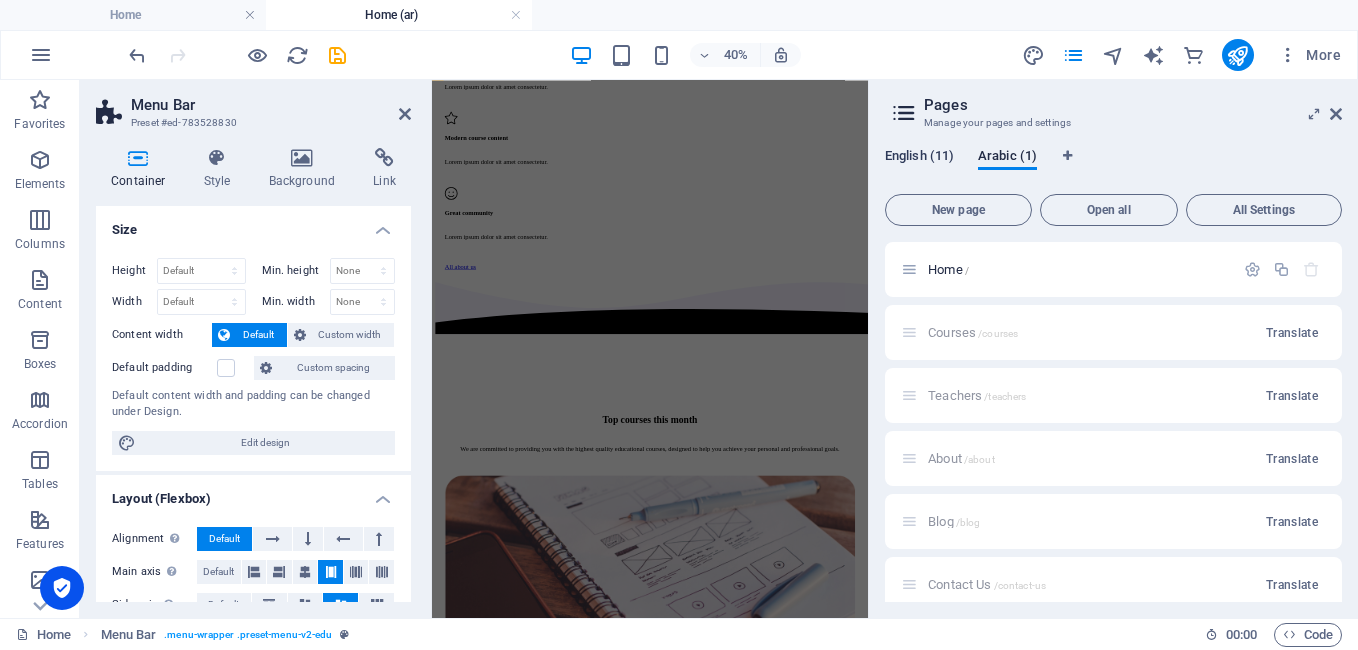 click on "English (11)" at bounding box center (919, 158) 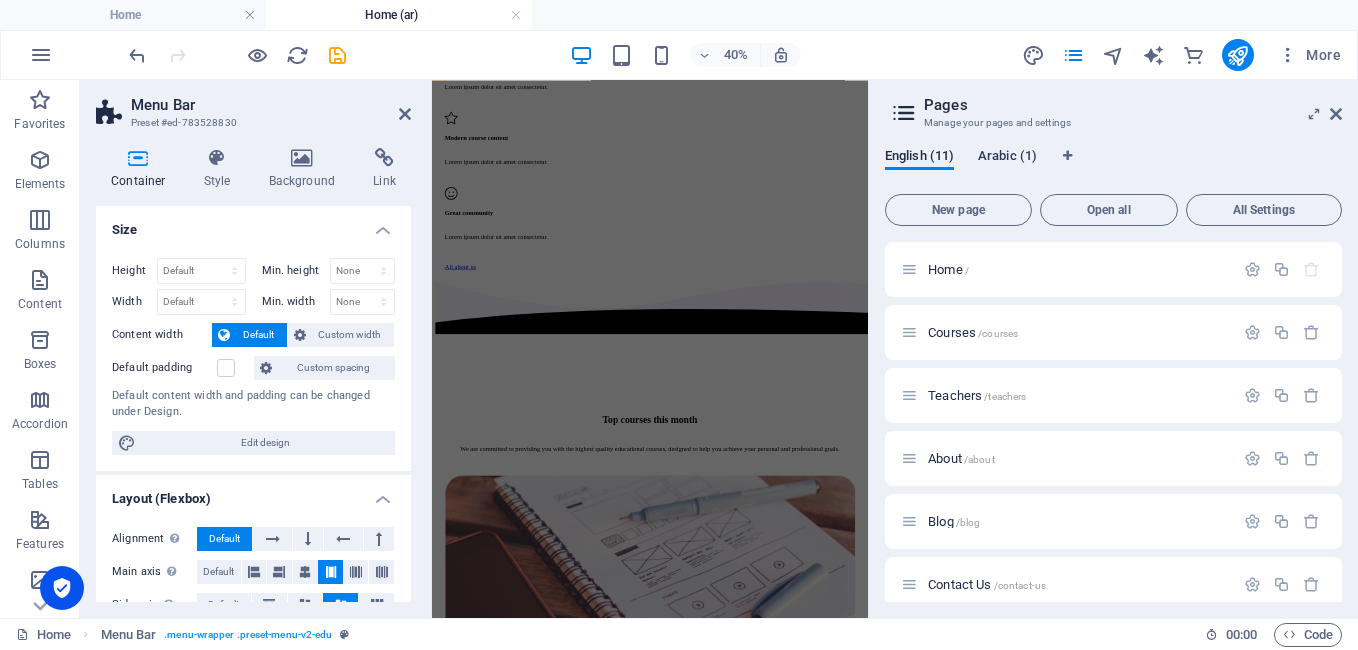 click on "Arabic (1)" at bounding box center [1007, 158] 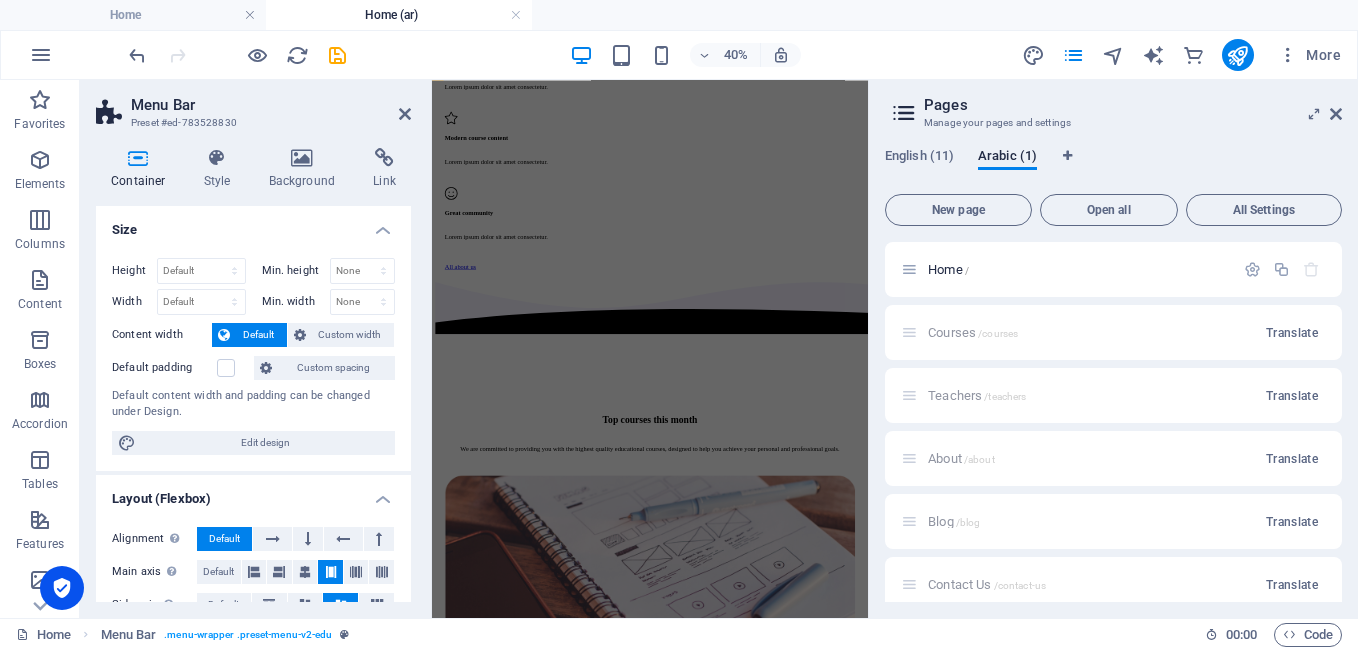 click on "Courses /courses Translate" at bounding box center [1113, 332] 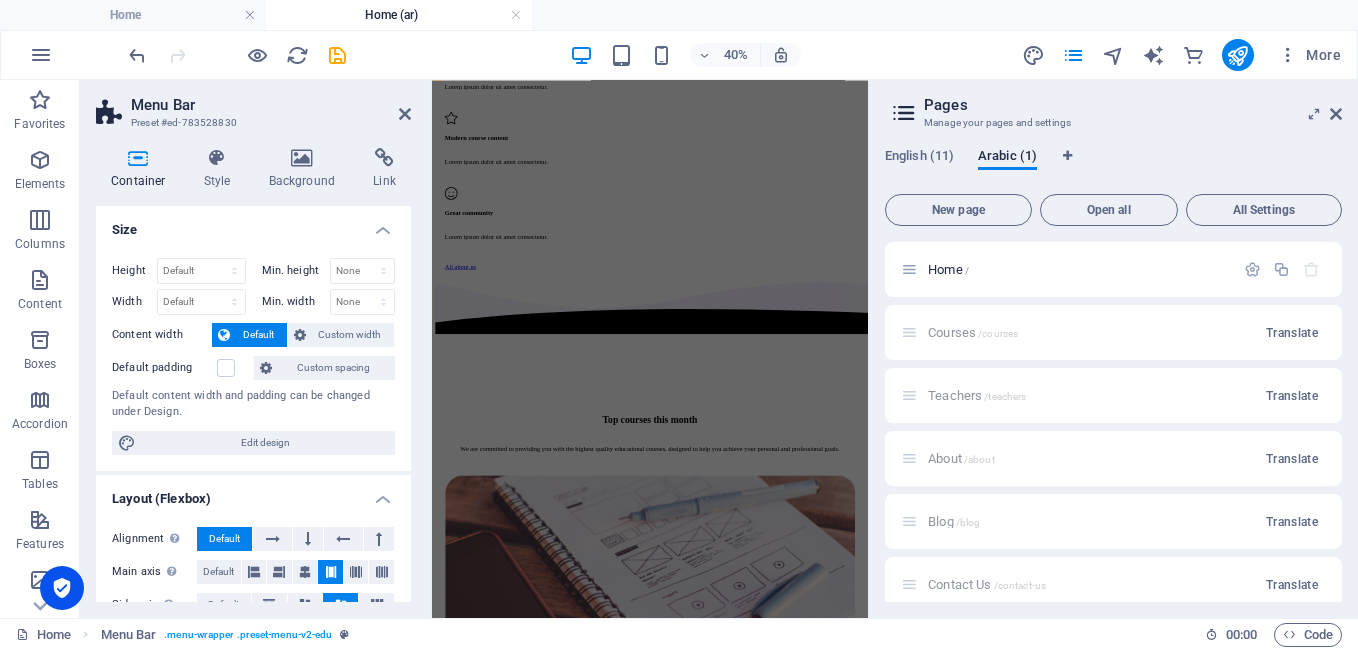 click on "Courses /courses Translate" at bounding box center [1113, 332] 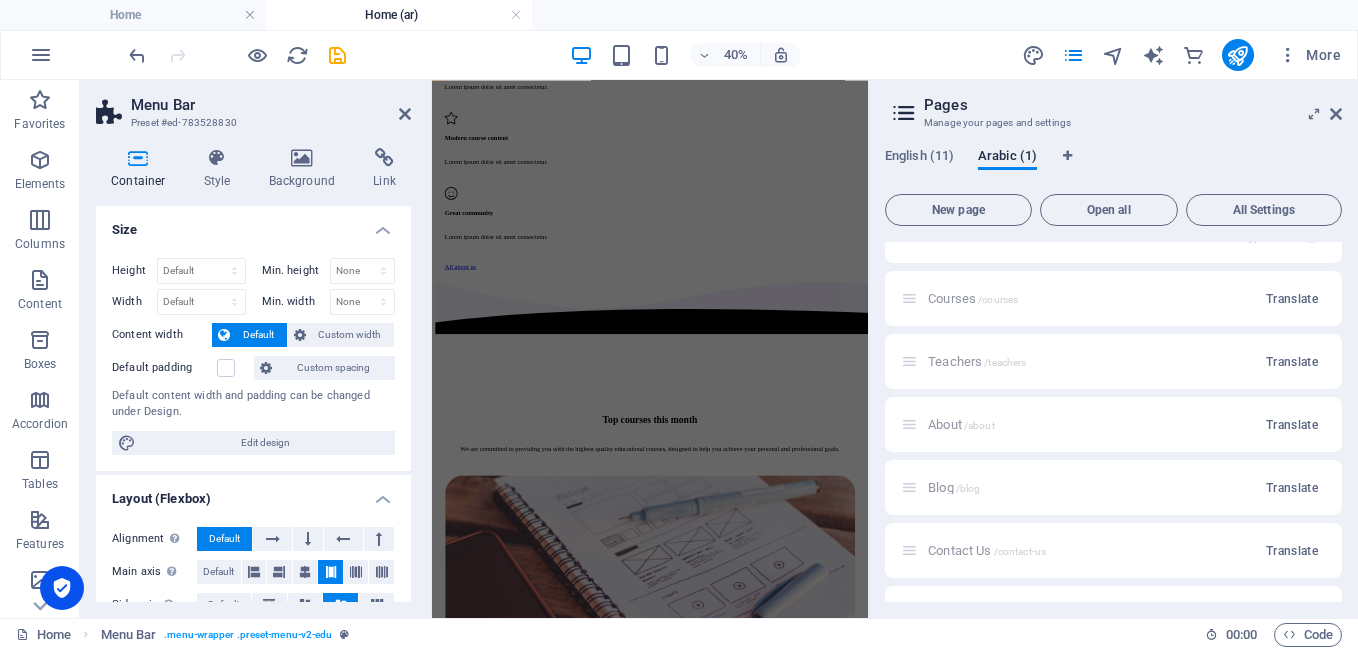scroll, scrollTop: 0, scrollLeft: 0, axis: both 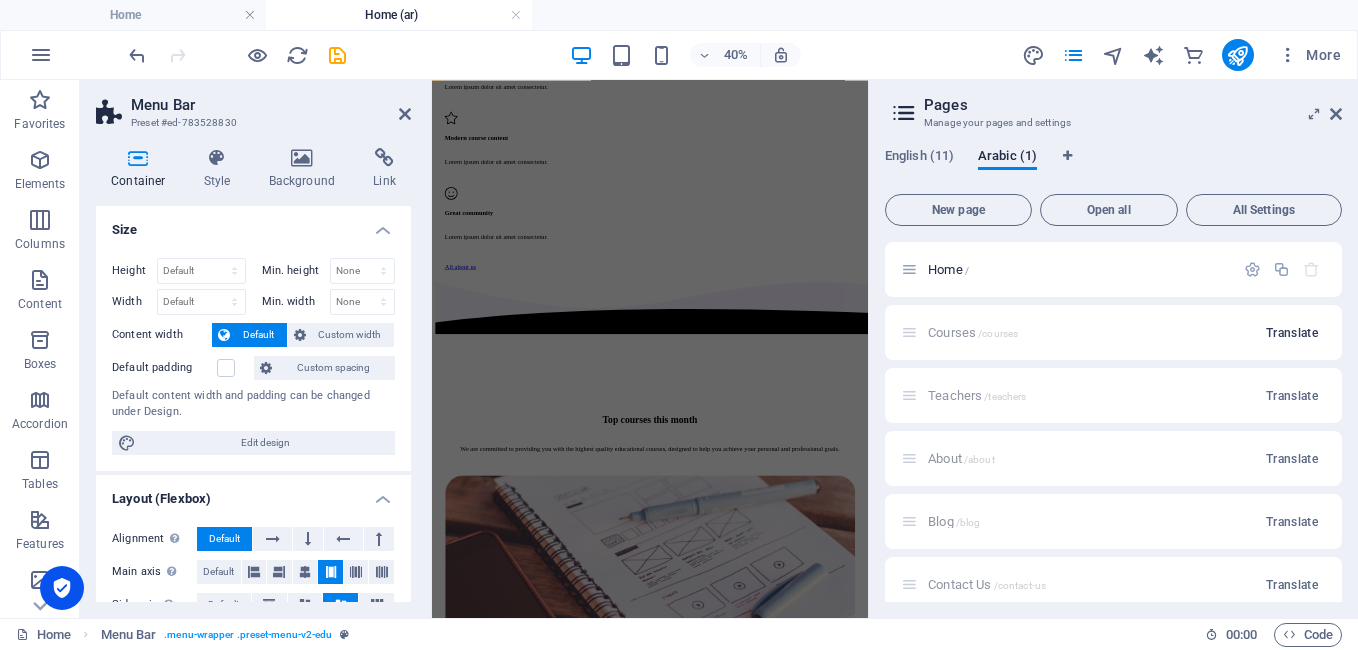 click on "Translate" at bounding box center [1292, 333] 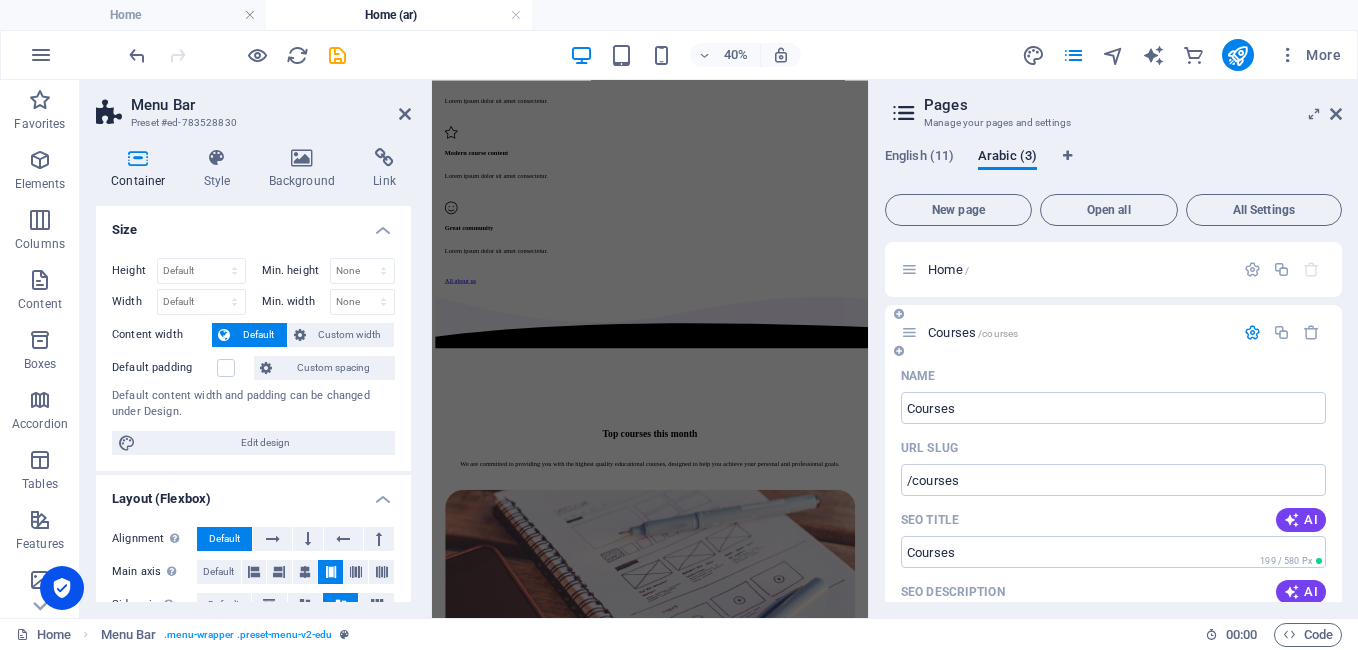 scroll, scrollTop: 7381, scrollLeft: 0, axis: vertical 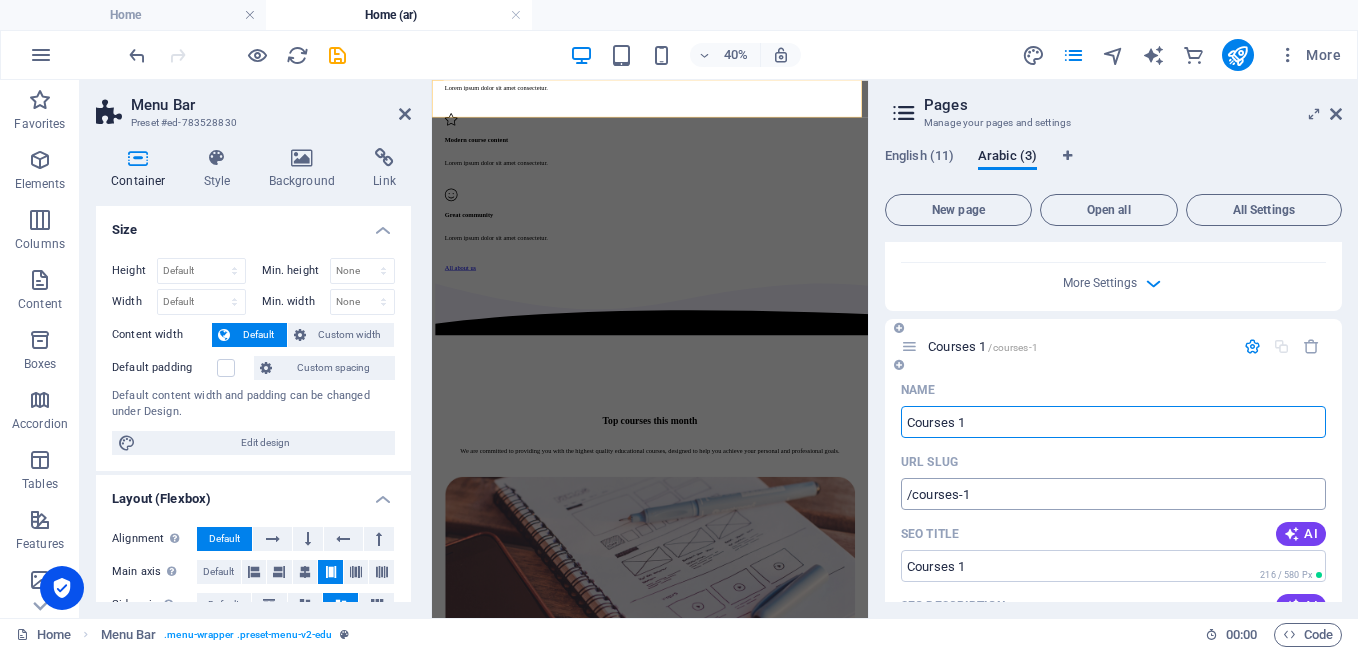 click on "/courses-1" at bounding box center (1113, 494) 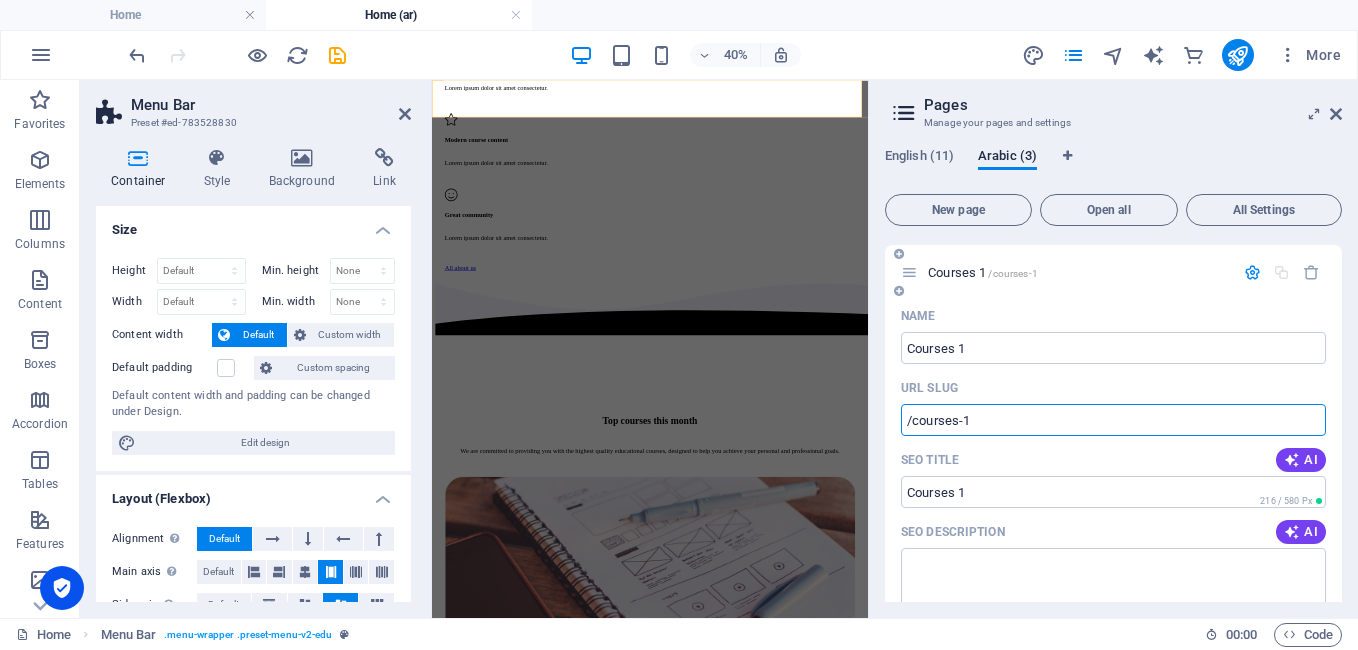 scroll, scrollTop: 894, scrollLeft: 0, axis: vertical 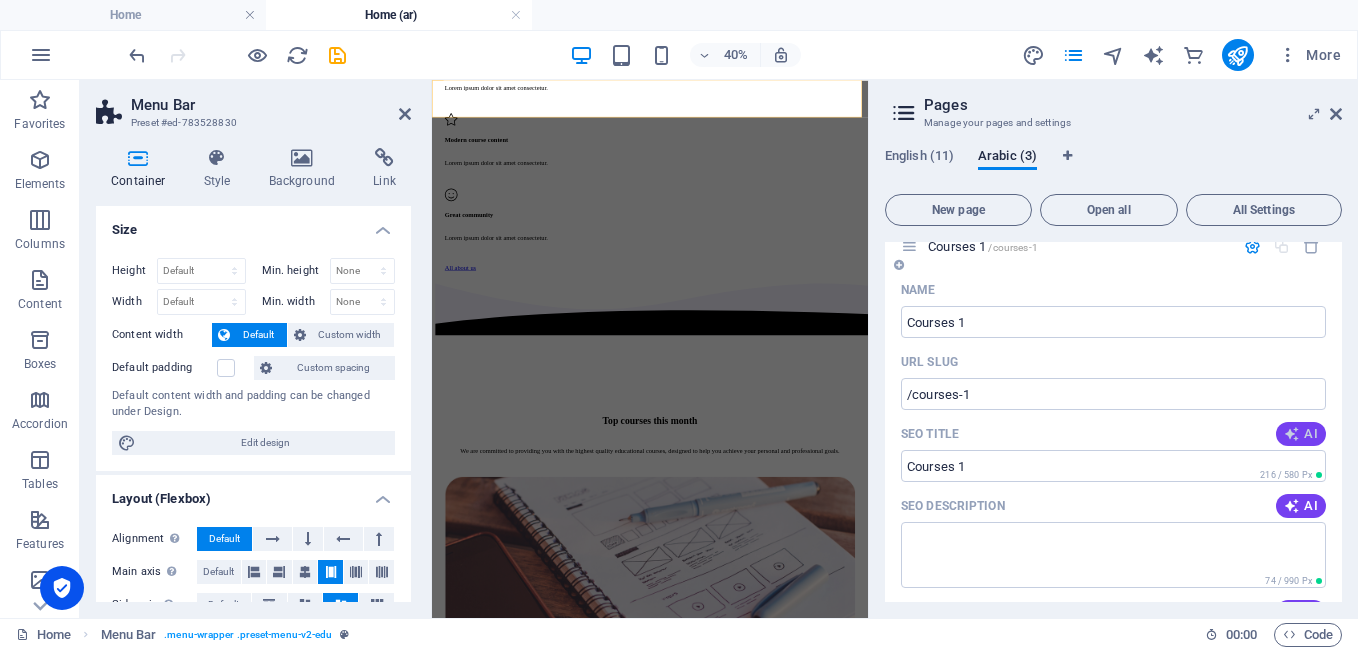 click at bounding box center [1292, 434] 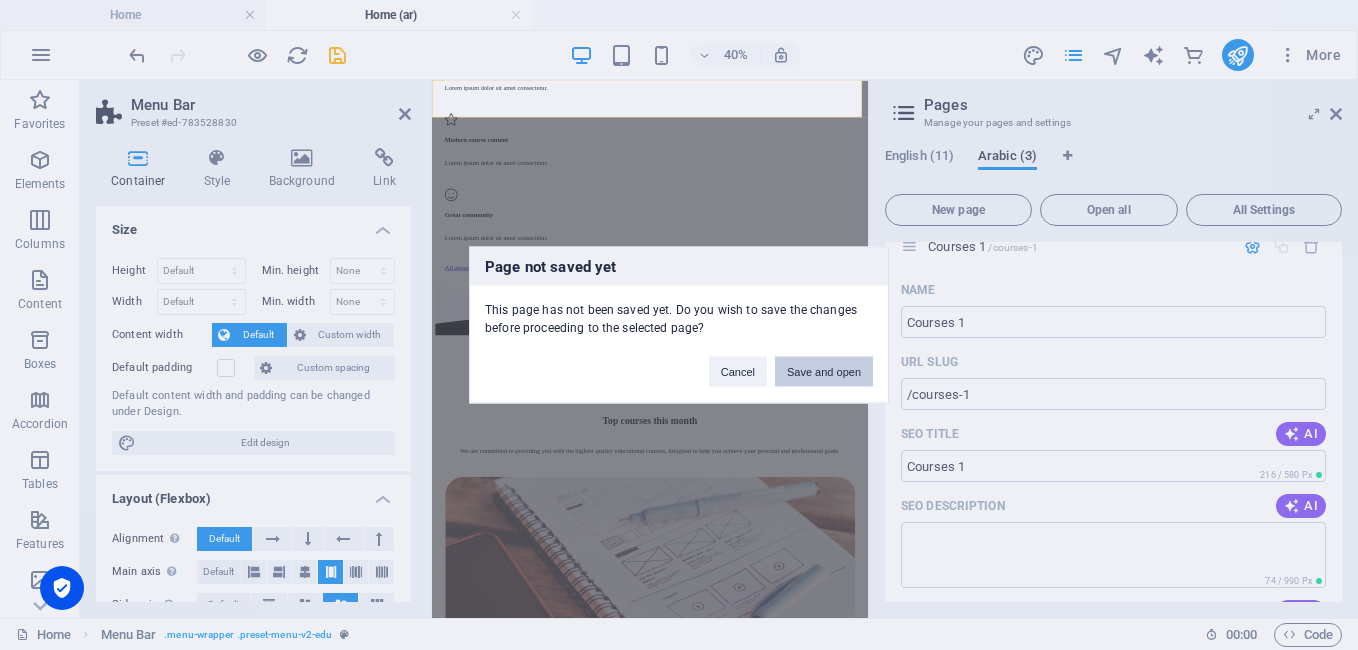 click on "Save and open" at bounding box center [824, 372] 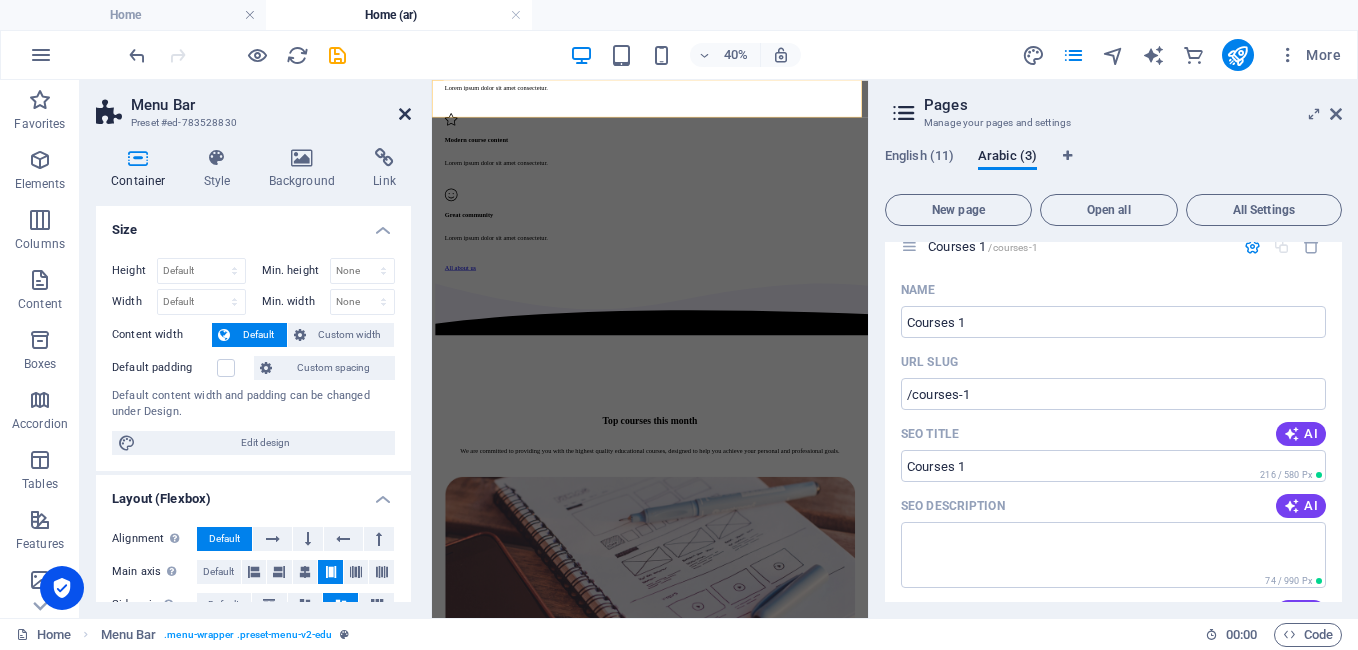 click at bounding box center [405, 114] 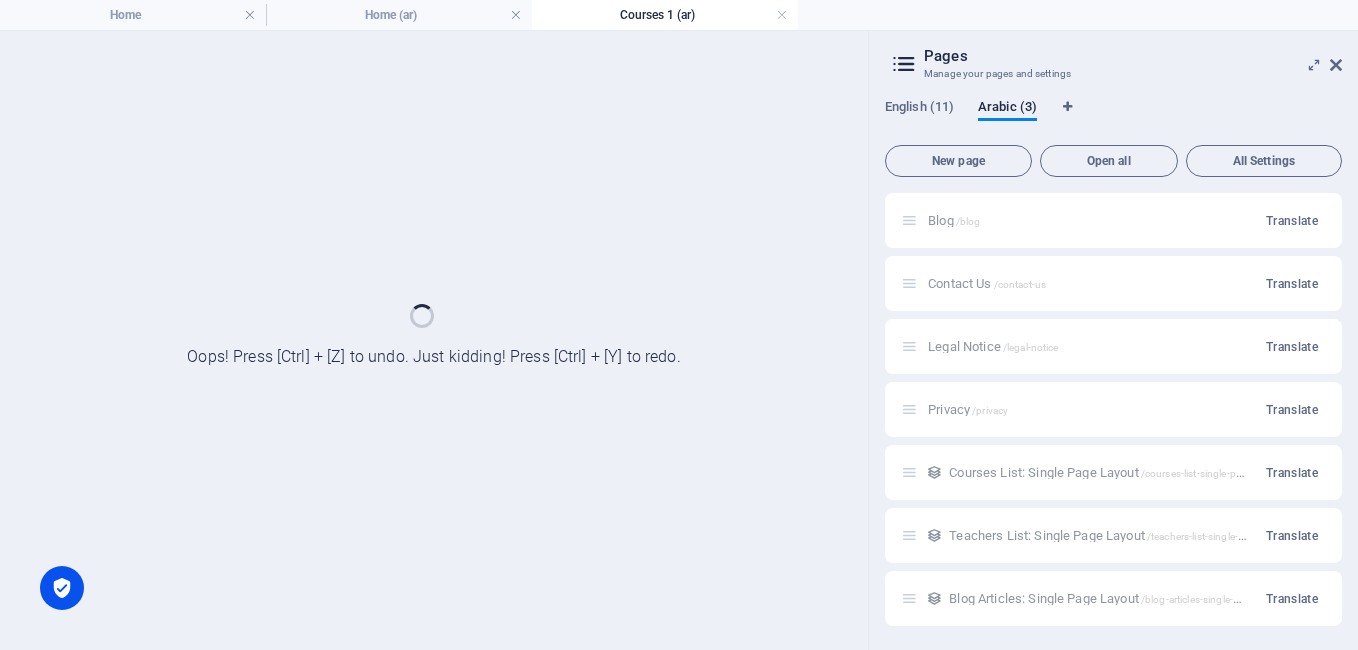 scroll, scrollTop: 0, scrollLeft: 0, axis: both 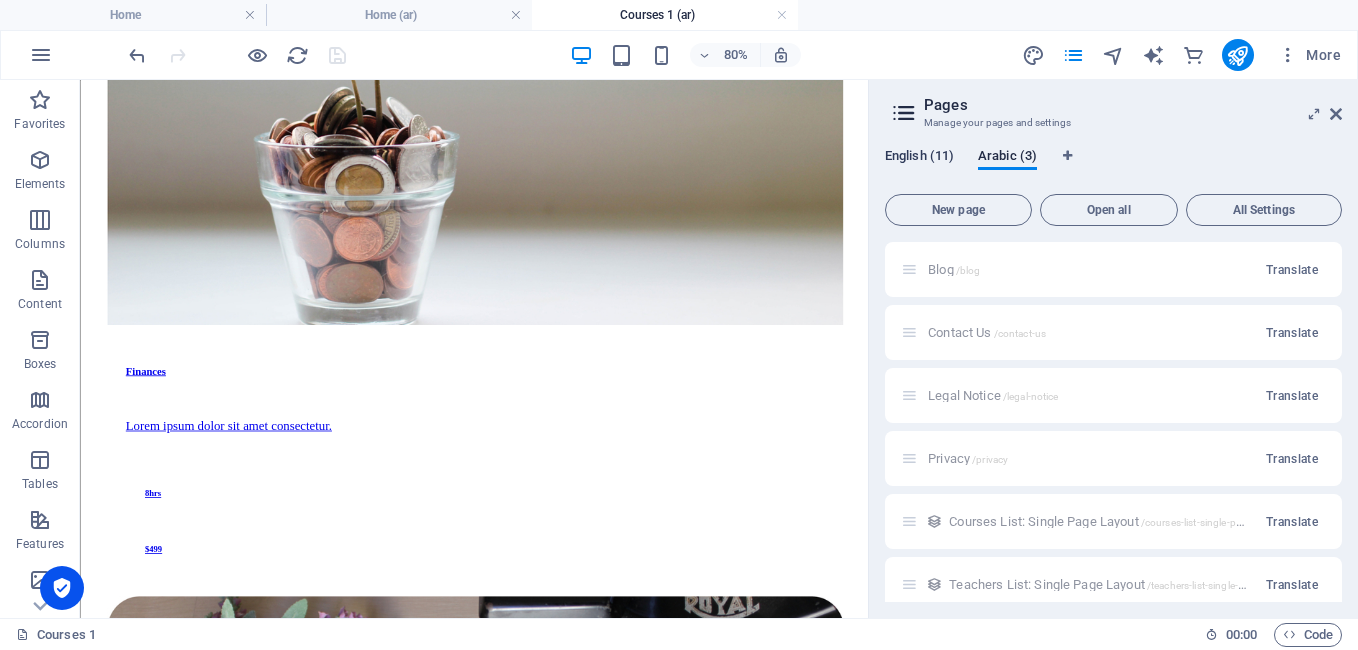 click on "English (11)" at bounding box center [919, 158] 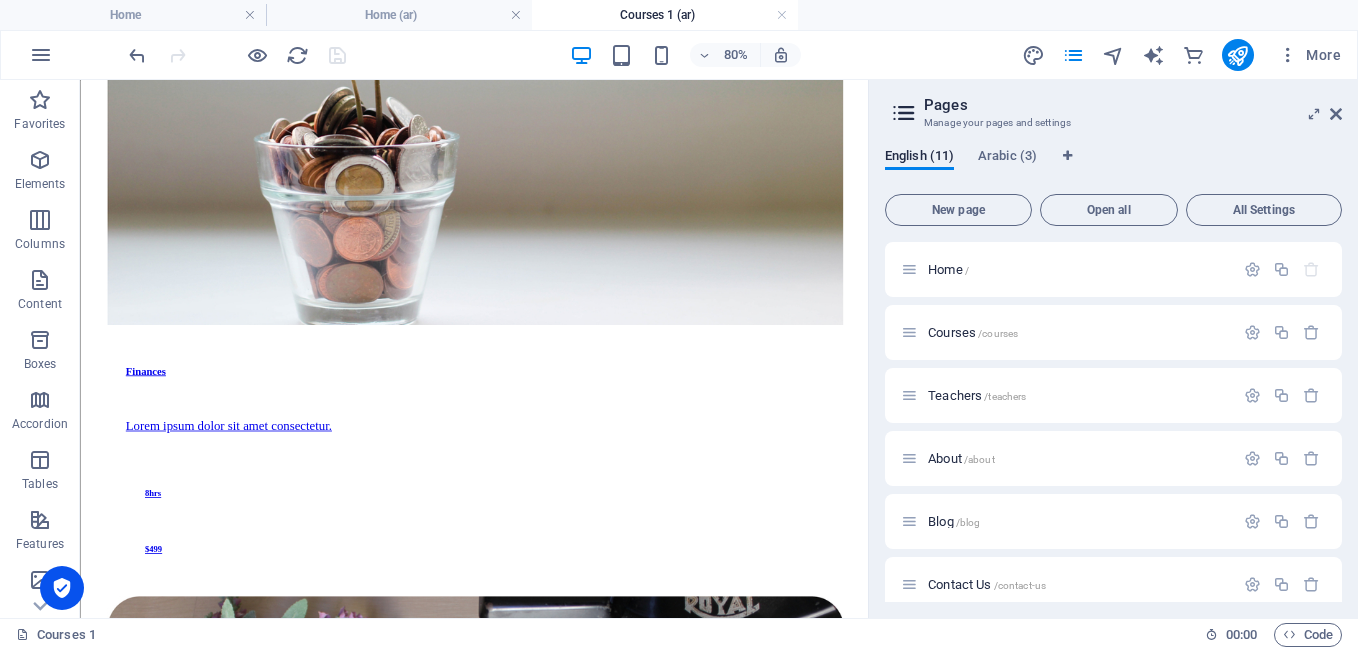 click on "English (11) Arabic (3)" at bounding box center (1113, 167) 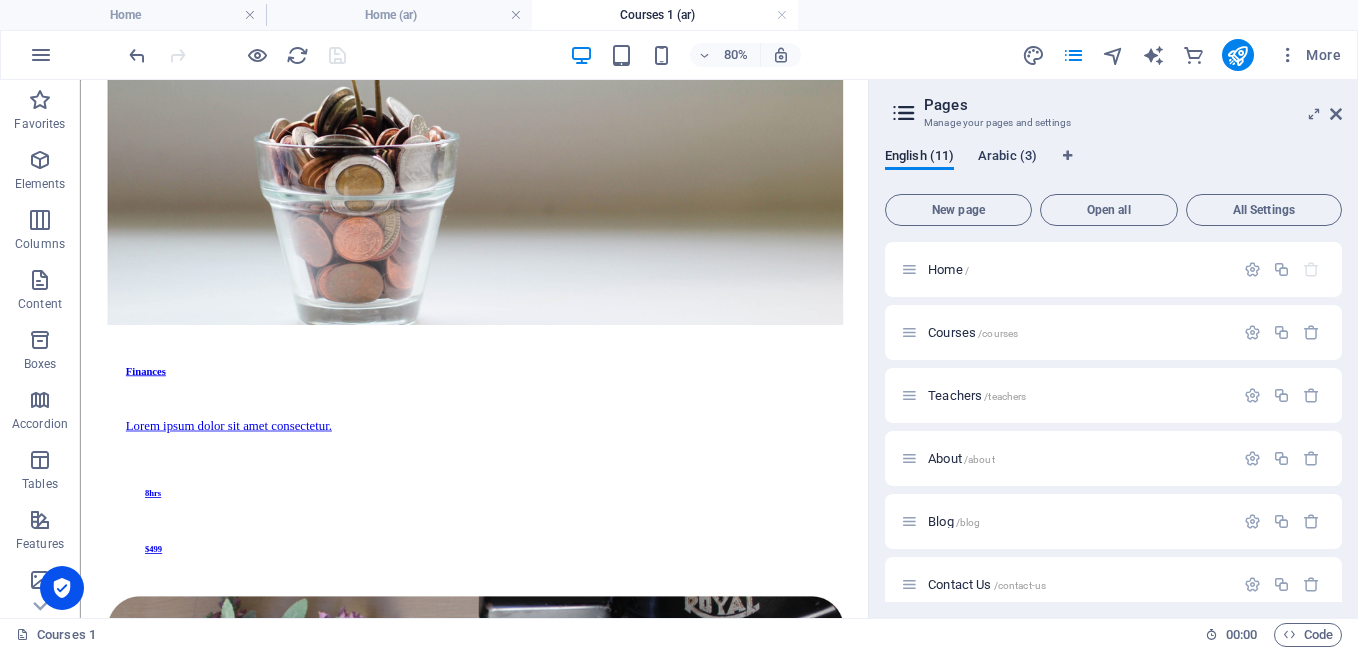 click on "Arabic (3)" at bounding box center [1007, 158] 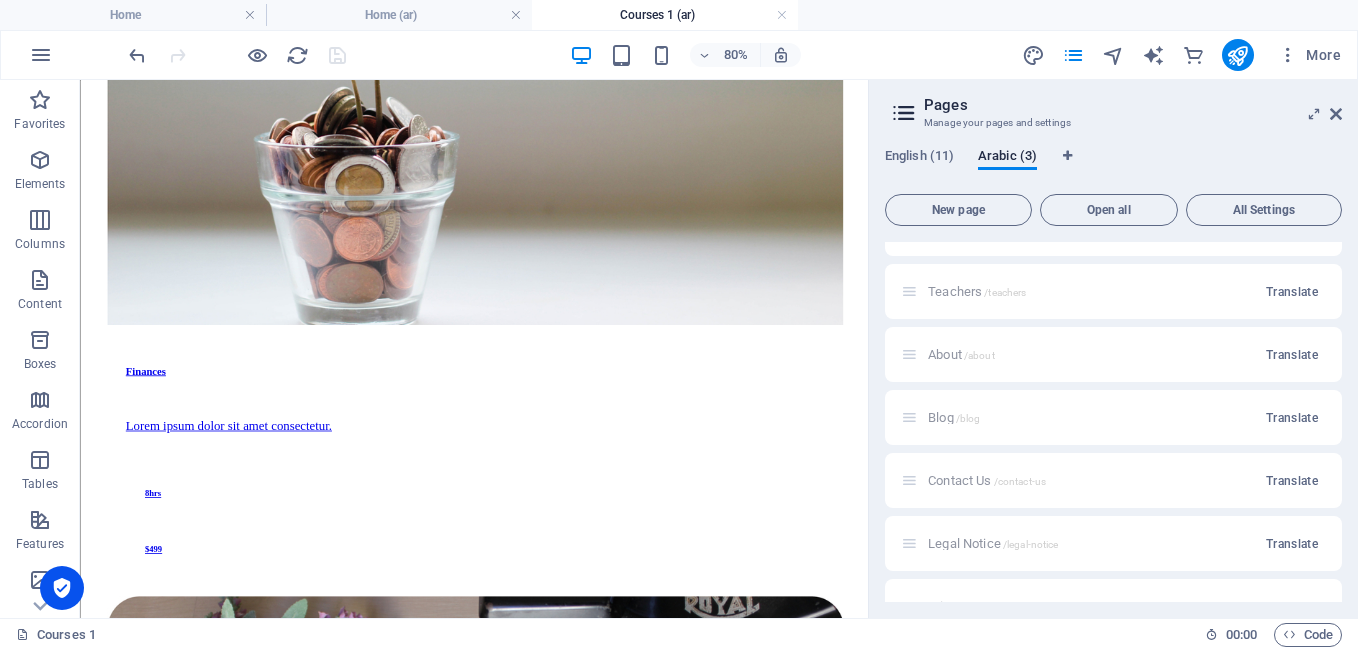 scroll, scrollTop: 396, scrollLeft: 0, axis: vertical 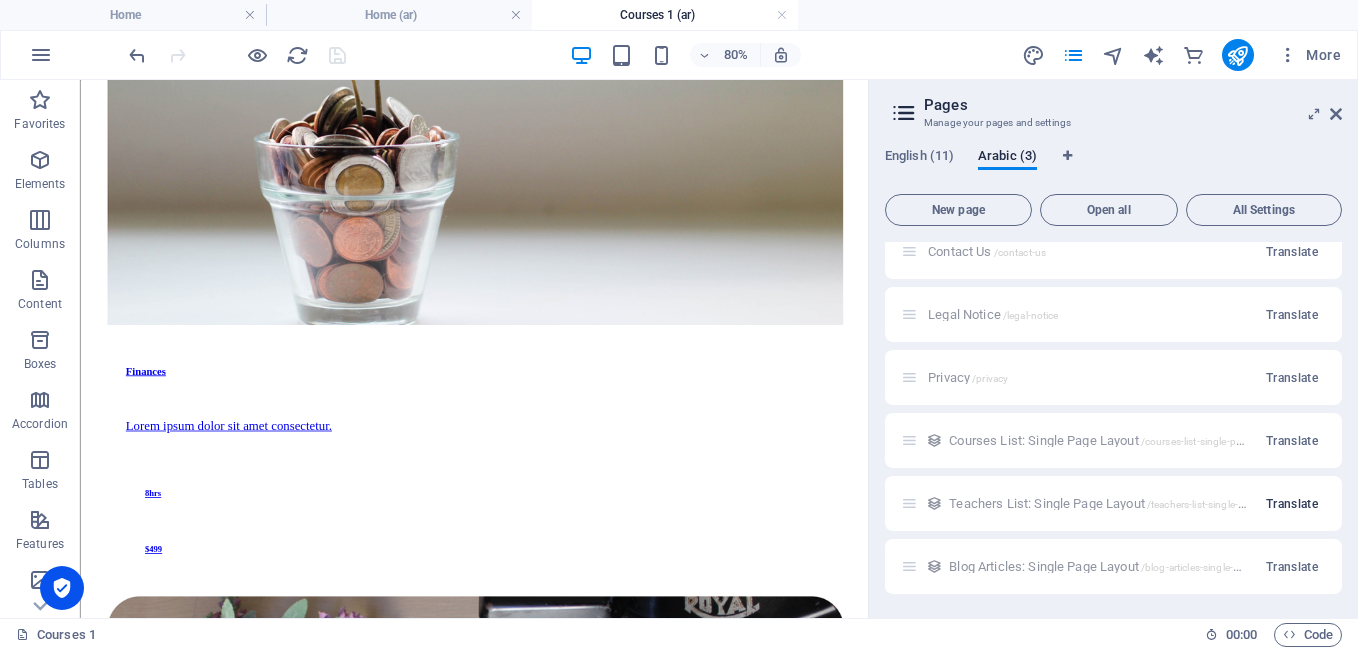 click on "Translate" at bounding box center (1292, 504) 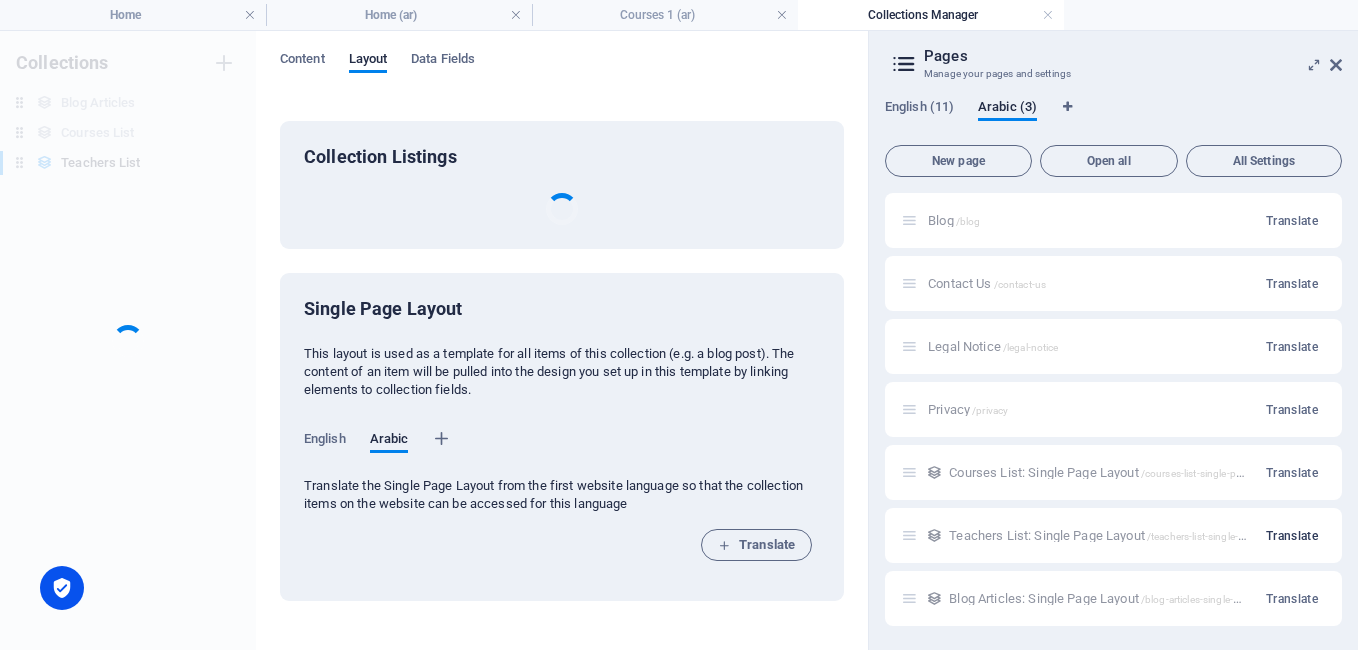 scroll, scrollTop: 315, scrollLeft: 0, axis: vertical 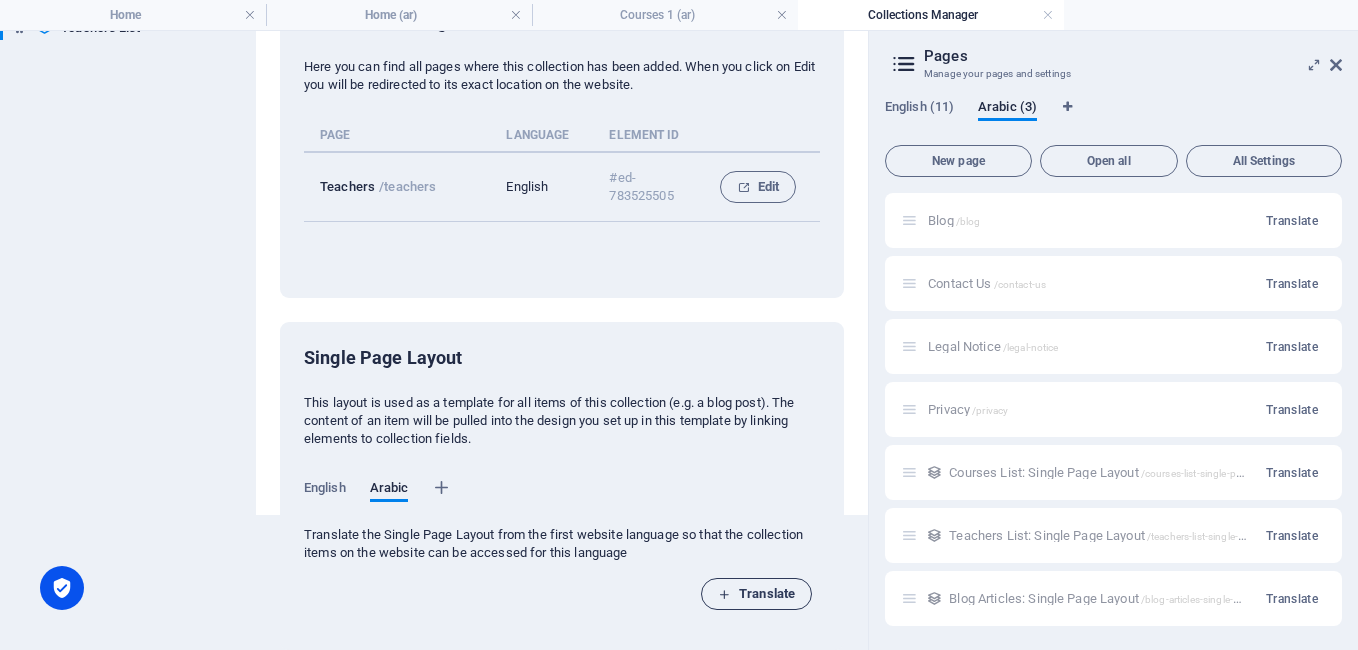 click on "Translate" at bounding box center [756, 594] 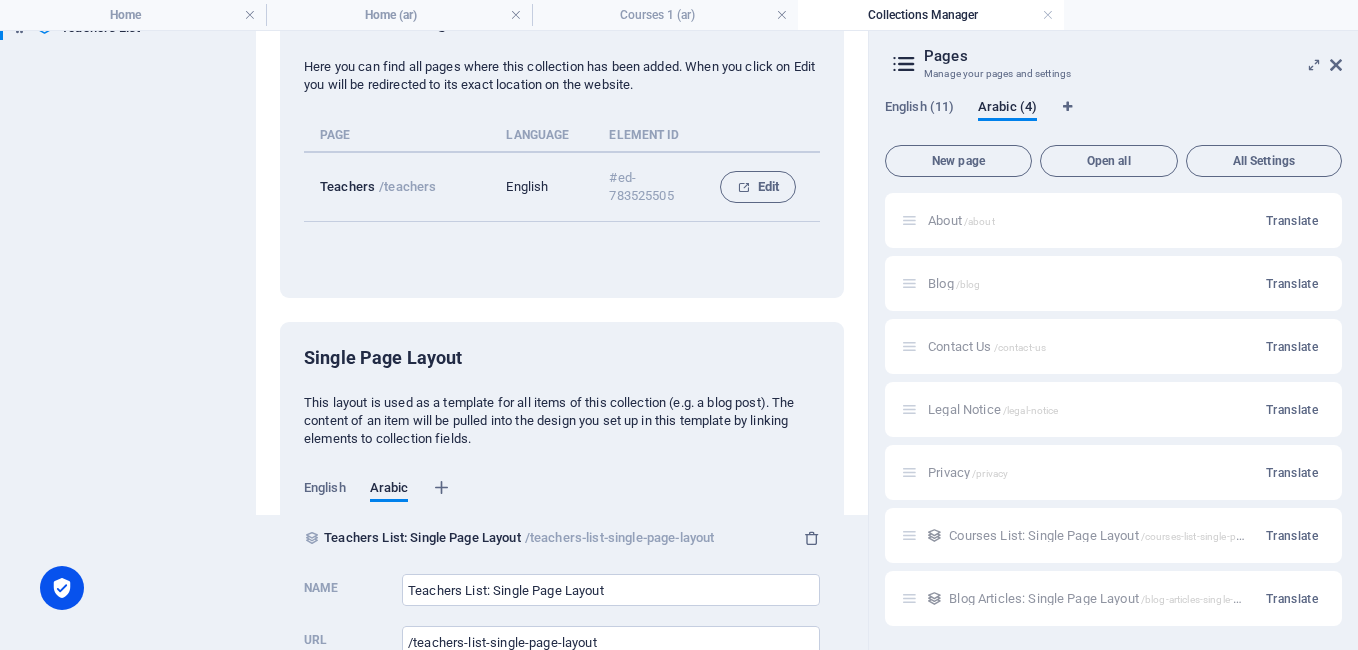 scroll, scrollTop: 227, scrollLeft: 0, axis: vertical 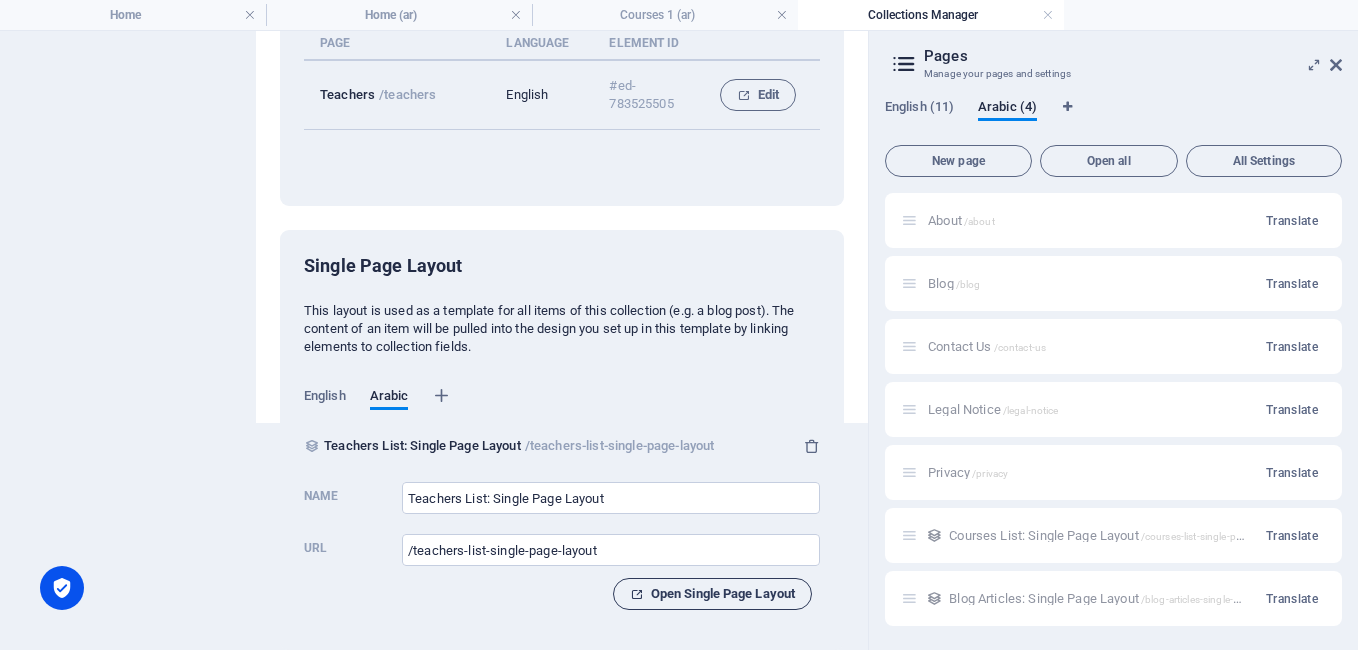 click on "Open Single Page Layout" at bounding box center [712, 594] 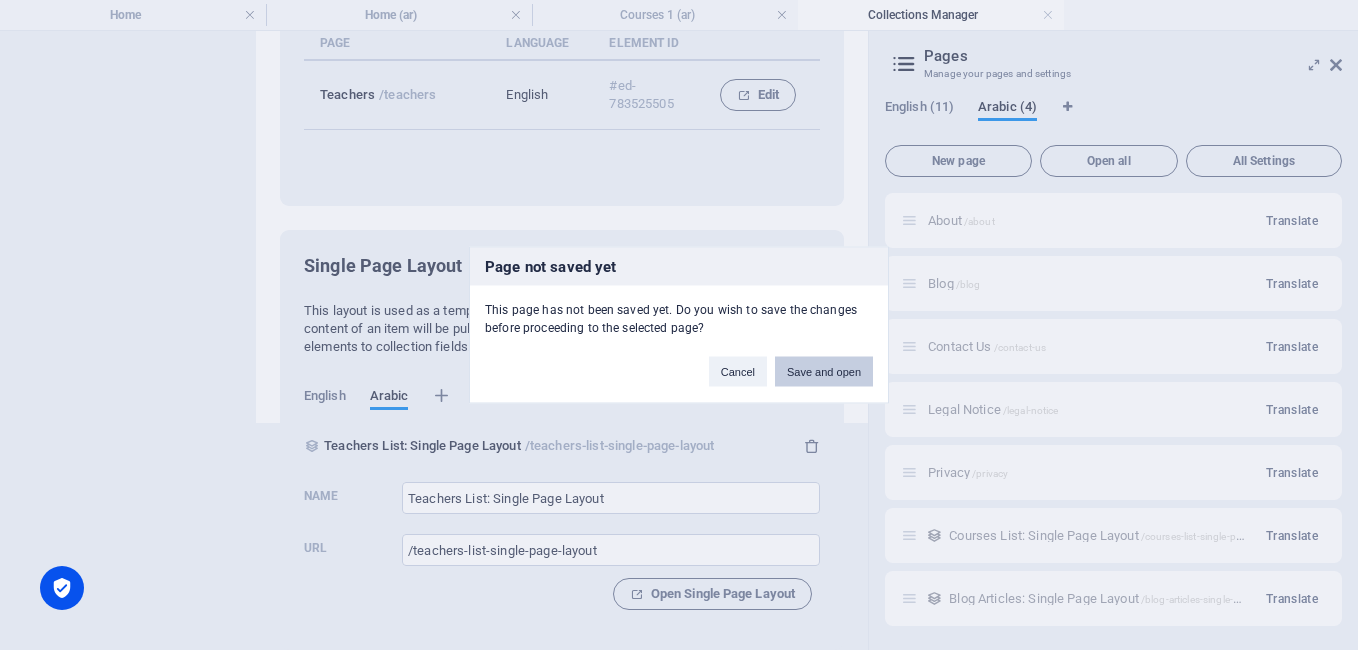 click on "Save and open" at bounding box center [824, 372] 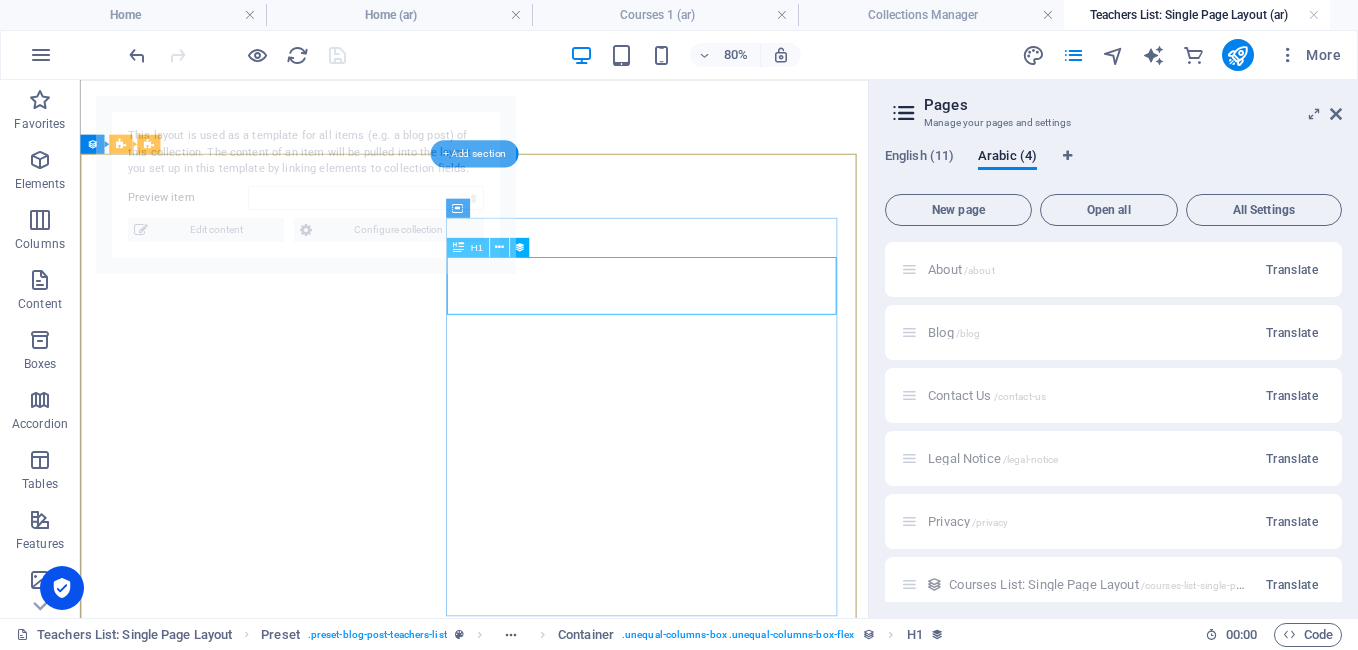 select on "687013e60db2f054f4037b88" 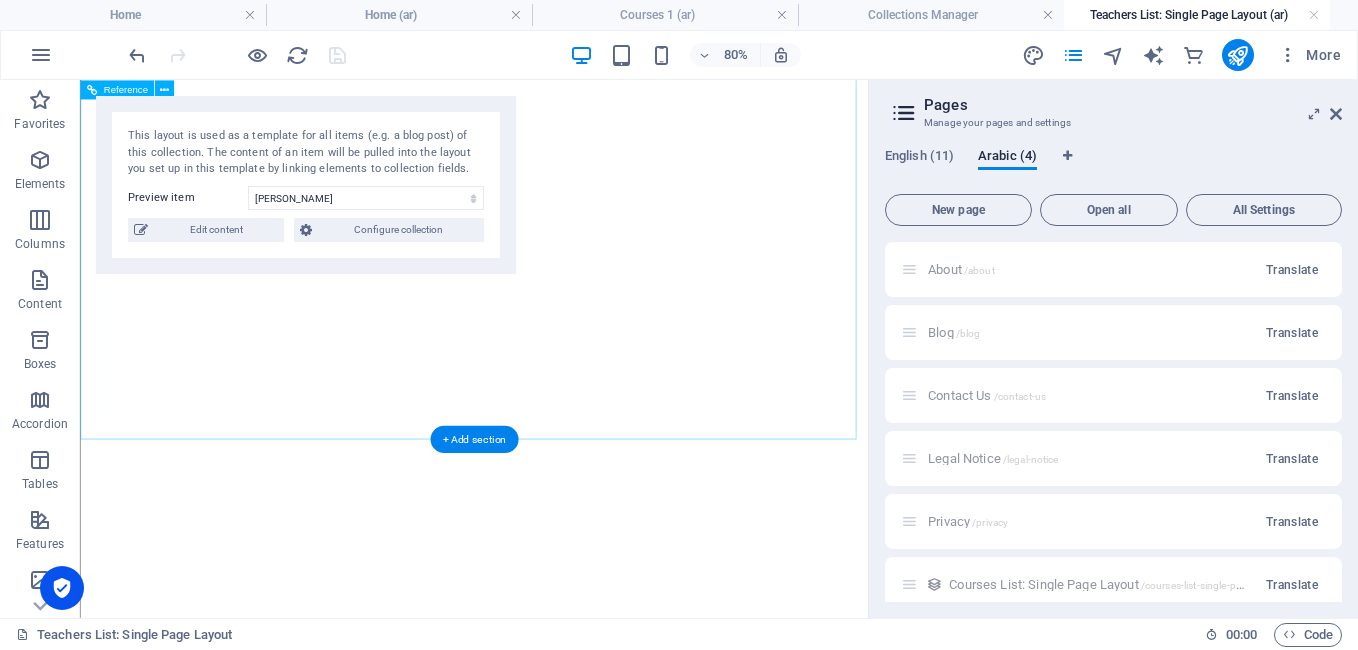 scroll, scrollTop: 2500, scrollLeft: 0, axis: vertical 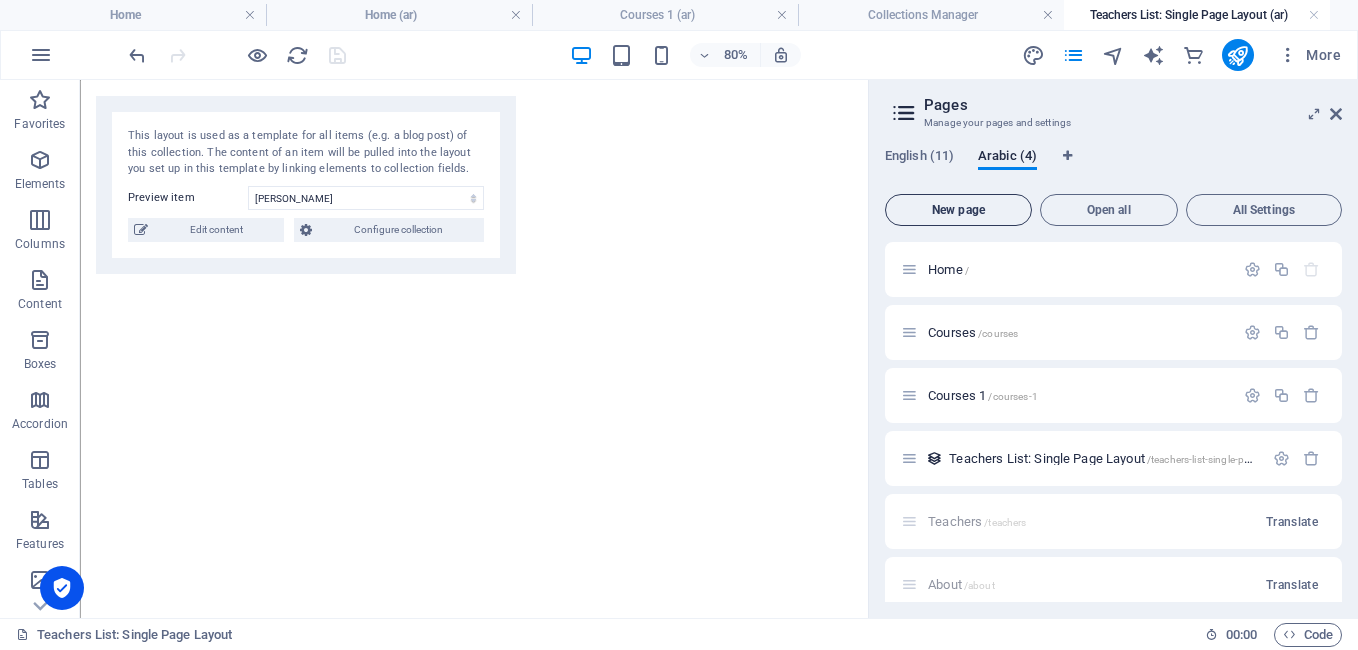 click on "New page" at bounding box center [958, 210] 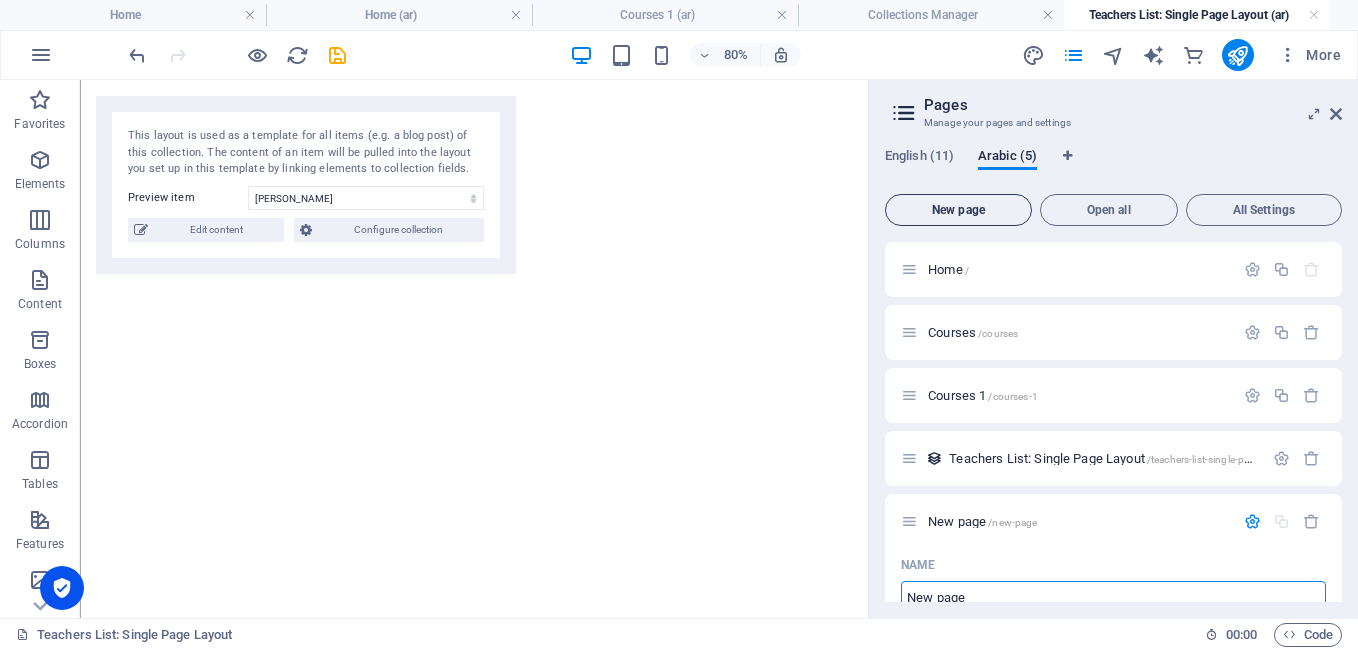 scroll, scrollTop: 11, scrollLeft: 0, axis: vertical 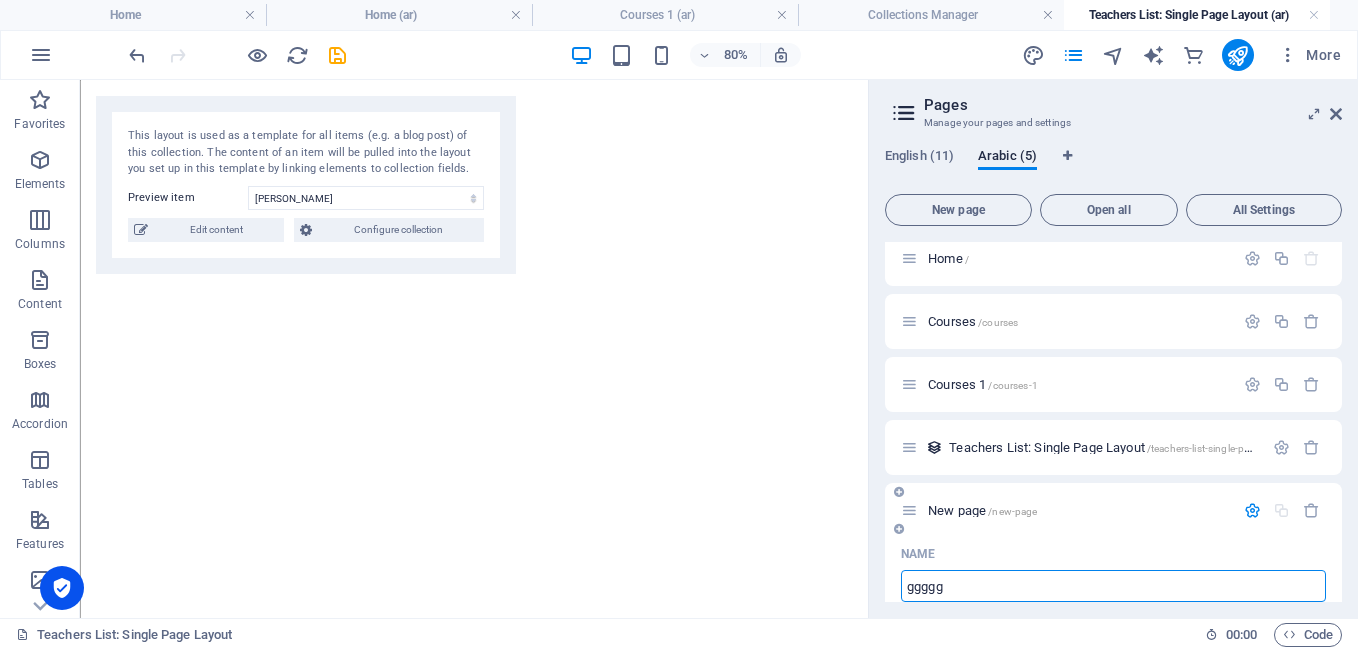 click on "New page /new-page" at bounding box center (1078, 510) 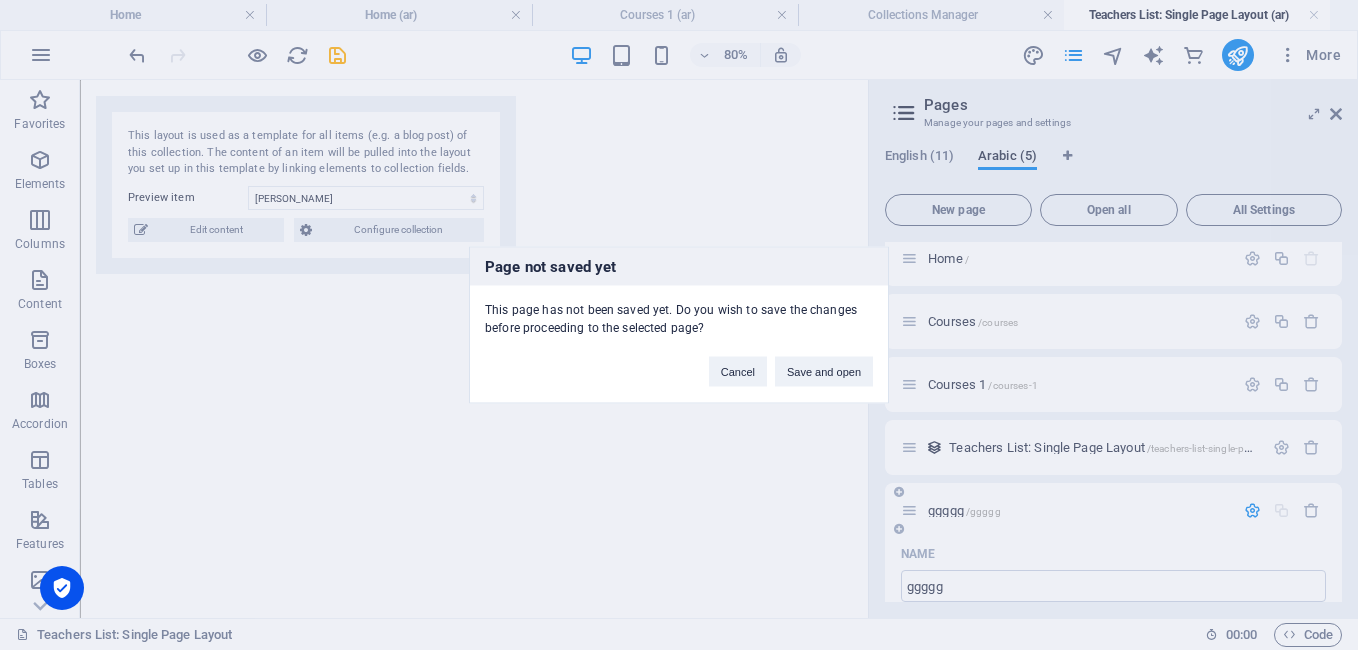 type on "ggggg" 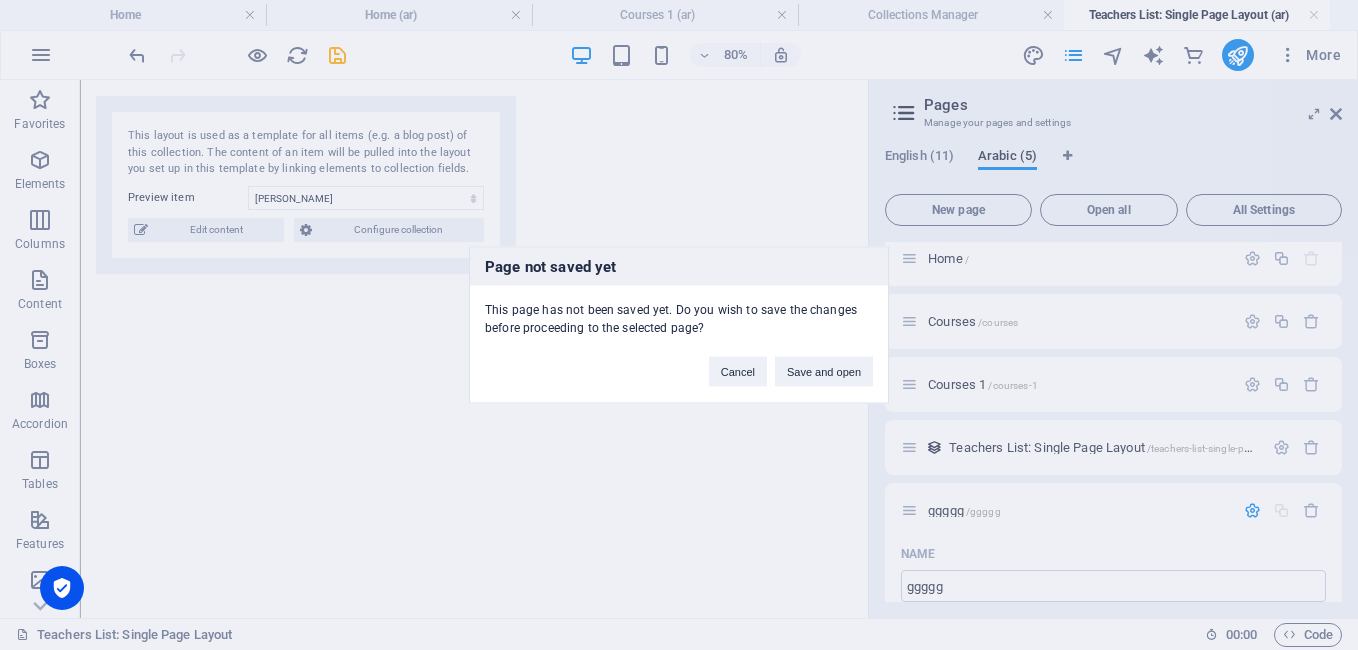 click on "Page not saved yet This page has not been saved yet. Do you wish to save the changes before proceeding to the selected page? Cancel Save and open" at bounding box center (679, 325) 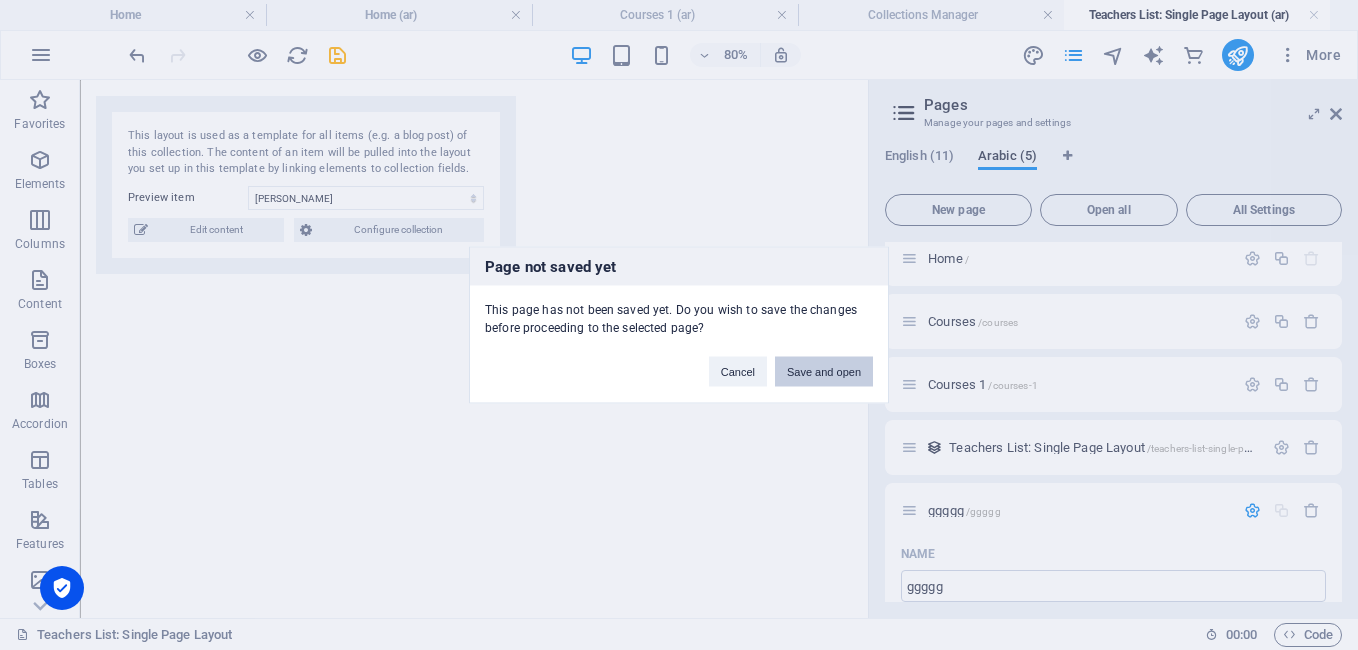 click on "Save and open" at bounding box center [824, 372] 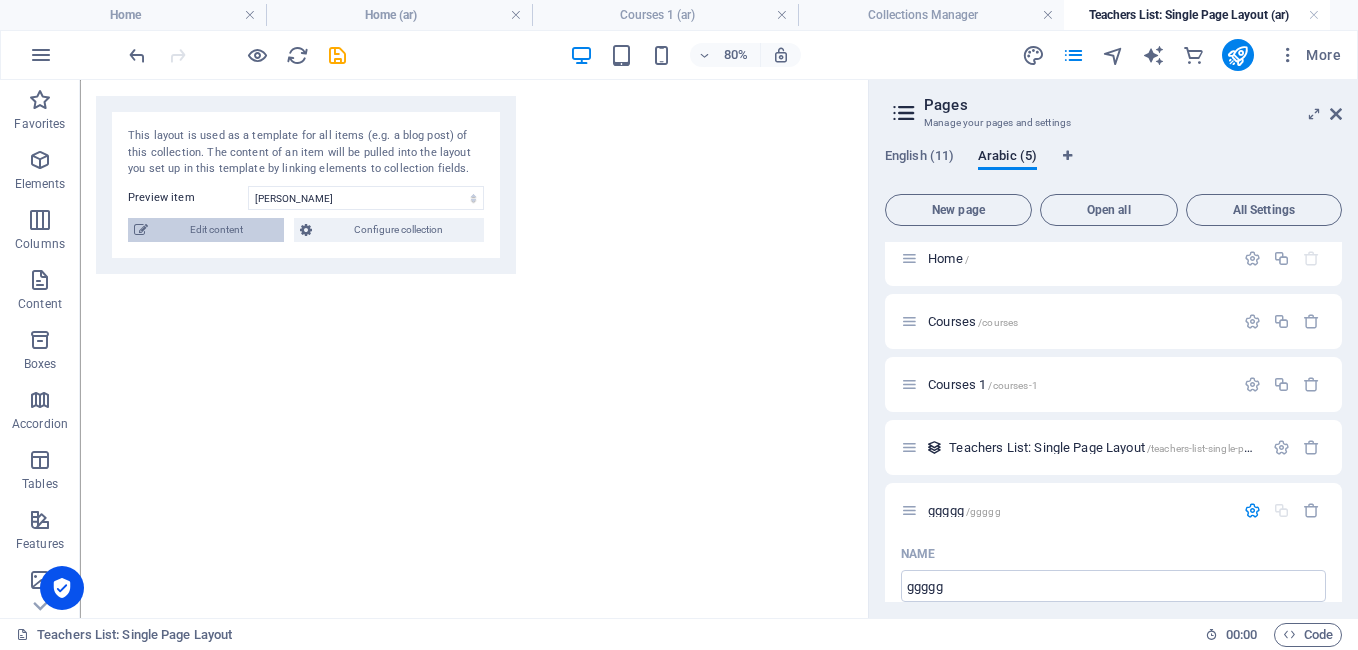 click on "Edit content" at bounding box center (216, 230) 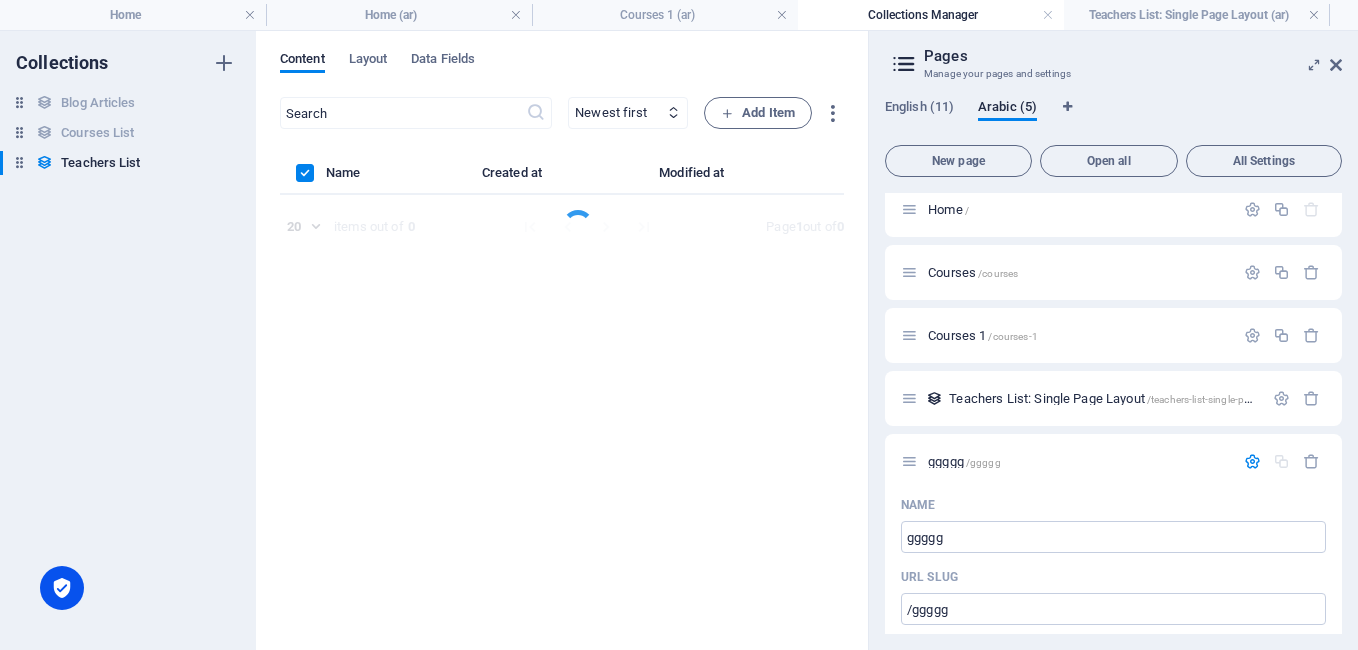 scroll, scrollTop: 0, scrollLeft: 0, axis: both 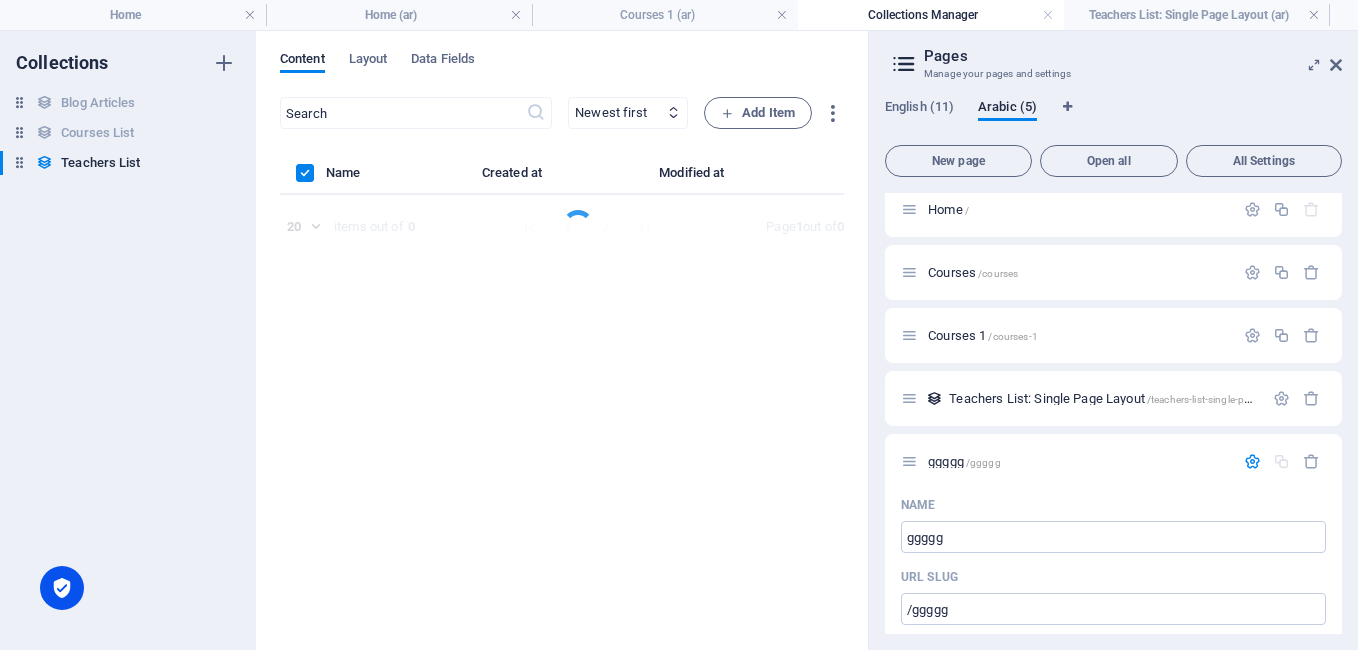 click on "​ Newest first Oldest first Last modified Add Item Name Created at Modified at 20 20 items out of 0 Page  1  out of  0" at bounding box center (562, 363) 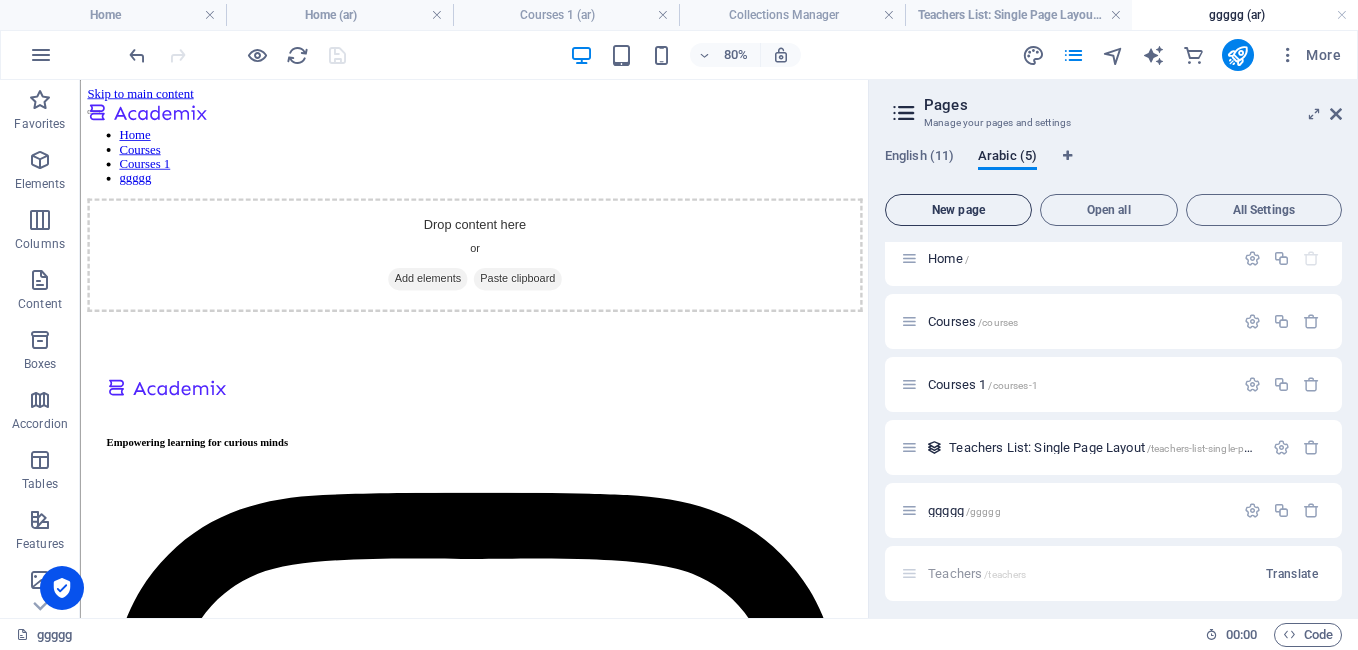 scroll, scrollTop: 0, scrollLeft: 0, axis: both 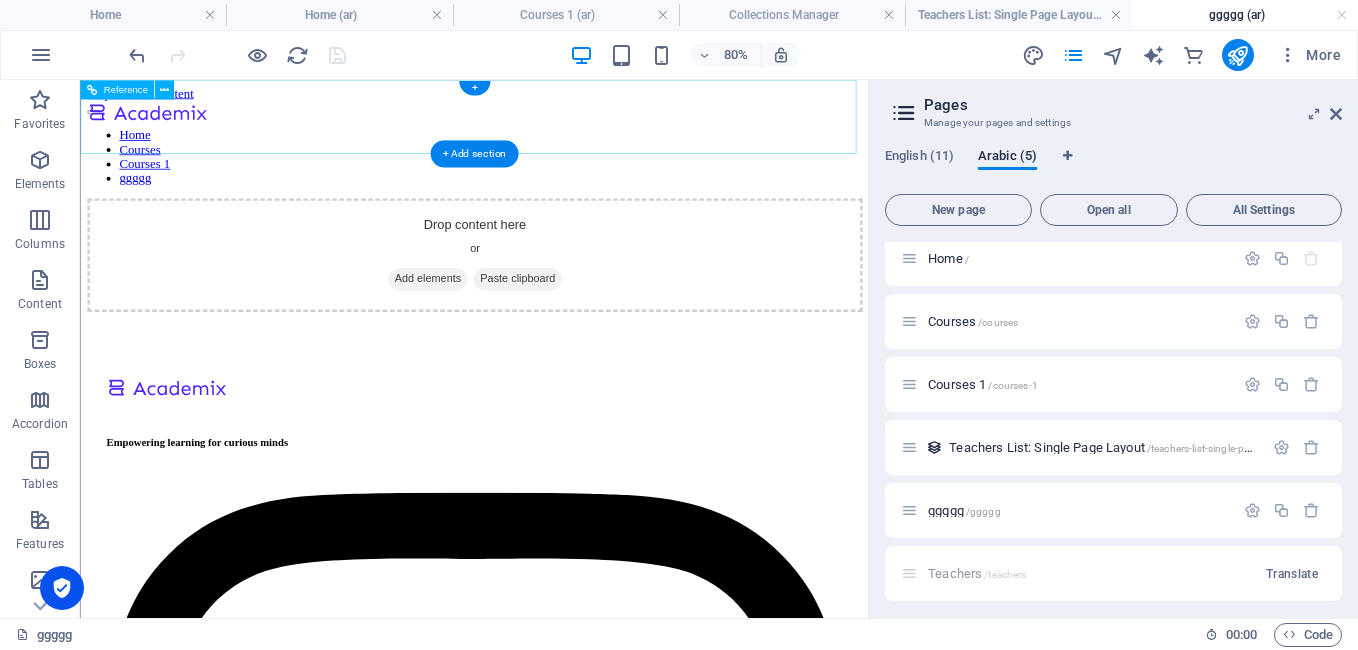 click on "Home Courses Courses 1 ggggg" at bounding box center (572, 176) 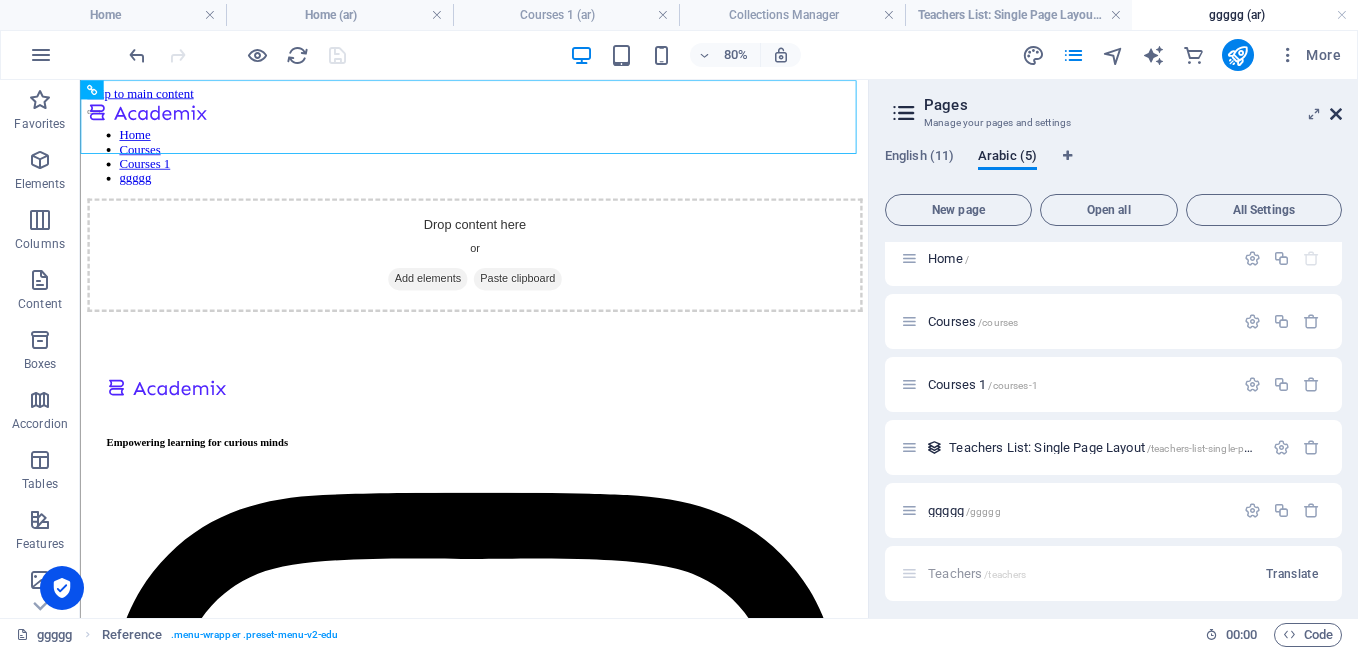click at bounding box center (1336, 114) 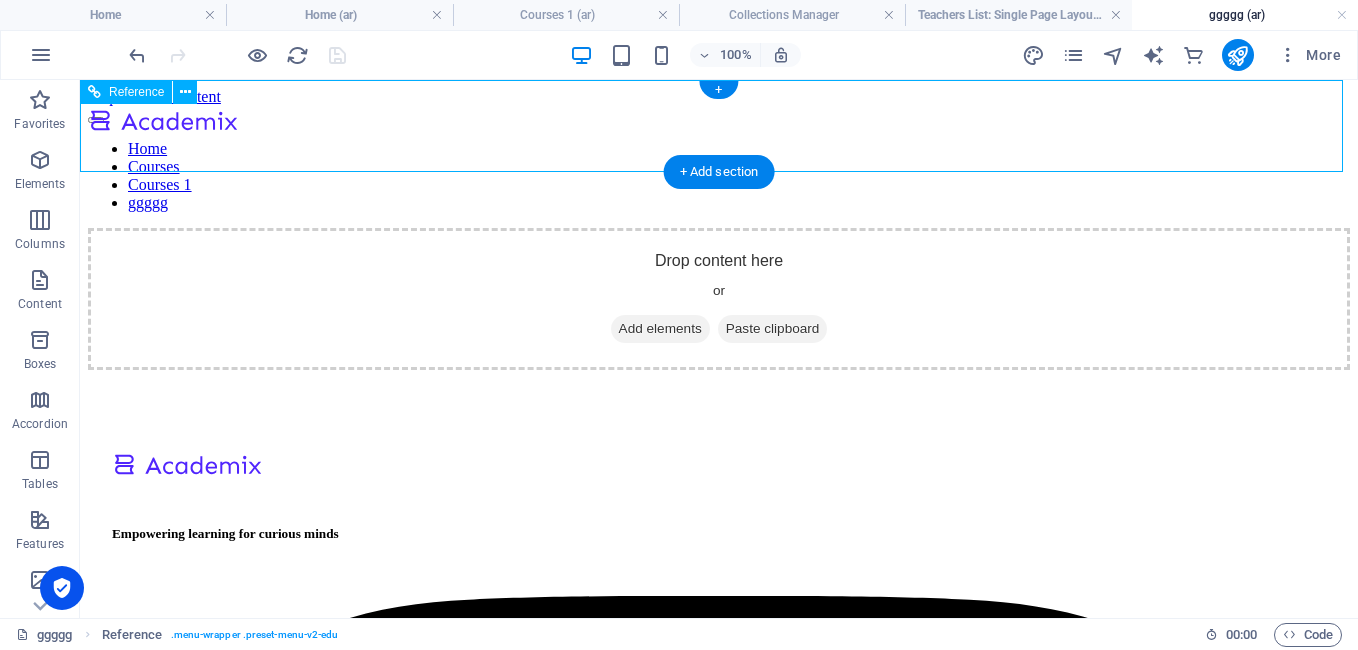 click on "Home Courses Courses 1 ggggg" at bounding box center (719, 176) 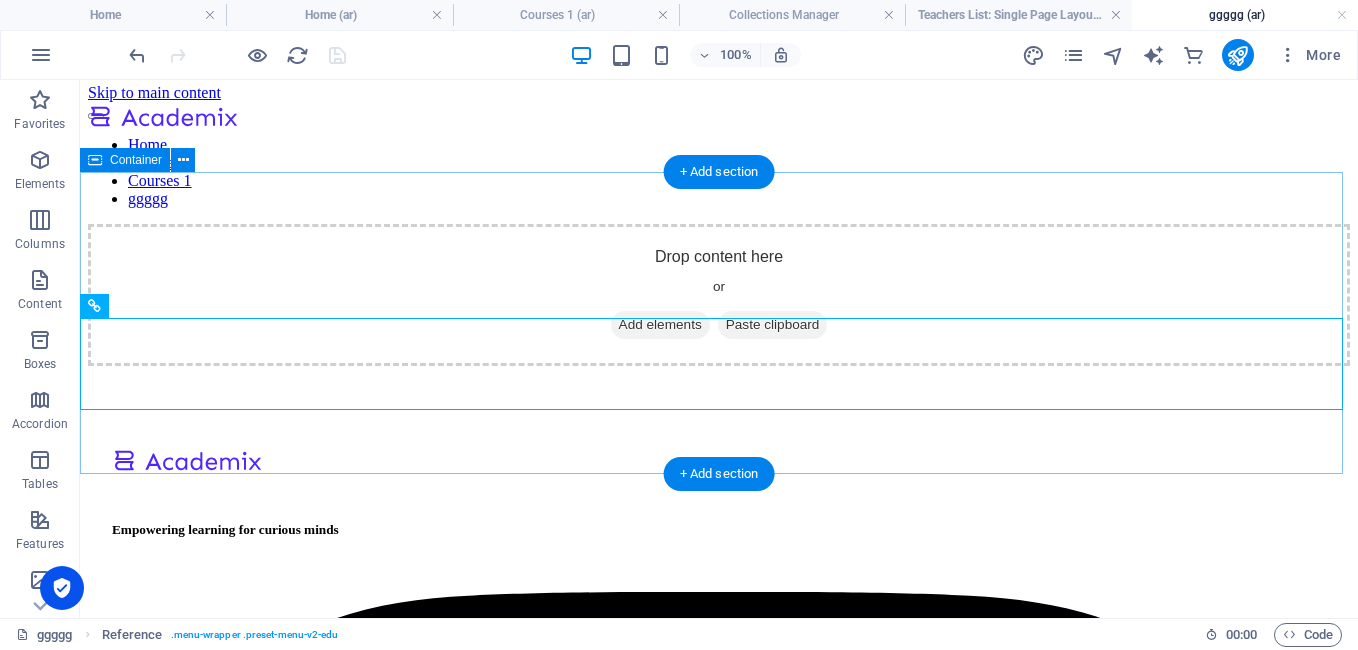 scroll, scrollTop: 0, scrollLeft: 0, axis: both 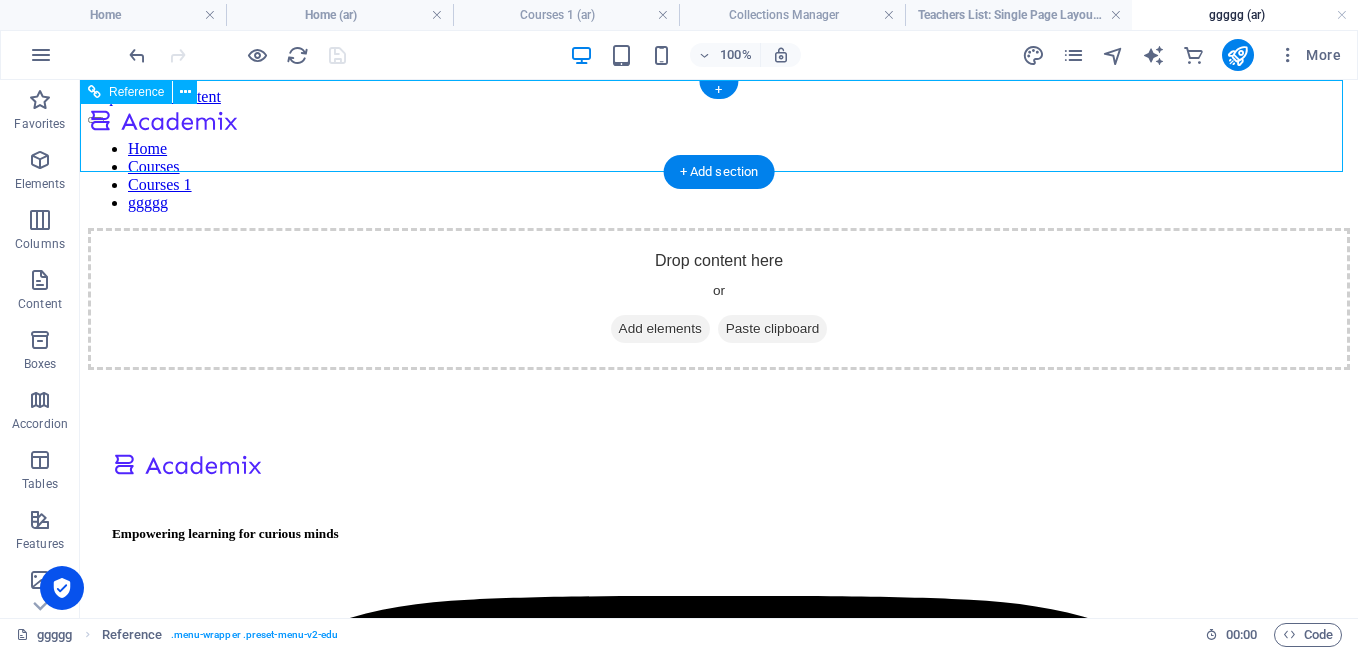 click at bounding box center (163, 123) 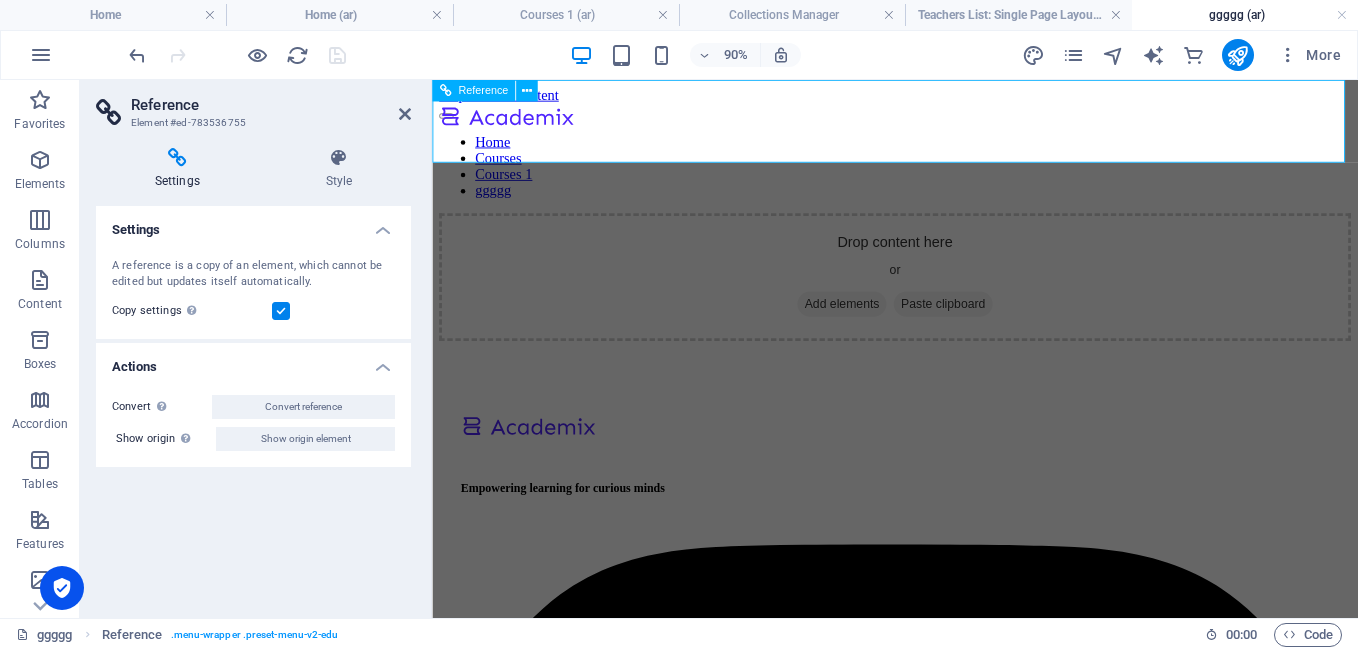 click at bounding box center [515, 123] 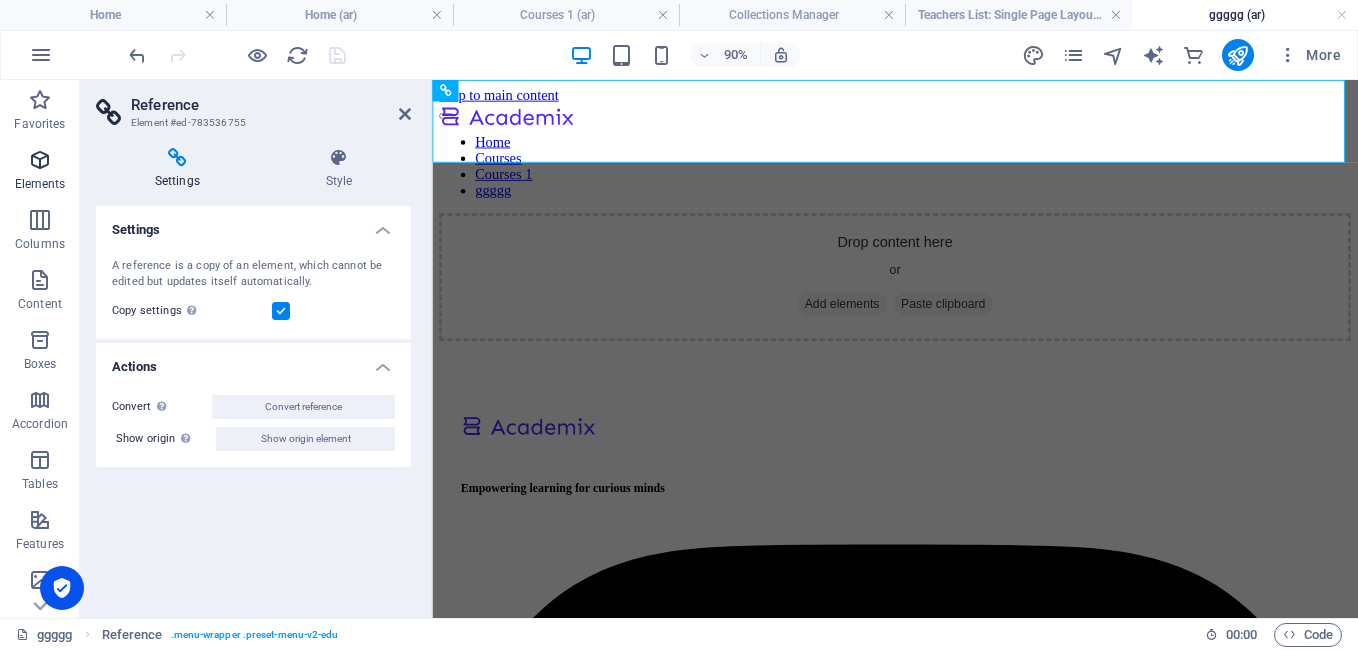 click on "Elements" at bounding box center (40, 184) 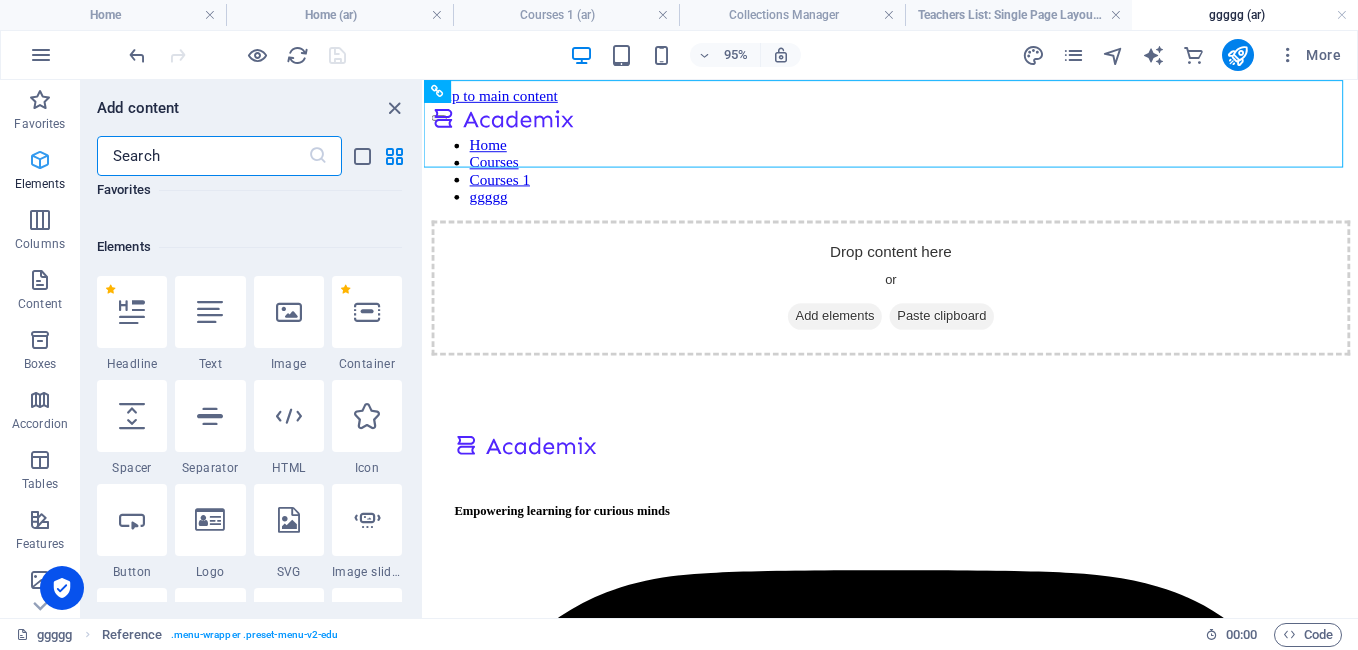 scroll, scrollTop: 213, scrollLeft: 0, axis: vertical 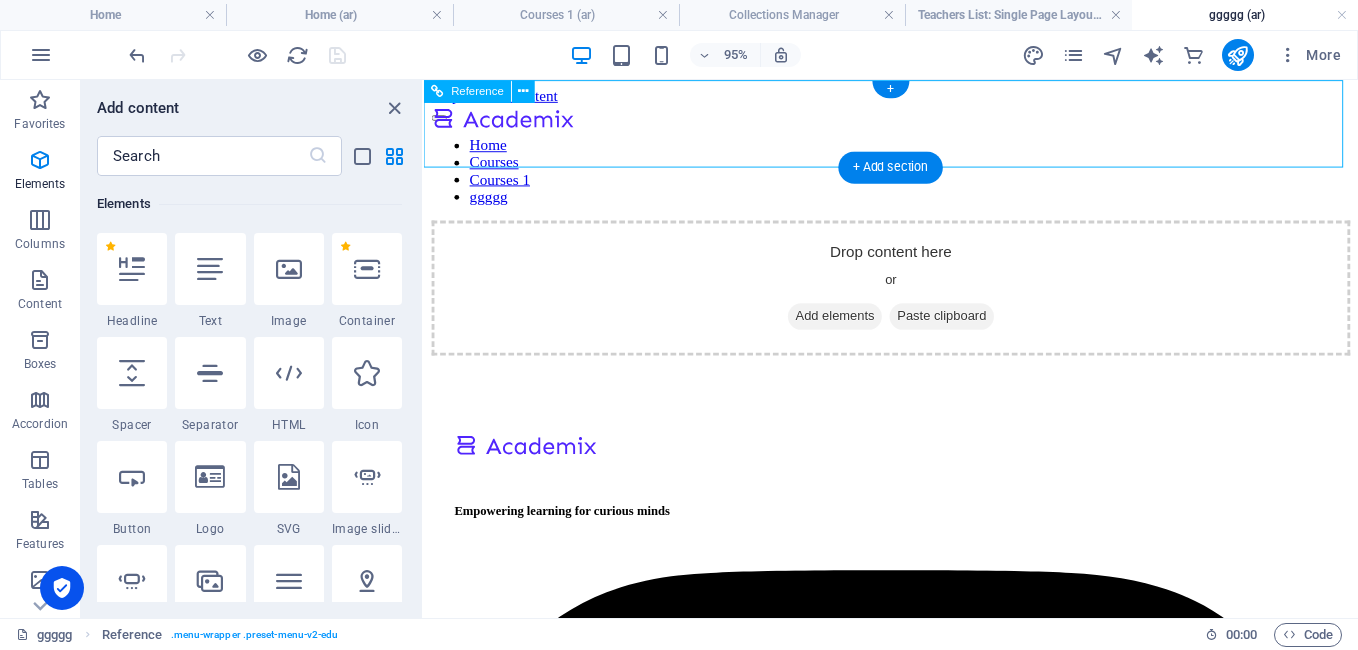 click on "Home Courses Courses 1 ggggg" at bounding box center (915, 159) 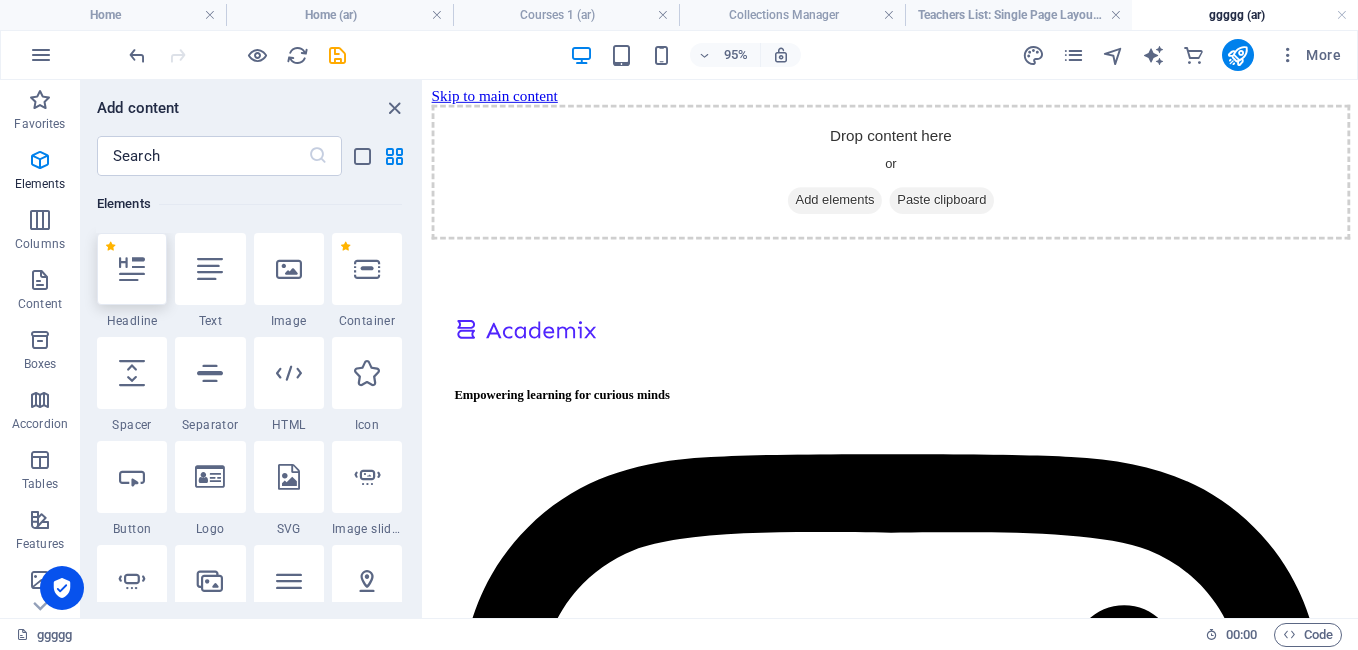 click at bounding box center (132, 269) 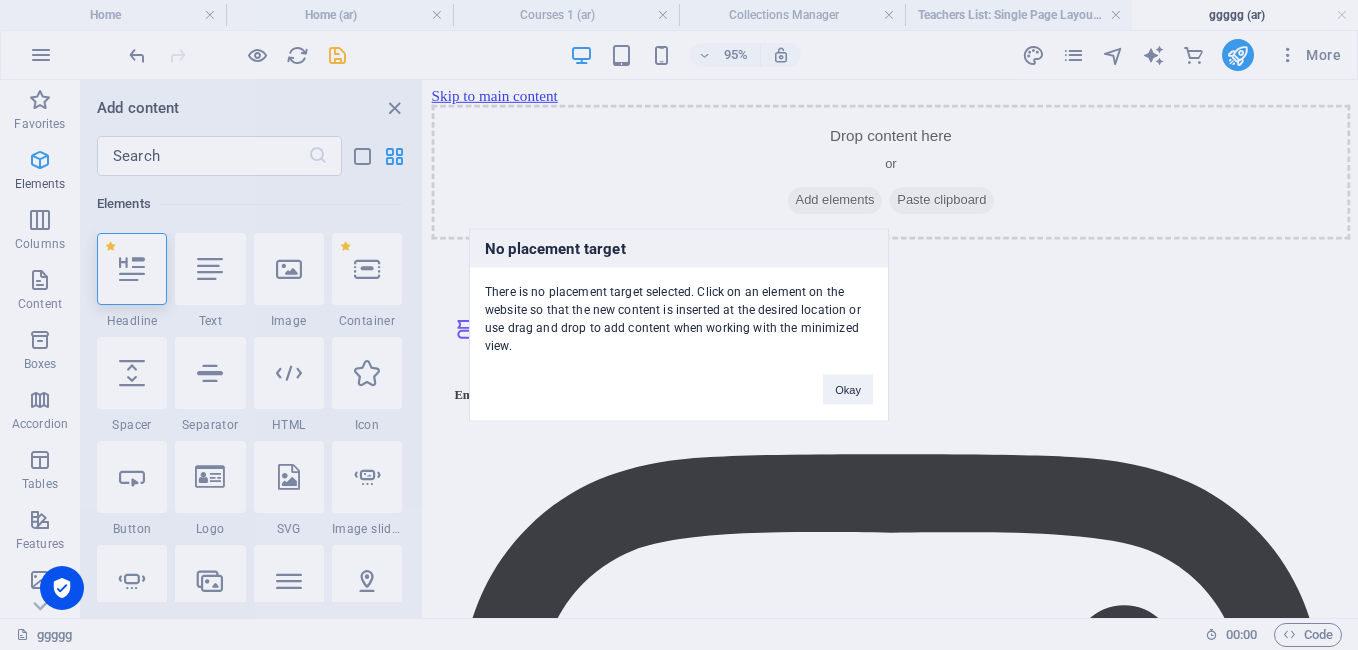 click on "No placement target There is no placement target selected. Click on an element on the website so that the new content is inserted at the desired location or use drag and drop to add content when working with the minimized view. Okay" at bounding box center [679, 325] 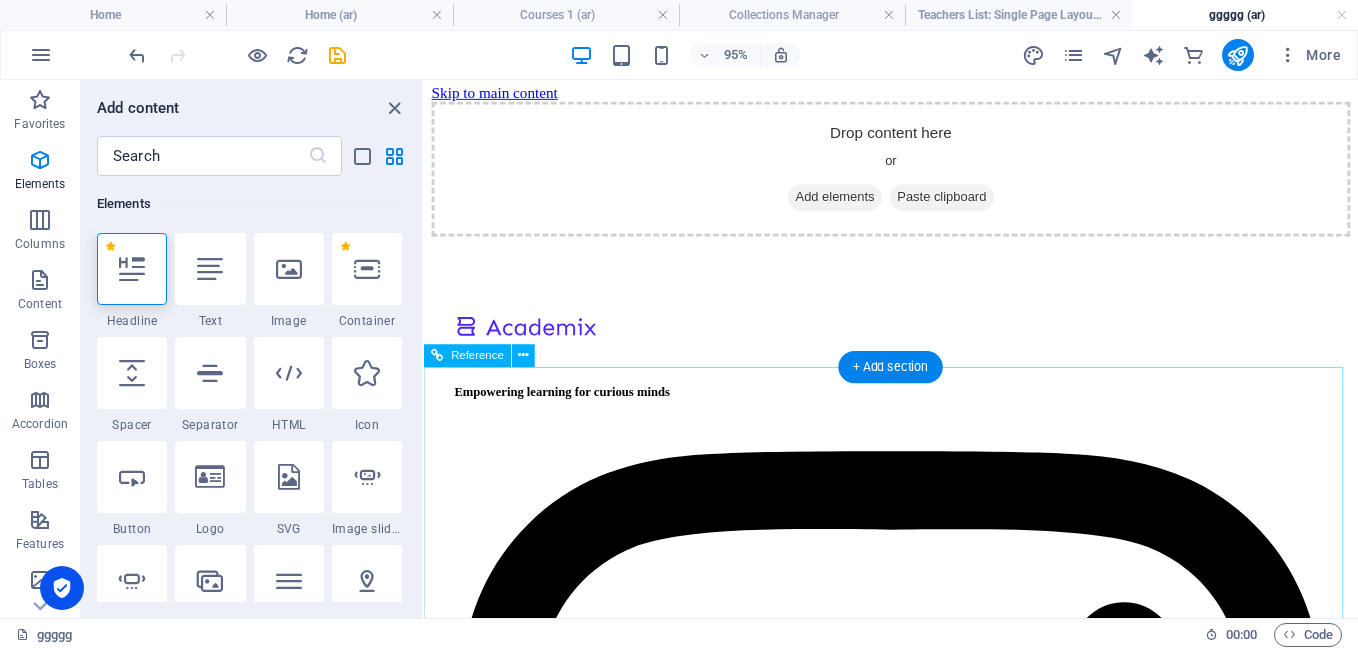 scroll, scrollTop: 0, scrollLeft: 0, axis: both 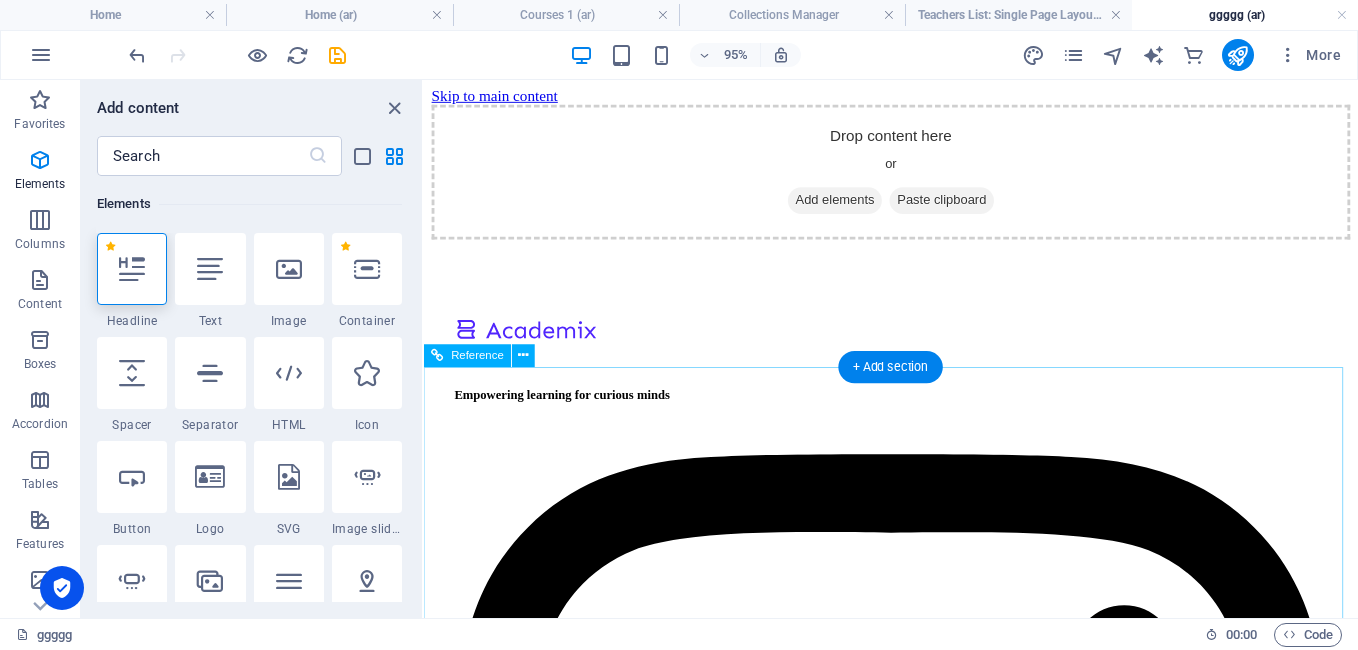 click at bounding box center [915, 345] 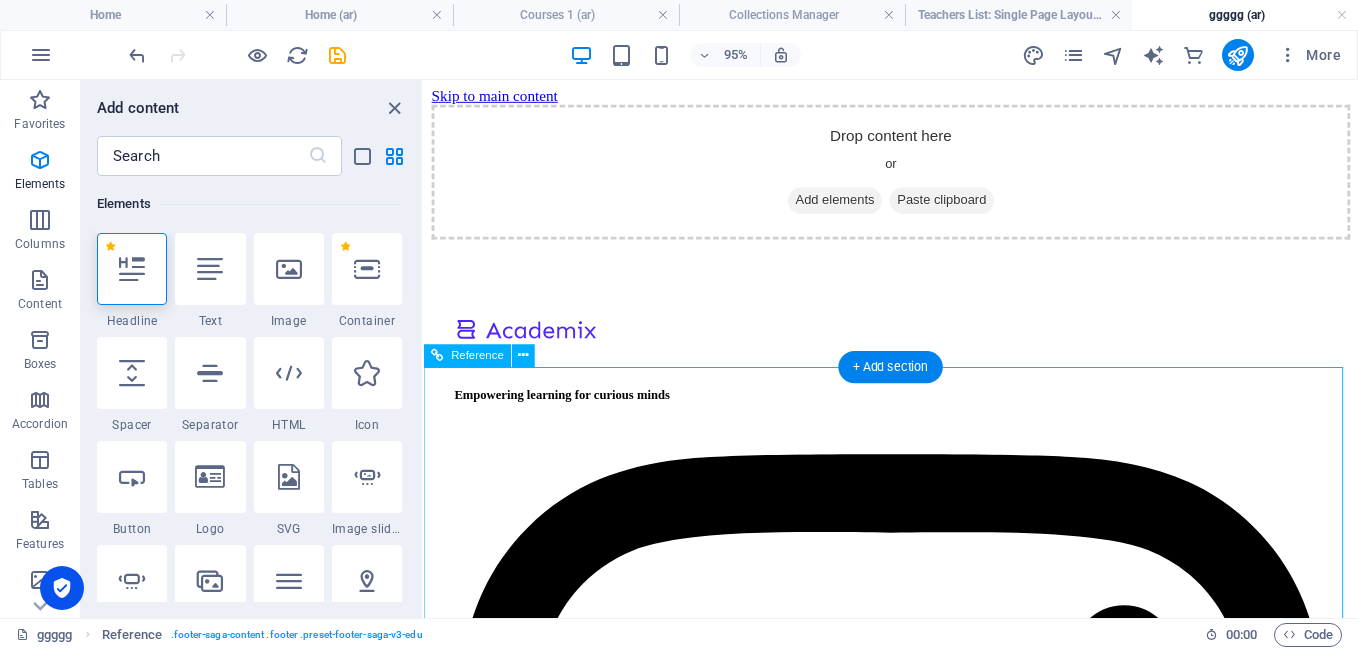 click at bounding box center (915, 345) 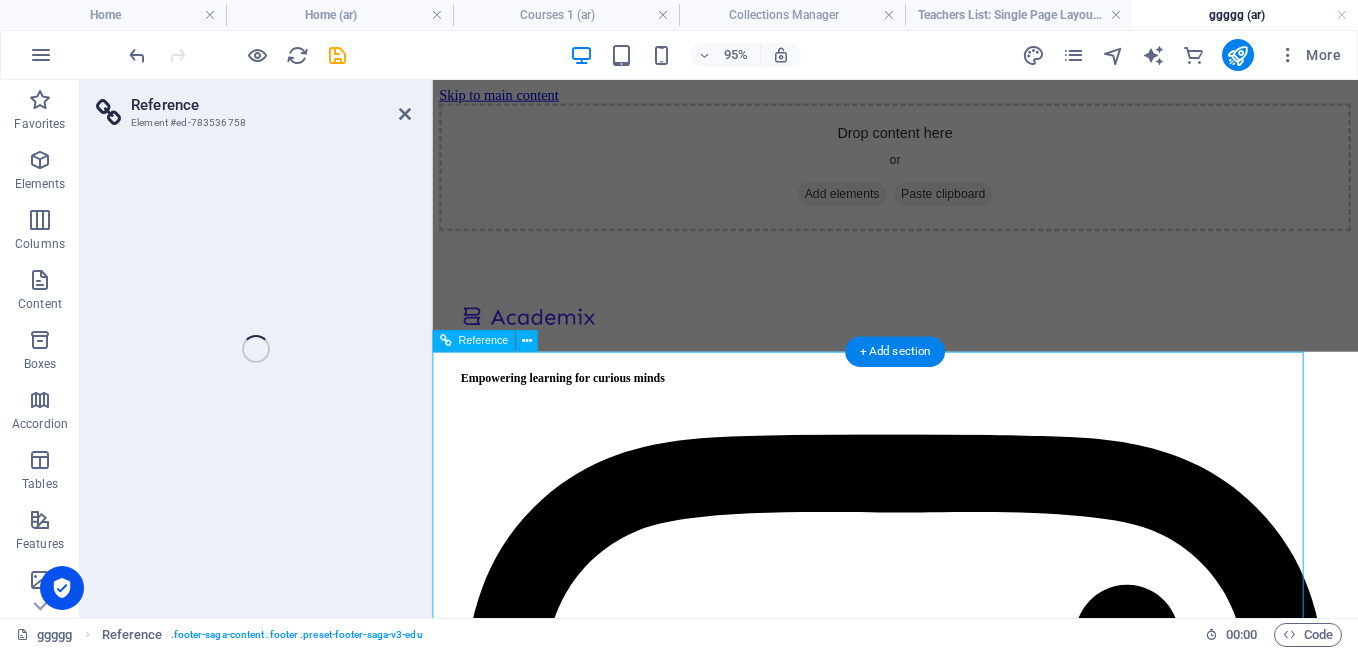 click at bounding box center (946, 372) 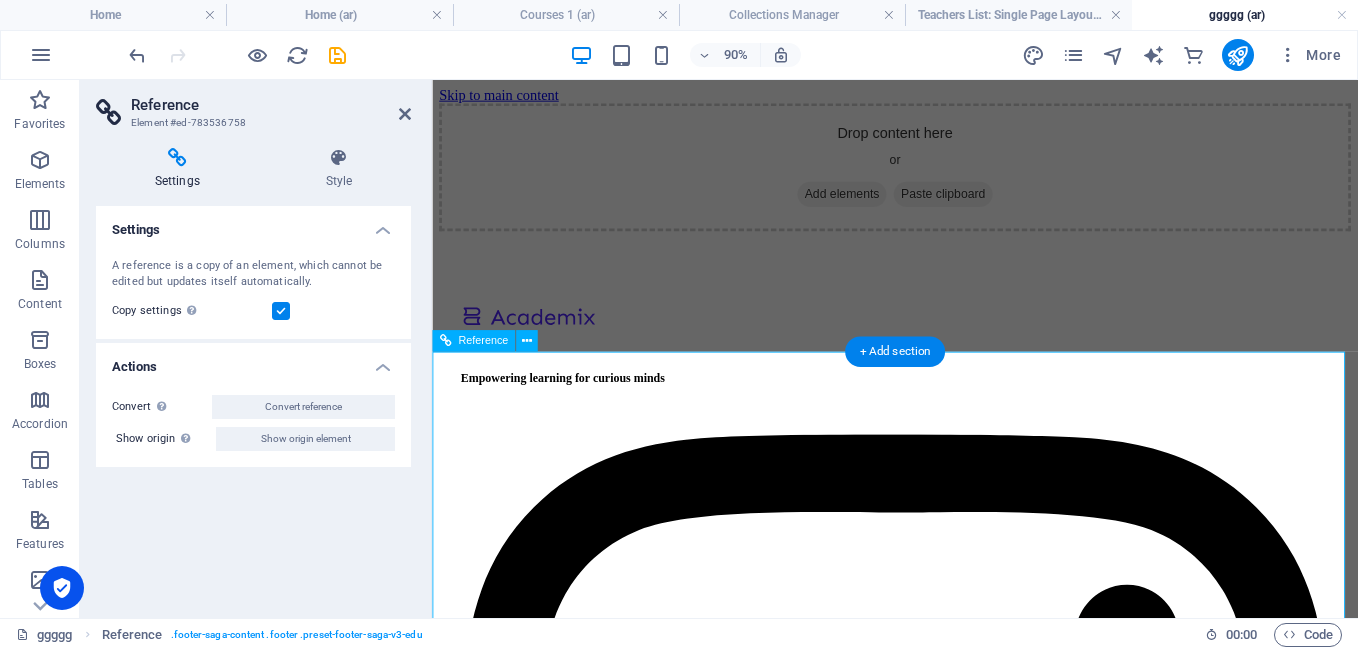 click at bounding box center (946, 345) 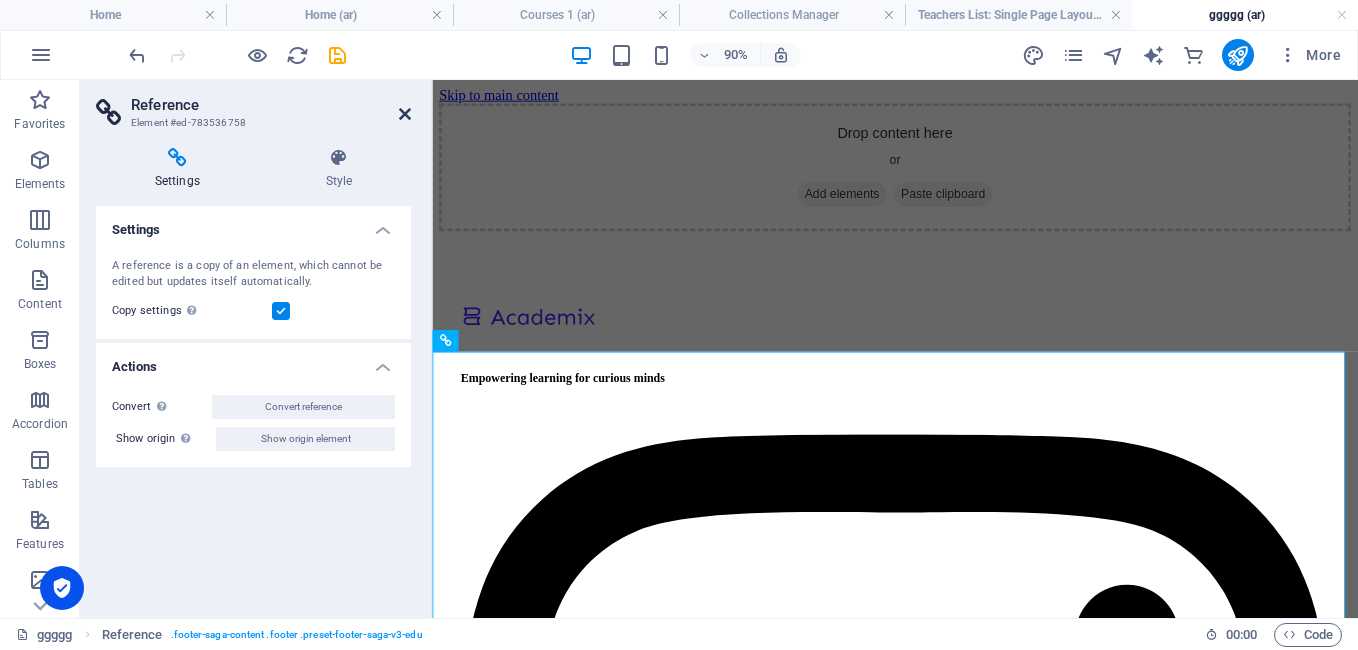 click at bounding box center [405, 114] 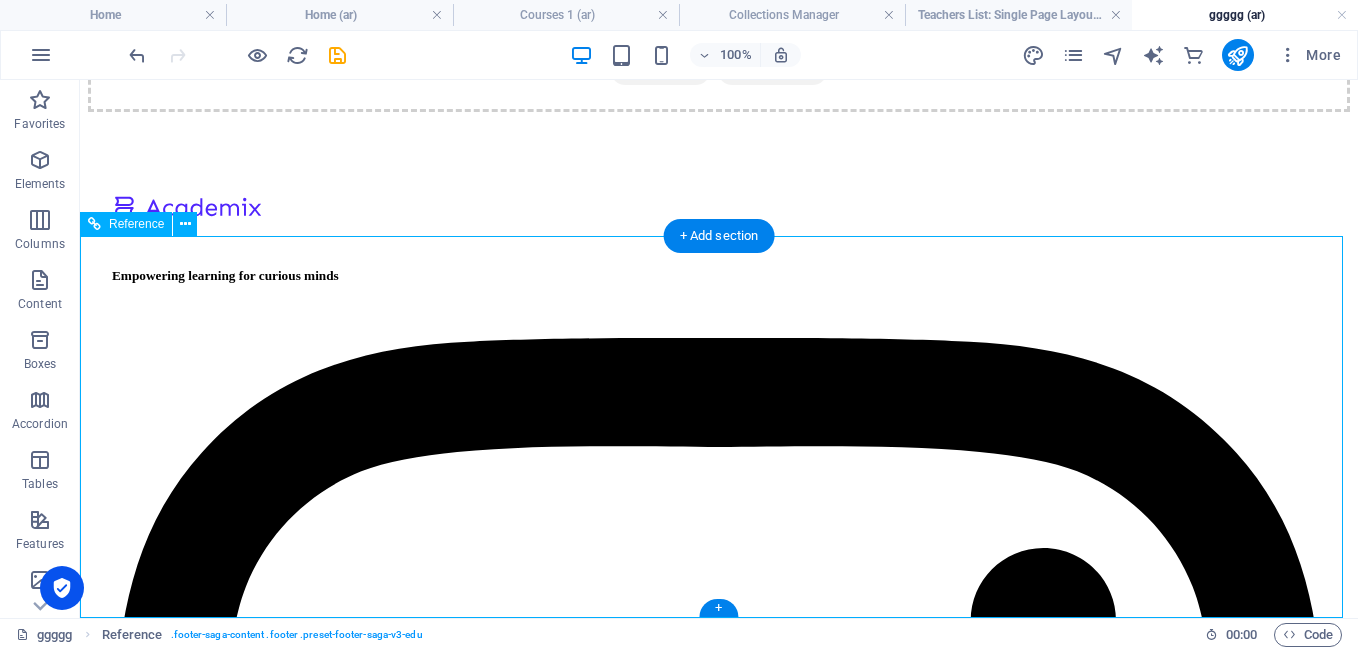 scroll, scrollTop: 146, scrollLeft: 0, axis: vertical 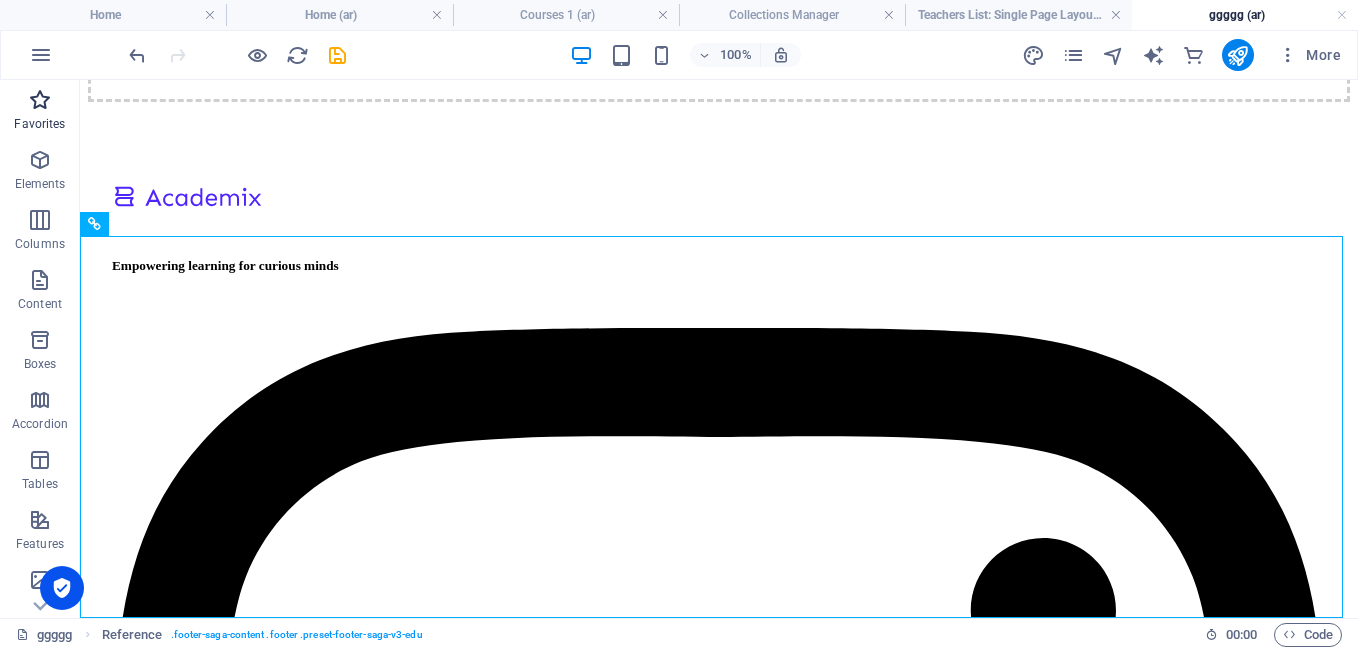 click on "Favorites" at bounding box center [40, 110] 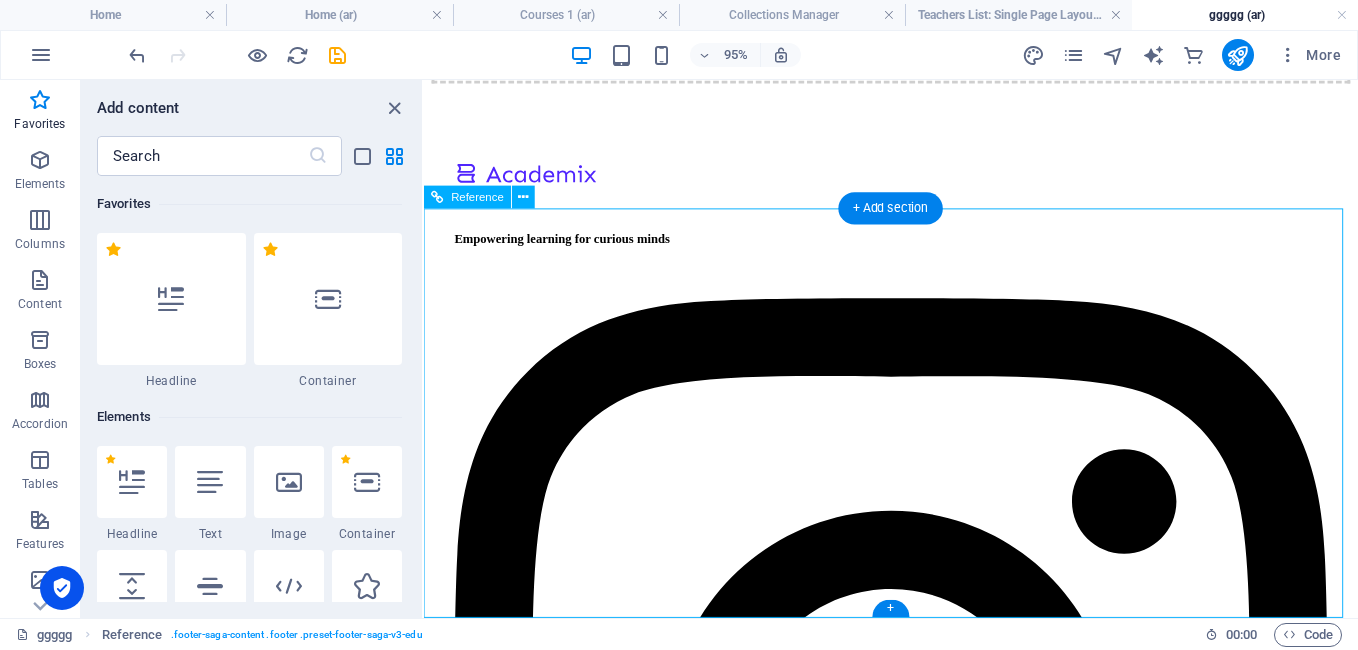 scroll, scrollTop: 167, scrollLeft: 0, axis: vertical 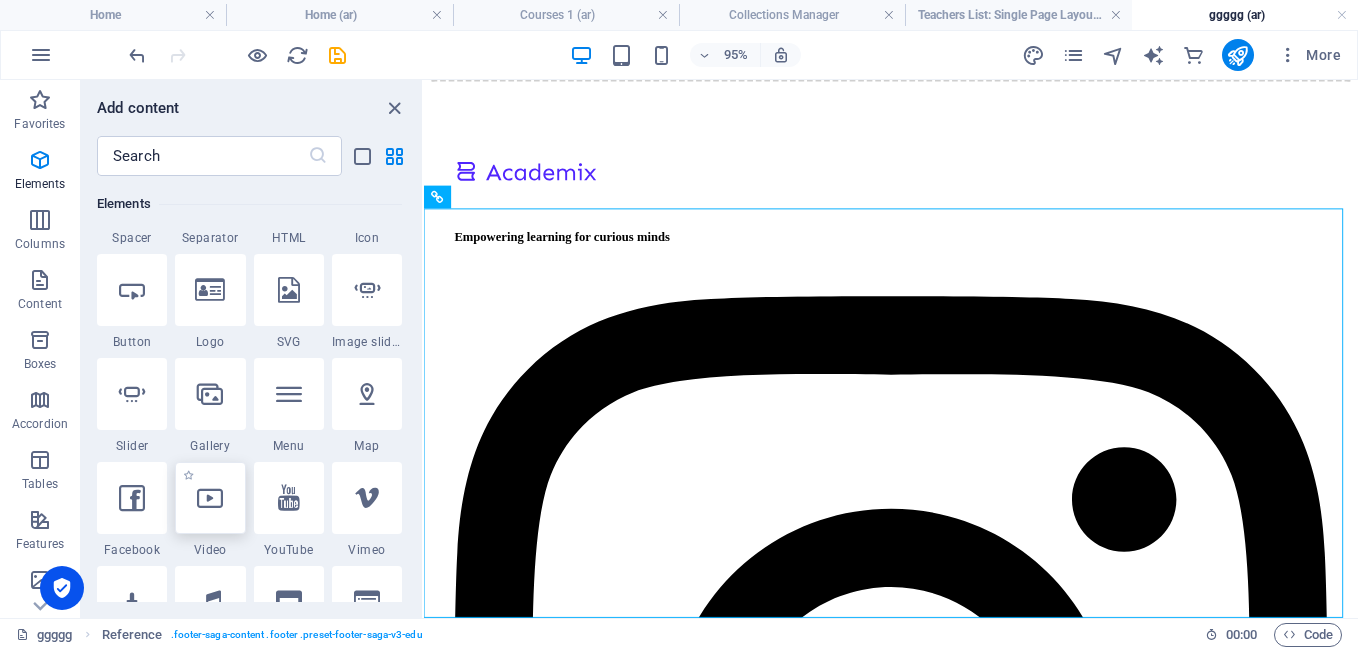 click at bounding box center (210, 498) 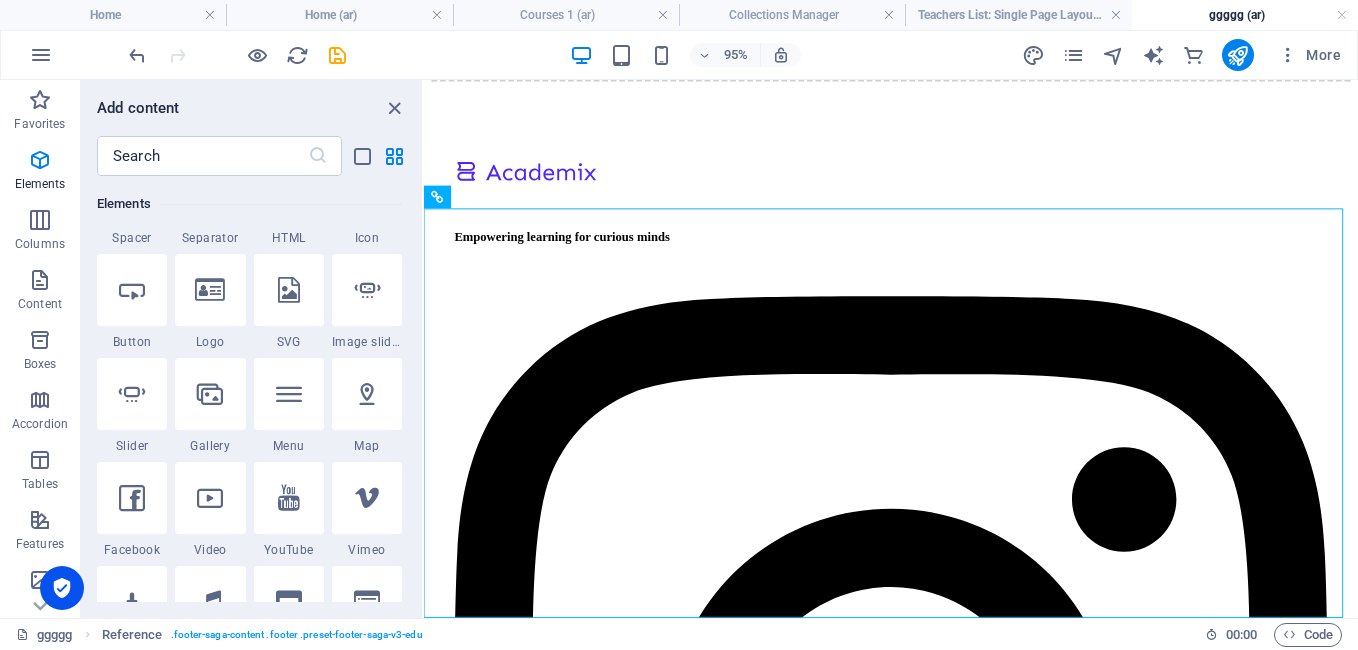 select on "%" 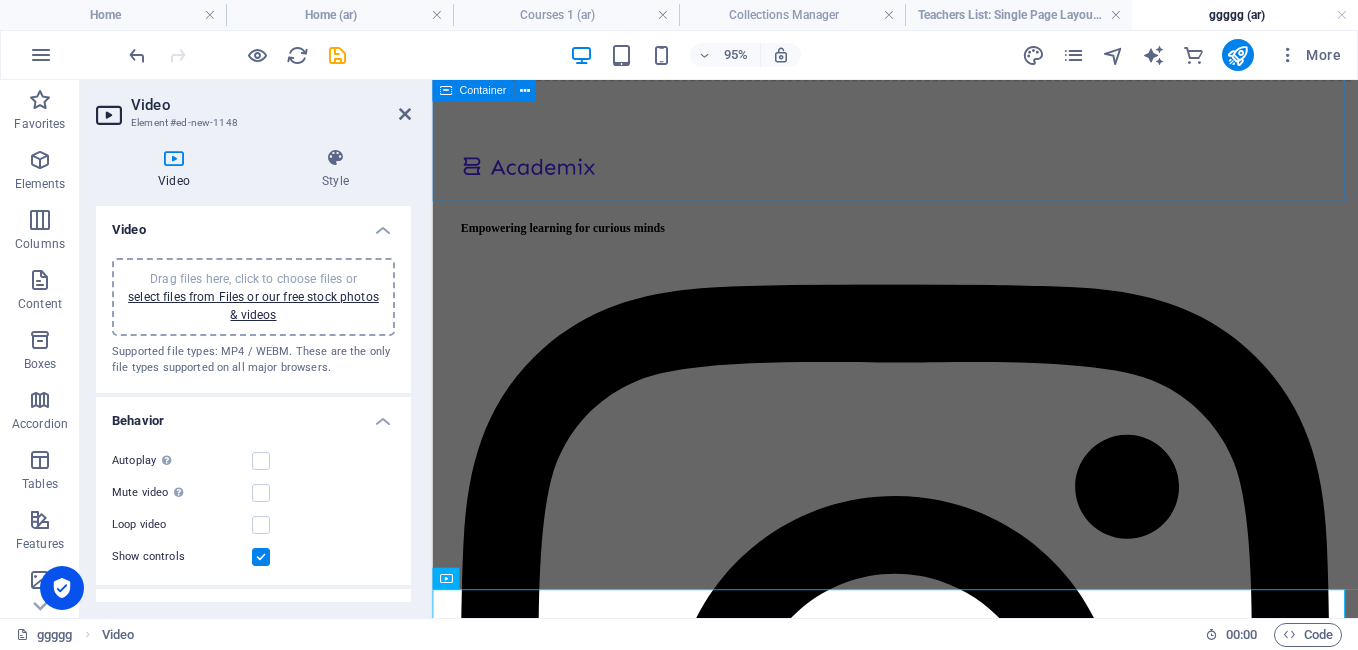 click on "Drop content here or  Add elements  Paste clipboard" at bounding box center (946, 10) 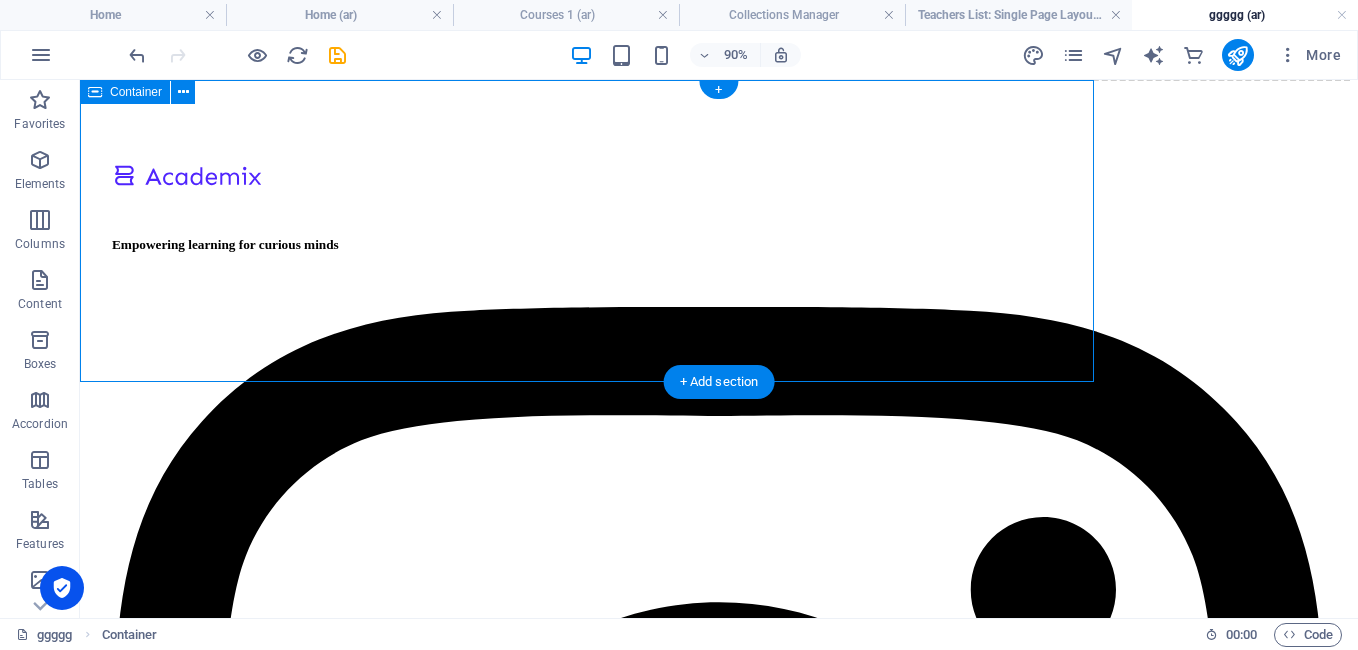 scroll, scrollTop: 0, scrollLeft: 0, axis: both 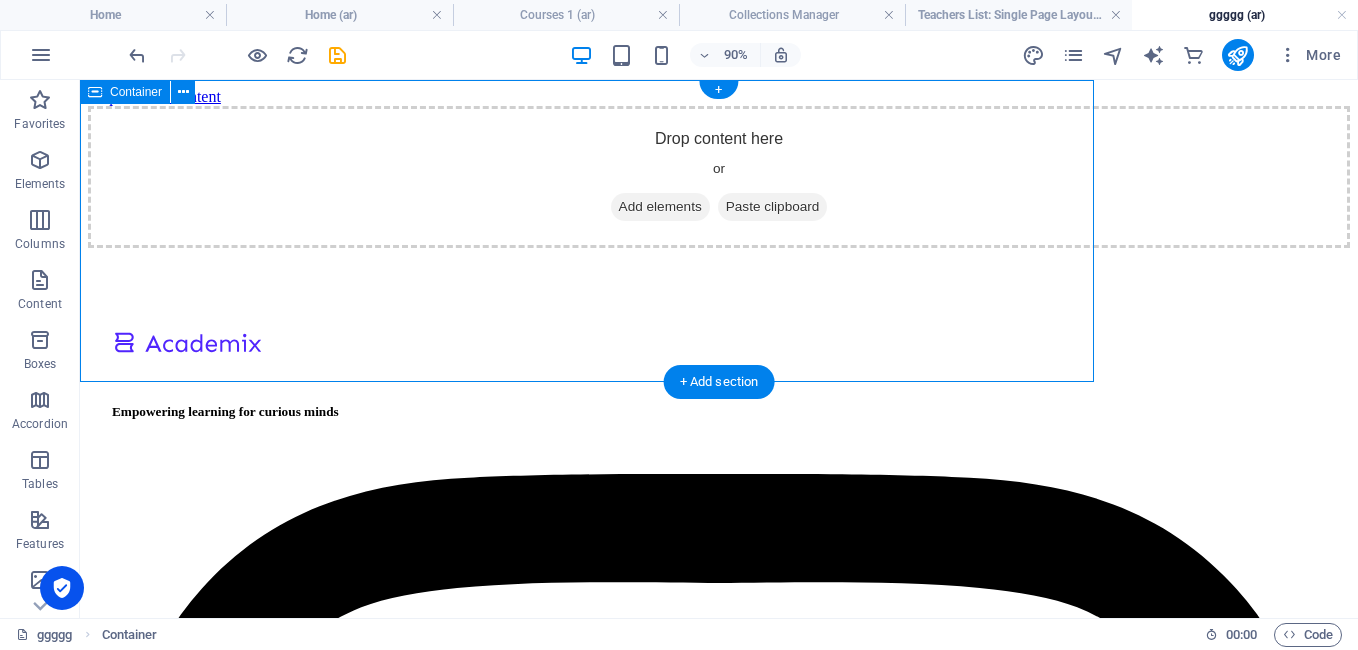 click on "Drop content here or  Add elements  Paste clipboard" at bounding box center [719, 177] 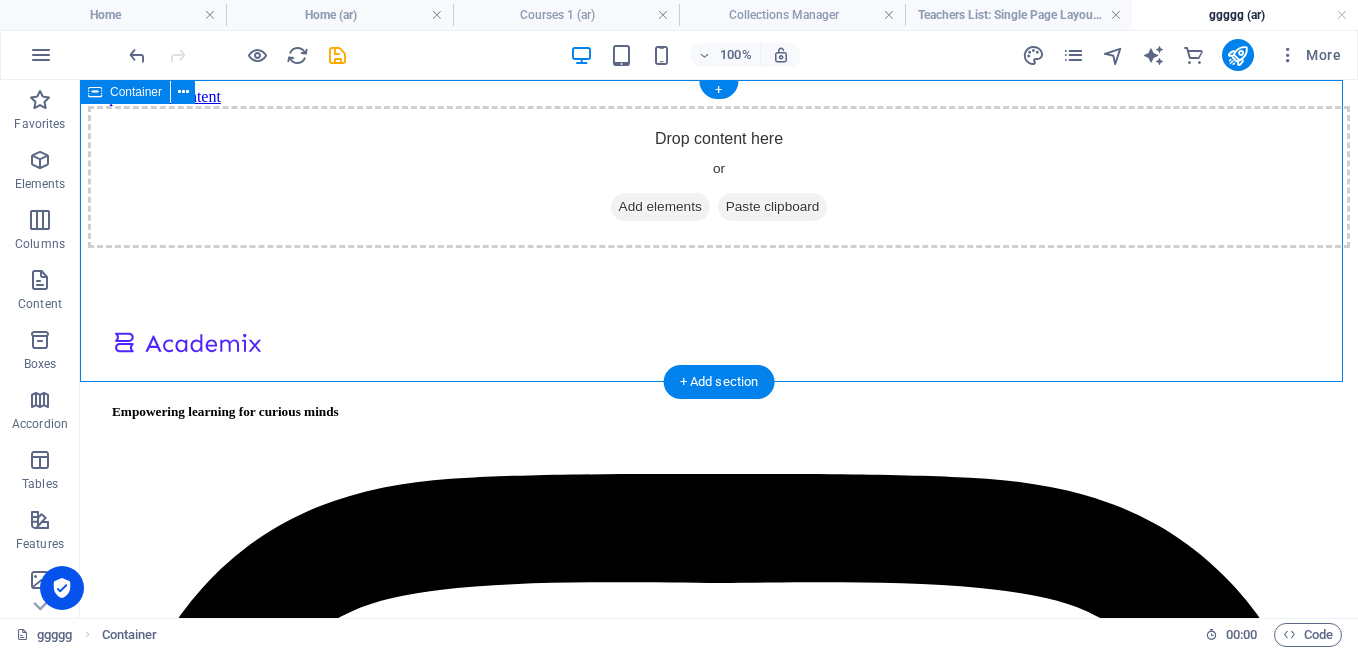 click on "Paste clipboard" at bounding box center [773, 207] 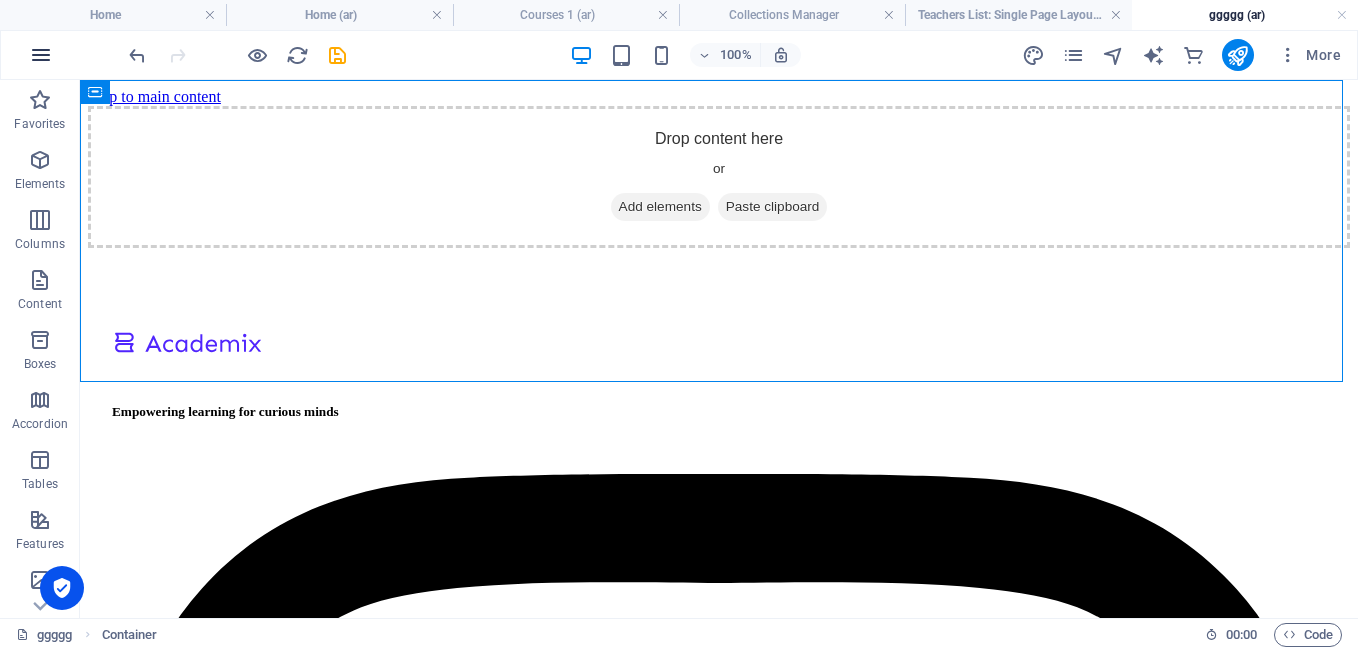 click at bounding box center [41, 55] 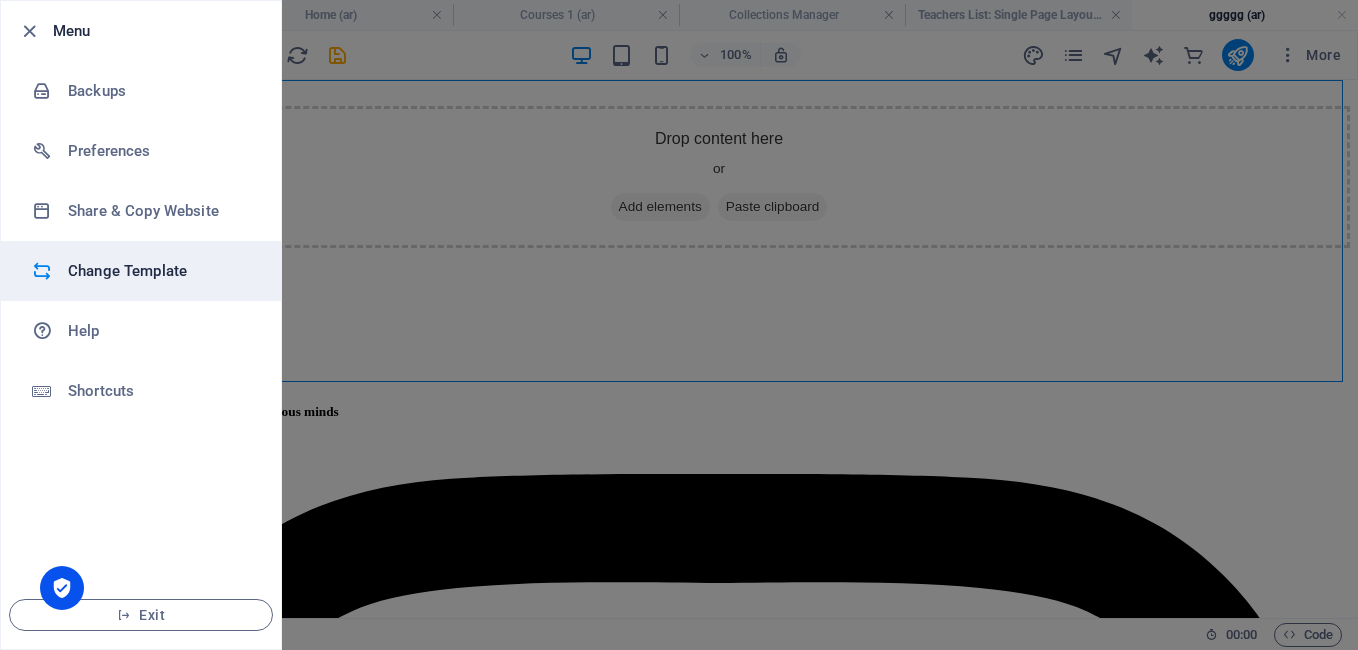 click on "Change Template" at bounding box center (141, 271) 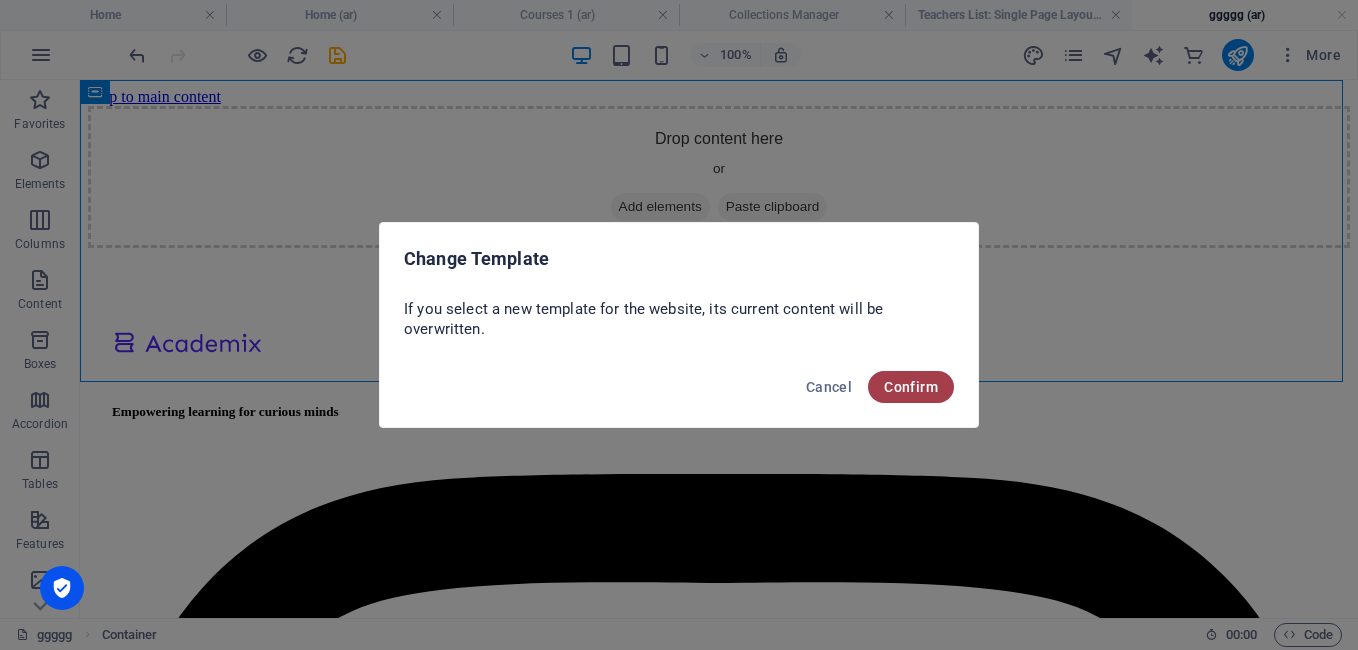 click on "Confirm" at bounding box center [911, 387] 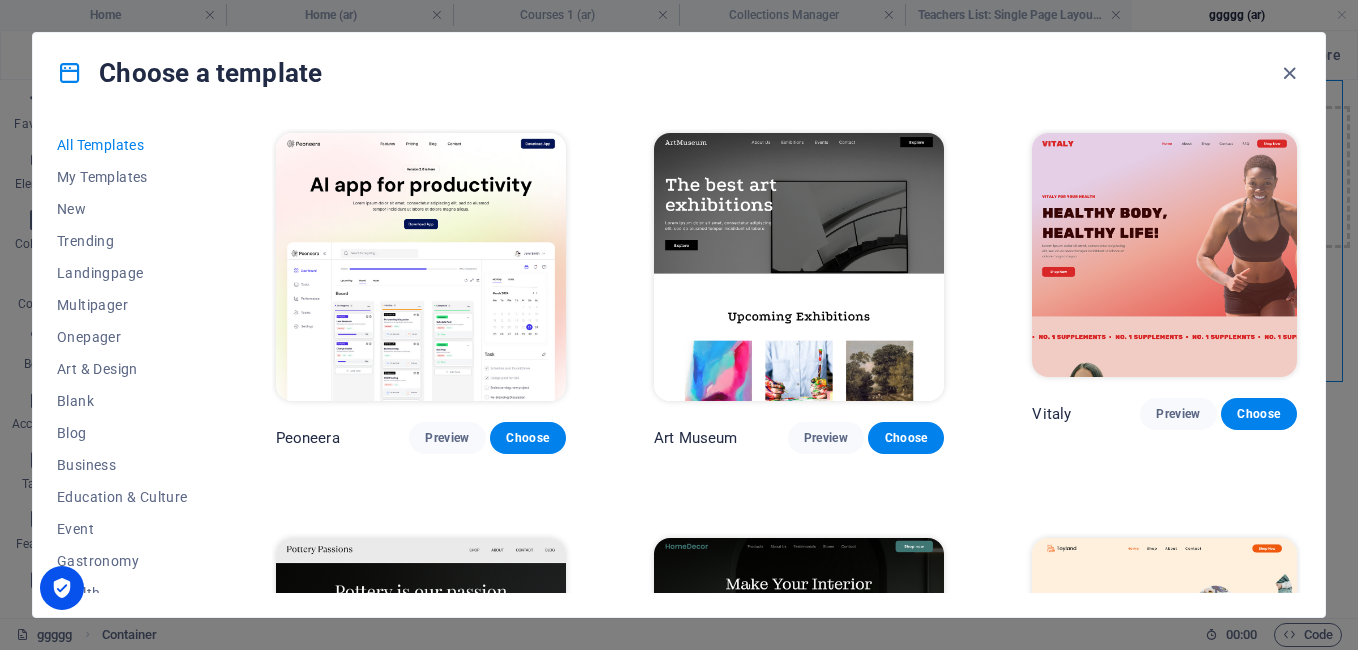 click on "Choose a template All Templates My Templates New Trending Landingpage Multipager Onepager Art & Design Blank Blog Business Education & Culture Event Gastronomy Health IT & Media Legal & Finance Non-Profit Performance Portfolio Services Shop Sports & Beauty Trades Travel Wireframe Peoneera Preview Choose Art Museum Preview Choose Vitaly Preview Choose Pottery Passions Preview Choose Home Decor Preview Choose Toyland Preview Choose Pet Shop Preview Choose Wonder Planner Preview Choose Transportable Preview Choose S&L Preview Choose WePaint Preview Choose Eco-Con Preview Choose MeetUp Preview Choose Help & Care Preview Choose Podcaster Preview Choose Academix Preview Choose BIG Barber Shop Preview Choose Health & Food Preview Choose UrbanNest Interiors Preview Choose Green Change Preview Choose The Beauty Temple Preview Choose WeTrain Preview Choose Cleaner Preview Choose Johanna James Preview Choose Delicioso Preview Choose Dream Garden Preview Choose LumeDeAqua Preview Choose Pets Care Preview Choose SafeSpace" at bounding box center (679, 325) 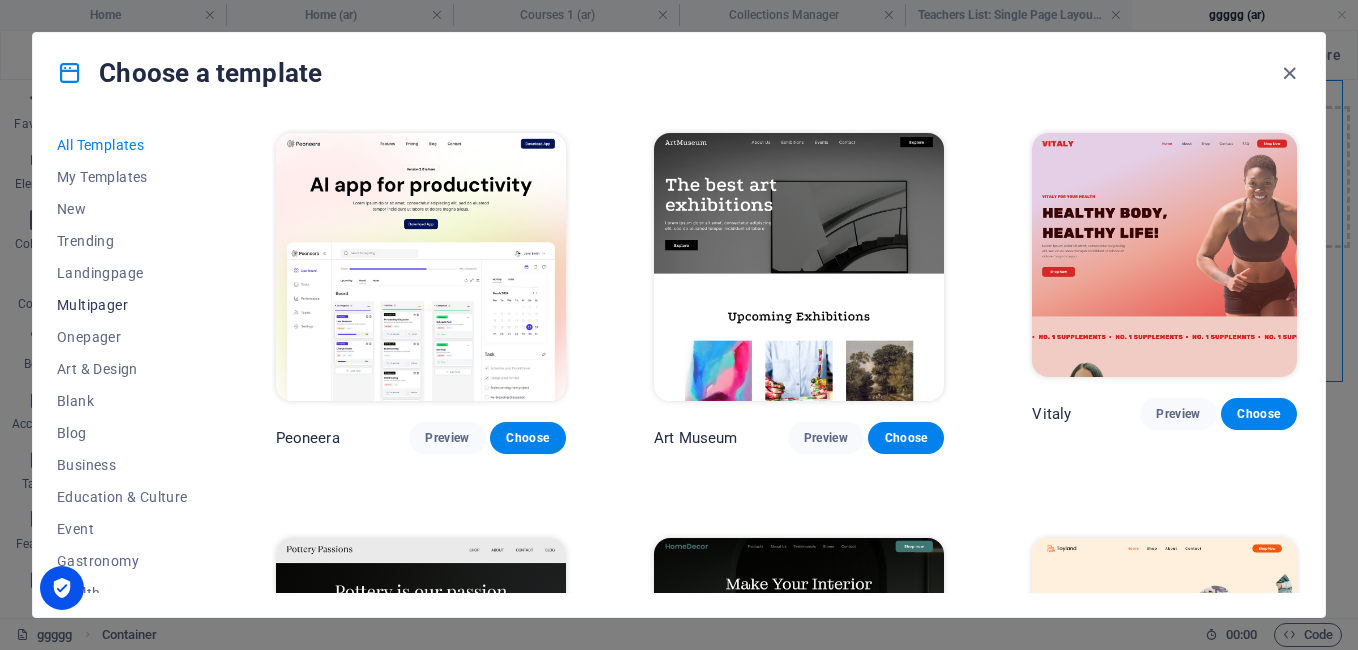 click on "Multipager" at bounding box center [122, 305] 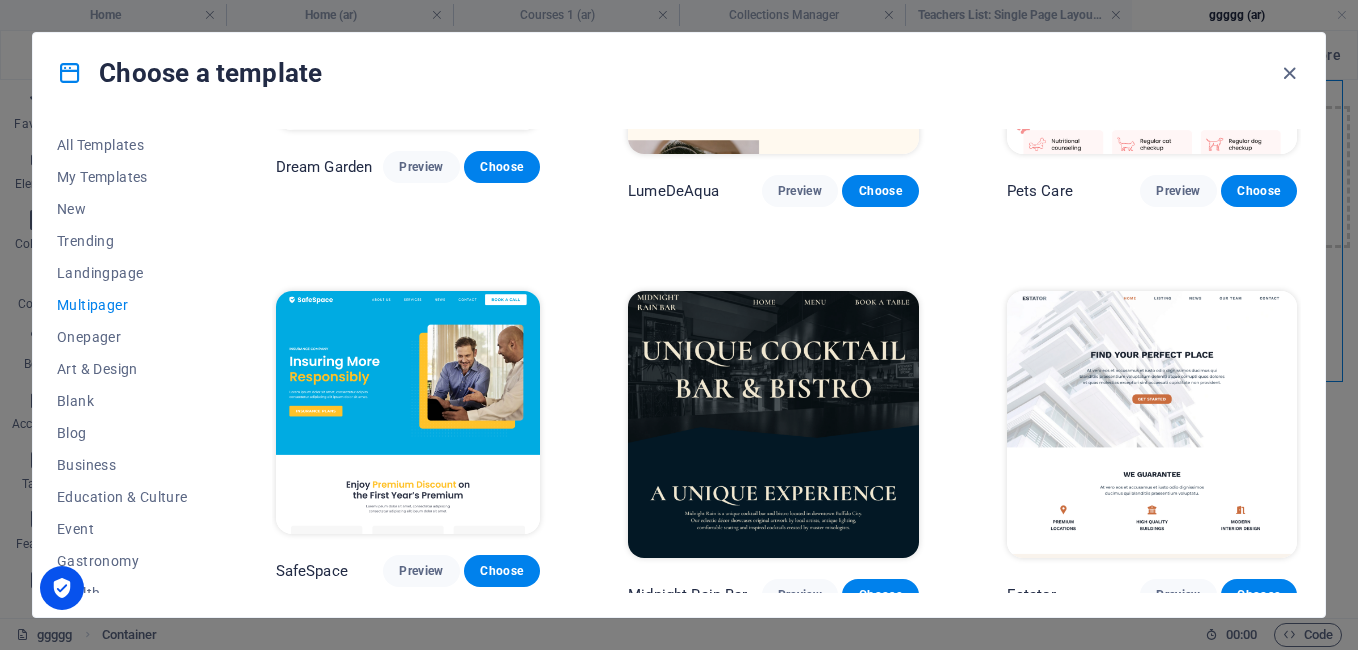 scroll, scrollTop: 1900, scrollLeft: 0, axis: vertical 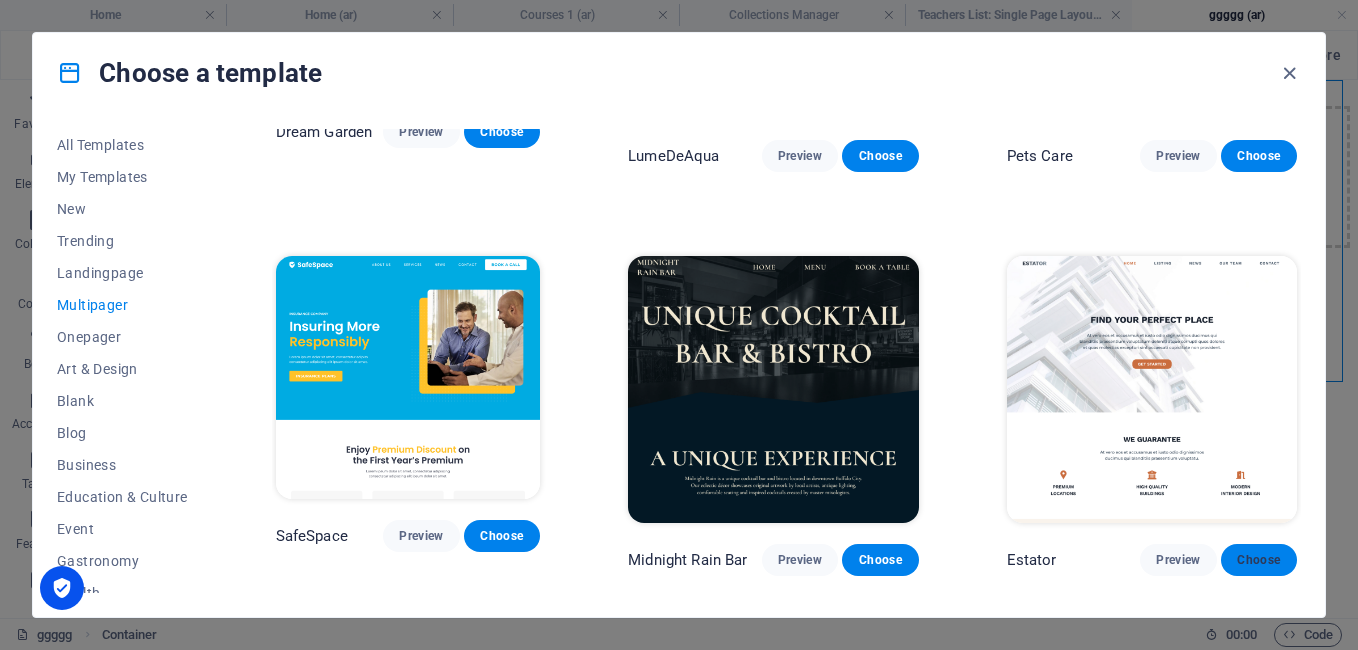 click on "Choose" at bounding box center (1259, 560) 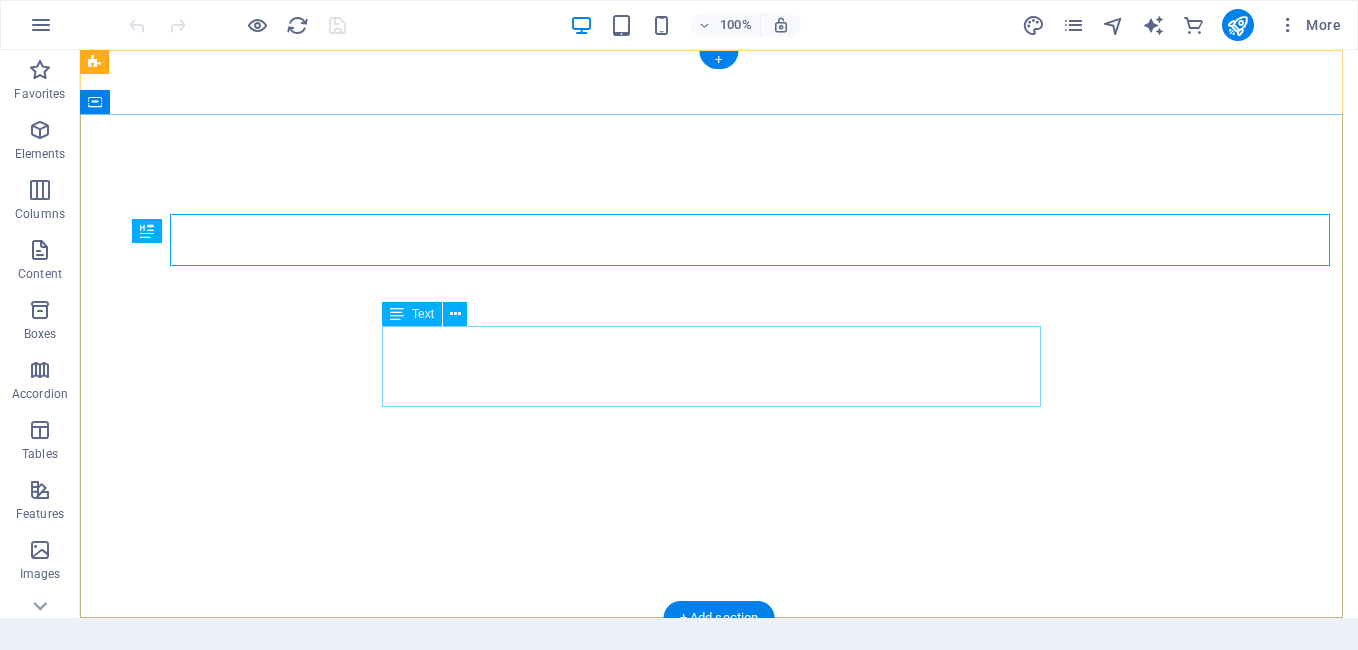 scroll, scrollTop: 0, scrollLeft: 0, axis: both 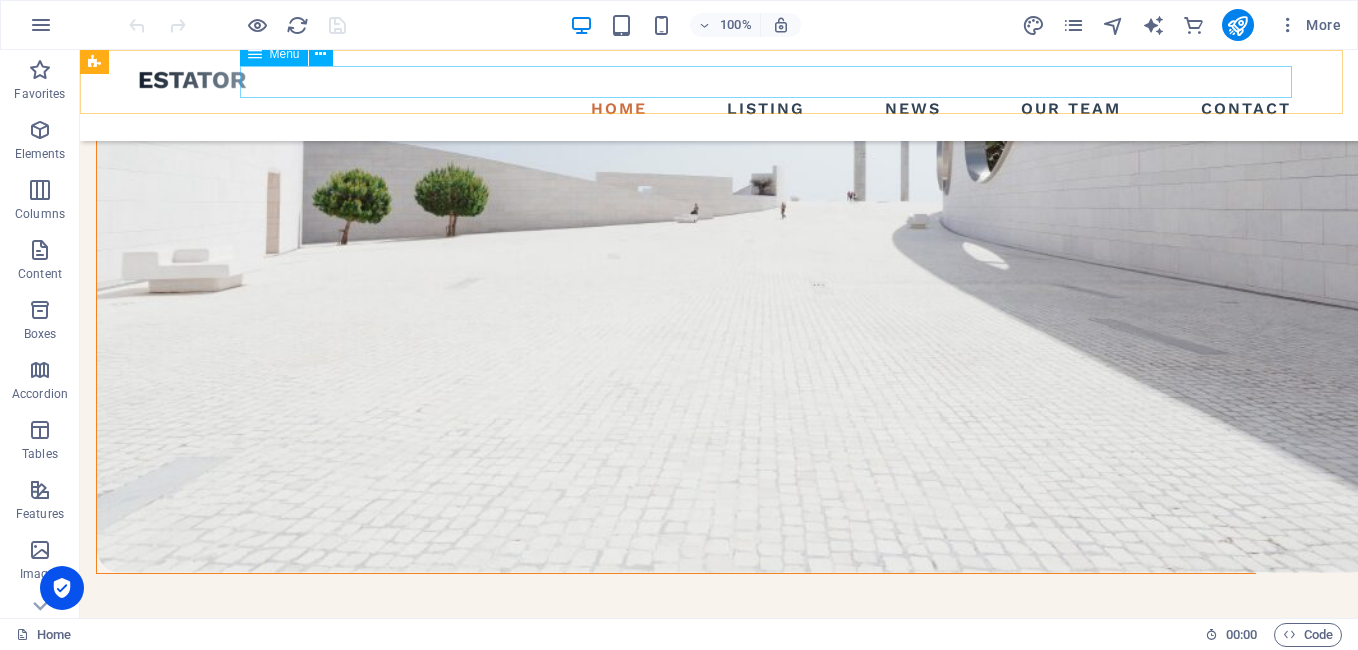 click on "Home Listing News Our Team Contact" at bounding box center [719, 109] 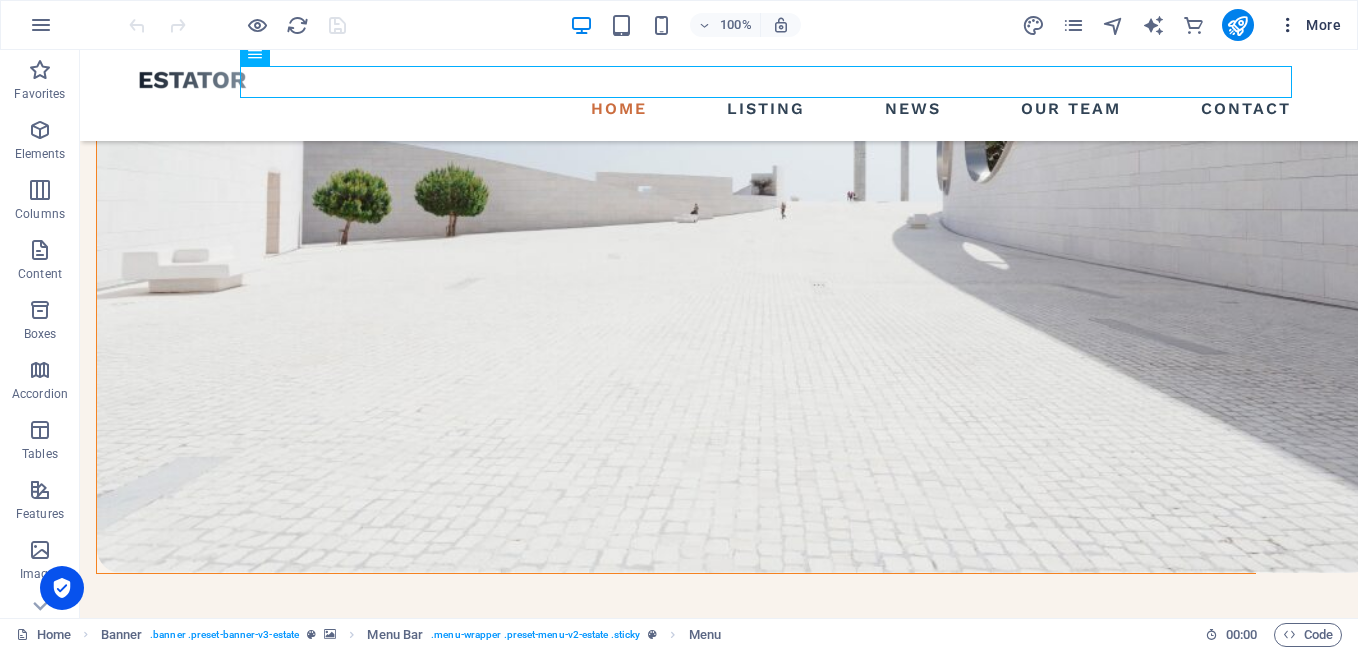click at bounding box center (1288, 25) 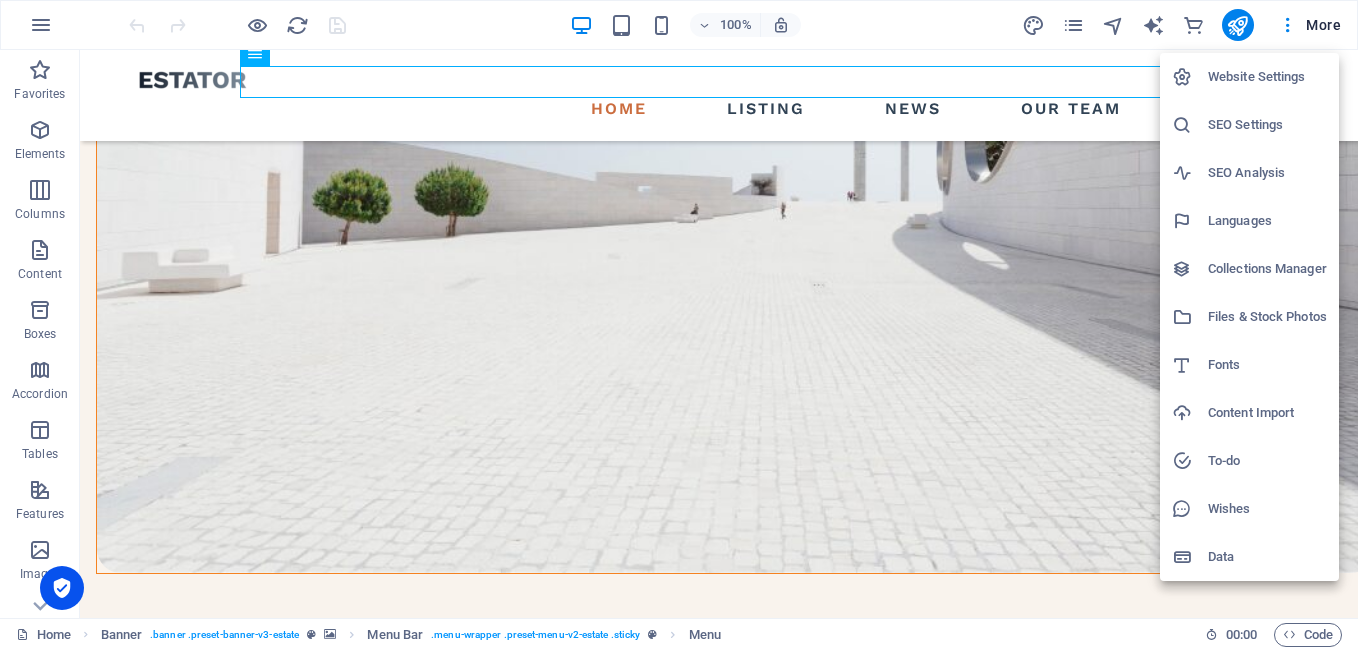 click on "Languages" at bounding box center [1267, 221] 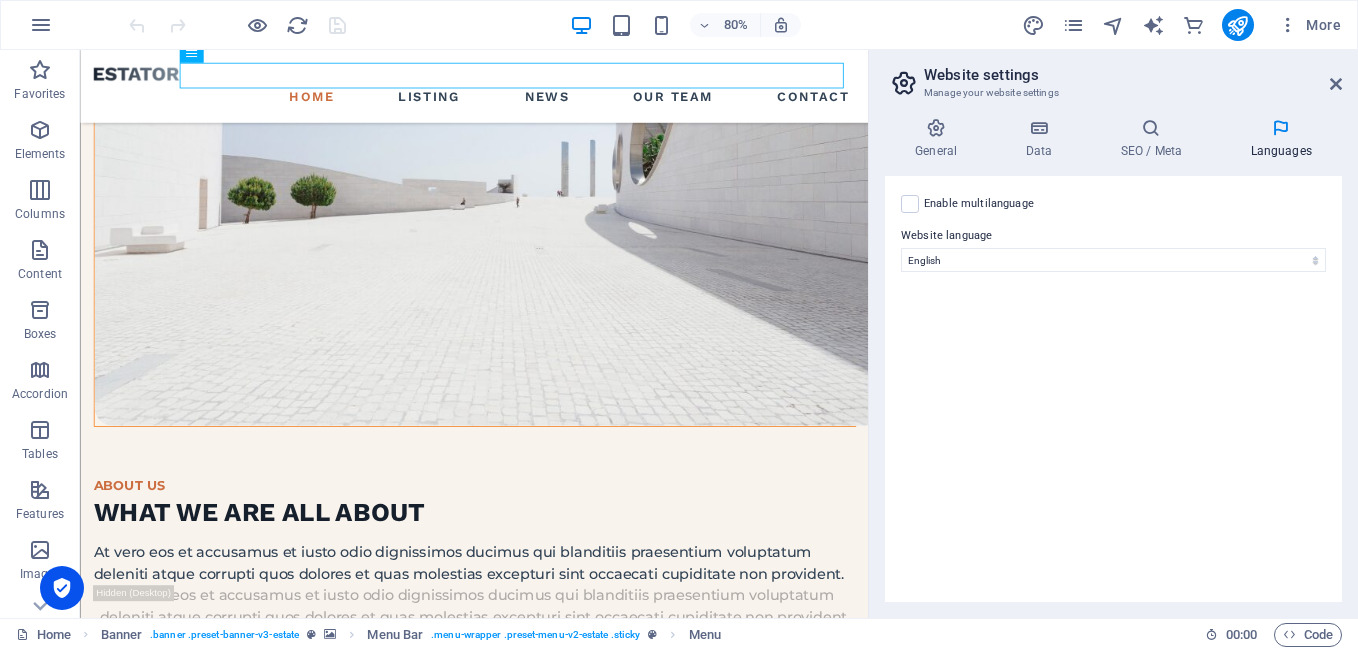 scroll, scrollTop: 2437, scrollLeft: 0, axis: vertical 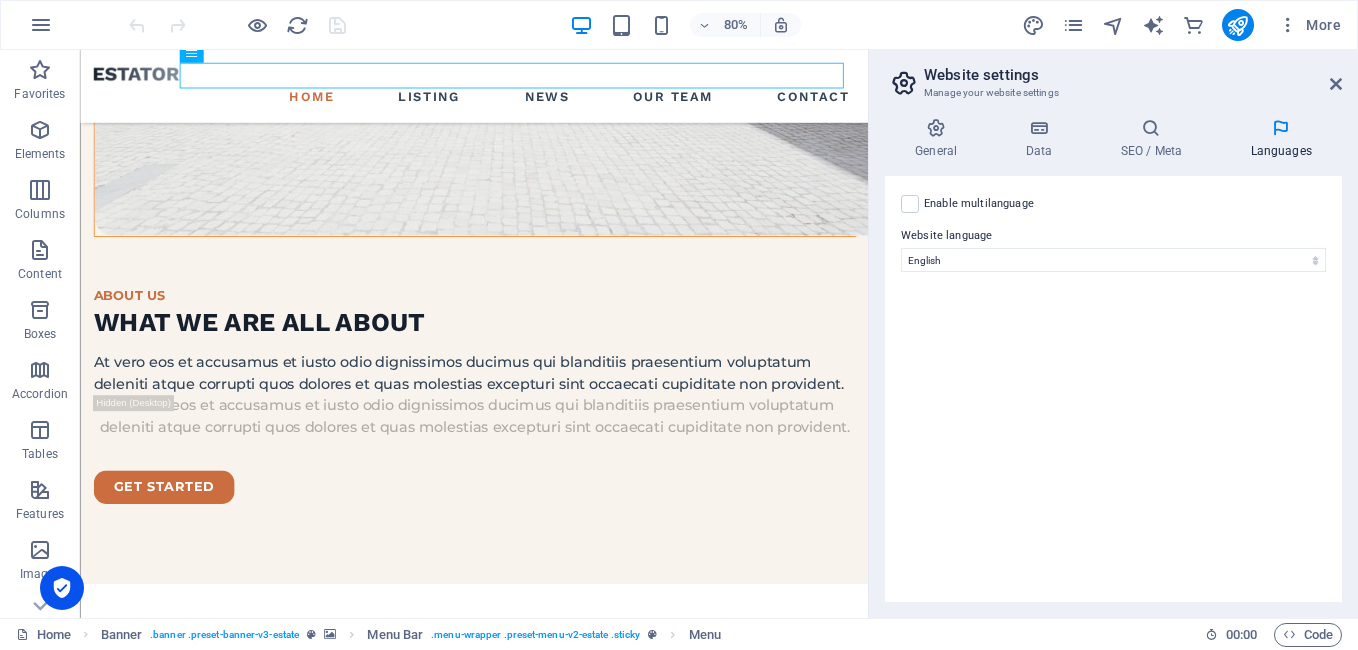 click on "Enable multilanguage To disable multilanguage delete all languages until only one language remains." at bounding box center (1113, 204) 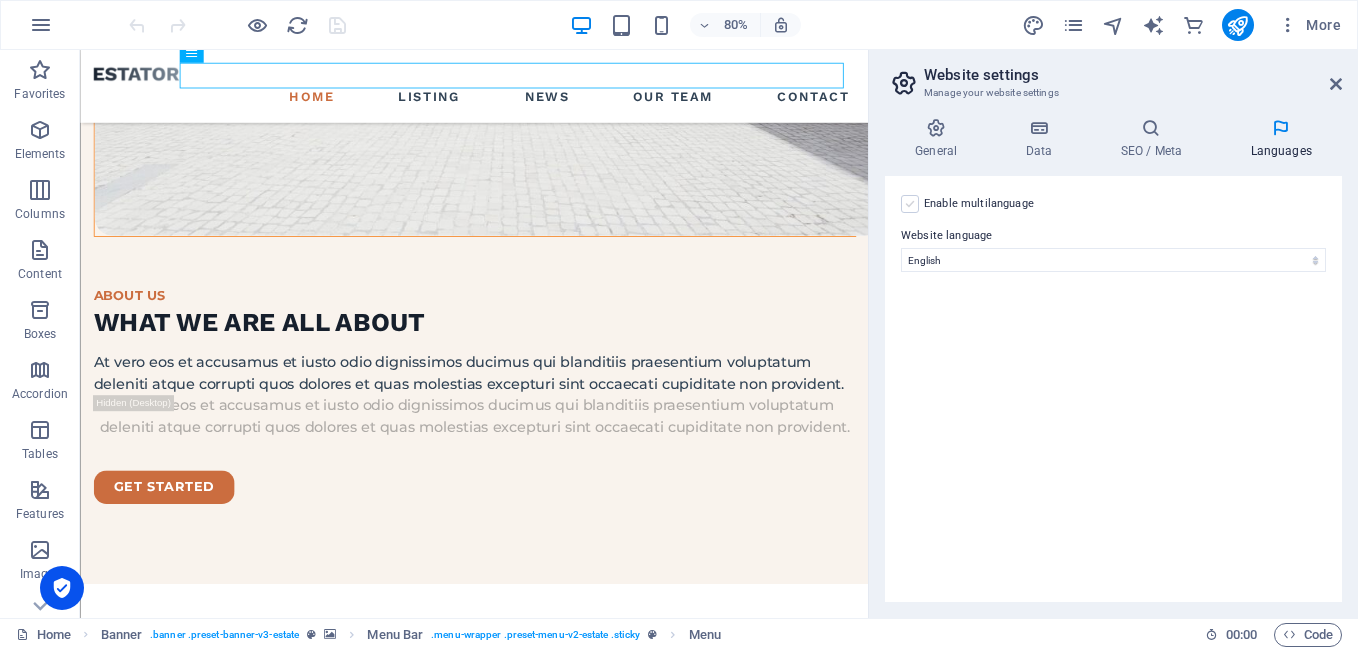 click at bounding box center (910, 204) 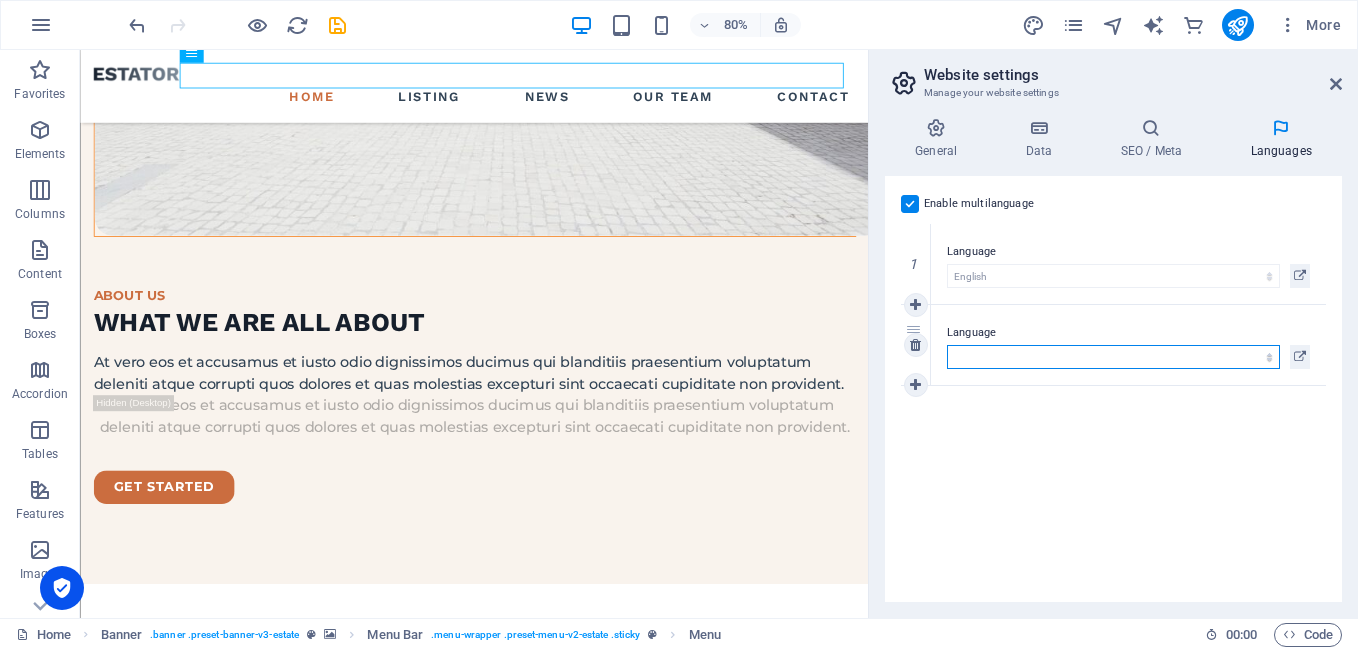 click on "Abkhazian Afar Afrikaans Akan Albanian Amharic Arabic Aragonese Armenian Assamese Avaric Avestan Aymara Azerbaijani Bambara Bashkir Basque Belarusian Bengali Bihari languages Bislama Bokmål Bosnian Breton Bulgarian Burmese Catalan Central Khmer Chamorro Chechen Chinese Church Slavic Chuvash Cornish Corsican Cree Croatian Czech Danish Dutch Dzongkha English Esperanto Estonian Ewe Faroese Farsi (Persian) Fijian Finnish French Fulah Gaelic Galician Ganda Georgian German Greek Greenlandic Guaraní Gujarati Haitian Creole Hausa Hebrew Herero Hindi Hiri Motu Hungarian Icelandic Ido Igbo Indonesian Interlingua Interlingue Inuktitut Inupiaq Irish Italian Japanese Javanese Kannada Kanuri Kashmiri Kazakh Kikuyu Kinyarwanda Komi Kongo Korean Kurdish Kwanyama Kyrgyz Lao Latin Latvian Limburgish Lingala Lithuanian Luba-Katanga Luxembourgish Macedonian Malagasy Malay Malayalam Maldivian Maltese Manx Maori Marathi Marshallese Mongolian [GEOGRAPHIC_DATA] Navajo [GEOGRAPHIC_DATA] Nepali North Ndebele Northern Sami Norwegian Norwegian Nynorsk Nuosu" at bounding box center [1113, 357] 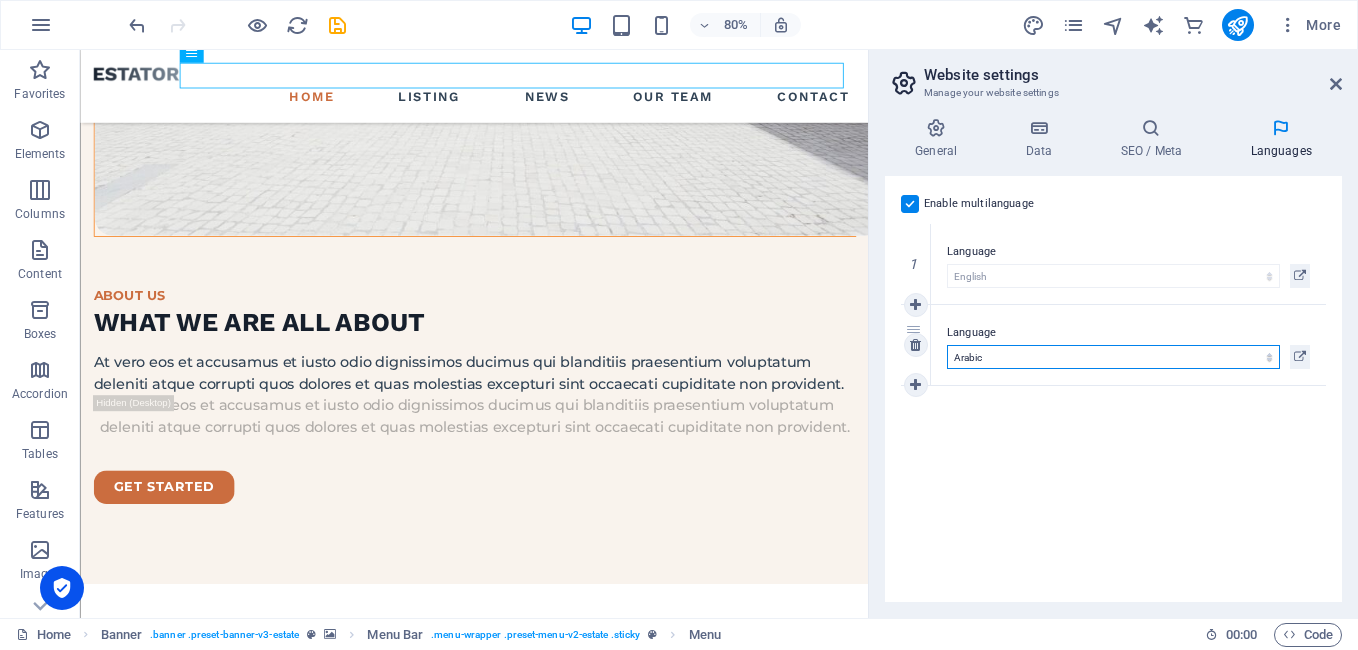 click on "Abkhazian Afar Afrikaans Akan Albanian Amharic Arabic Aragonese Armenian Assamese Avaric Avestan Aymara Azerbaijani Bambara Bashkir Basque Belarusian Bengali Bihari languages Bislama Bokmål Bosnian Breton Bulgarian Burmese Catalan Central Khmer Chamorro Chechen Chinese Church Slavic Chuvash Cornish Corsican Cree Croatian Czech Danish Dutch Dzongkha English Esperanto Estonian Ewe Faroese Farsi (Persian) Fijian Finnish French Fulah Gaelic Galician Ganda Georgian German Greek Greenlandic Guaraní Gujarati Haitian Creole Hausa Hebrew Herero Hindi Hiri Motu Hungarian Icelandic Ido Igbo Indonesian Interlingua Interlingue Inuktitut Inupiaq Irish Italian Japanese Javanese Kannada Kanuri Kashmiri Kazakh Kikuyu Kinyarwanda Komi Kongo Korean Kurdish Kwanyama Kyrgyz Lao Latin Latvian Limburgish Lingala Lithuanian Luba-Katanga Luxembourgish Macedonian Malagasy Malay Malayalam Maldivian Maltese Manx Maori Marathi Marshallese Mongolian [GEOGRAPHIC_DATA] Navajo [GEOGRAPHIC_DATA] Nepali North Ndebele Northern Sami Norwegian Norwegian Nynorsk Nuosu" at bounding box center [1113, 357] 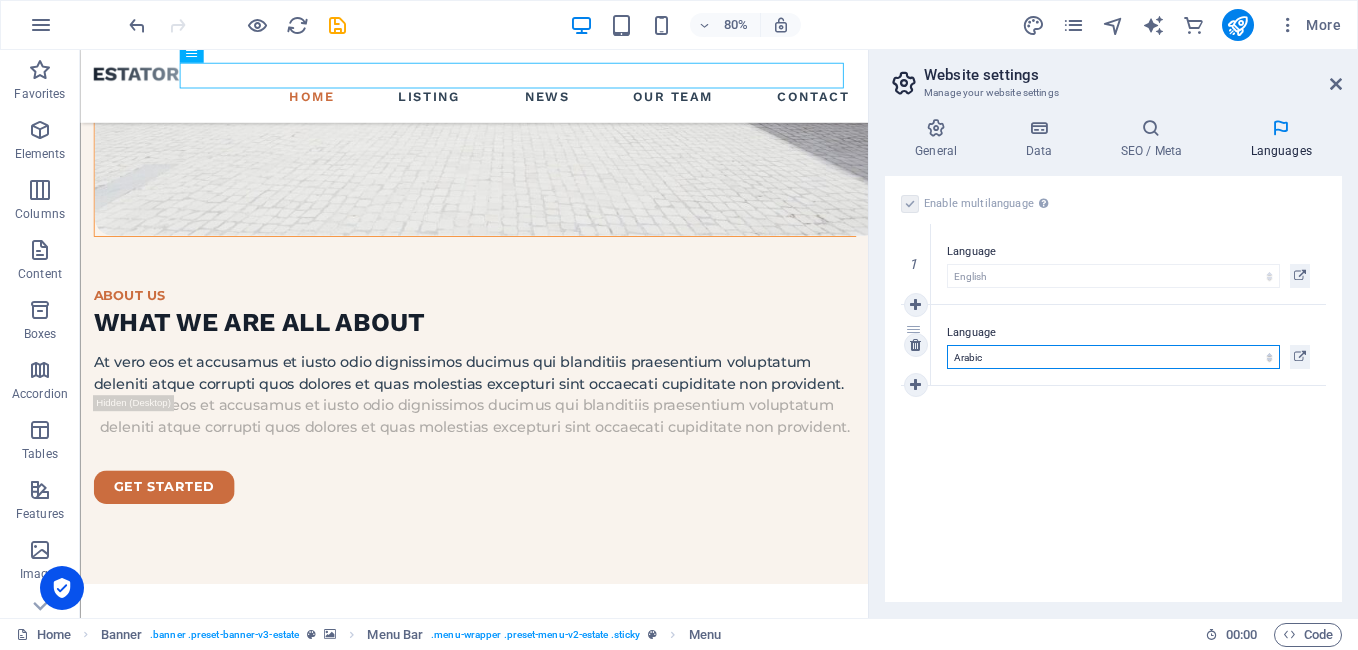 click on "Abkhazian Afar Afrikaans Akan Albanian Amharic Arabic Aragonese Armenian Assamese Avaric Avestan Aymara Azerbaijani Bambara Bashkir Basque Belarusian Bengali Bihari languages Bislama Bokmål Bosnian Breton Bulgarian Burmese Catalan Central Khmer Chamorro Chechen Chinese Church Slavic Chuvash Cornish Corsican Cree Croatian Czech Danish Dutch Dzongkha English Esperanto Estonian Ewe Faroese Farsi (Persian) Fijian Finnish French Fulah Gaelic Galician Ganda Georgian German Greek Greenlandic Guaraní Gujarati Haitian Creole Hausa Hebrew Herero Hindi Hiri Motu Hungarian Icelandic Ido Igbo Indonesian Interlingua Interlingue Inuktitut Inupiaq Irish Italian Japanese Javanese Kannada Kanuri Kashmiri Kazakh Kikuyu Kinyarwanda Komi Kongo Korean Kurdish Kwanyama Kyrgyz Lao Latin Latvian Limburgish Lingala Lithuanian Luba-Katanga Luxembourgish Macedonian Malagasy Malay Malayalam Maldivian Maltese Manx Maori Marathi Marshallese Mongolian [GEOGRAPHIC_DATA] Navajo [GEOGRAPHIC_DATA] Nepali North Ndebele Northern Sami Norwegian Norwegian Nynorsk Nuosu" at bounding box center (1113, 357) 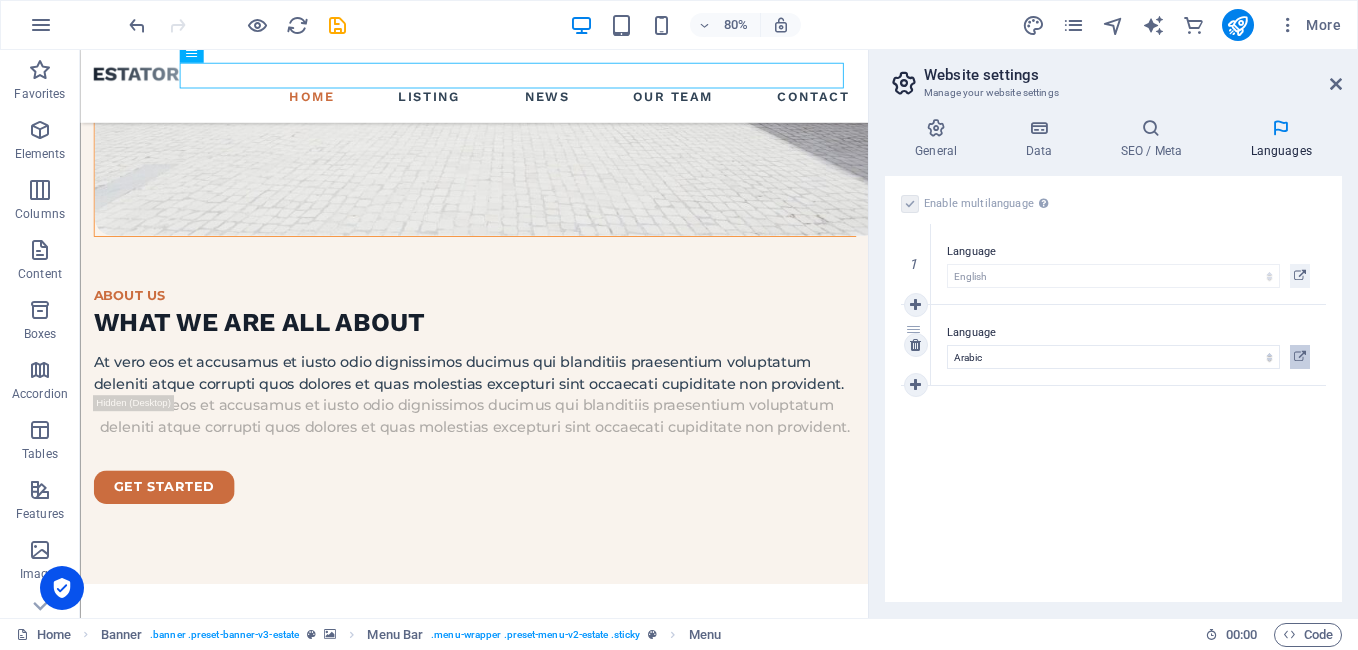 click at bounding box center [1300, 357] 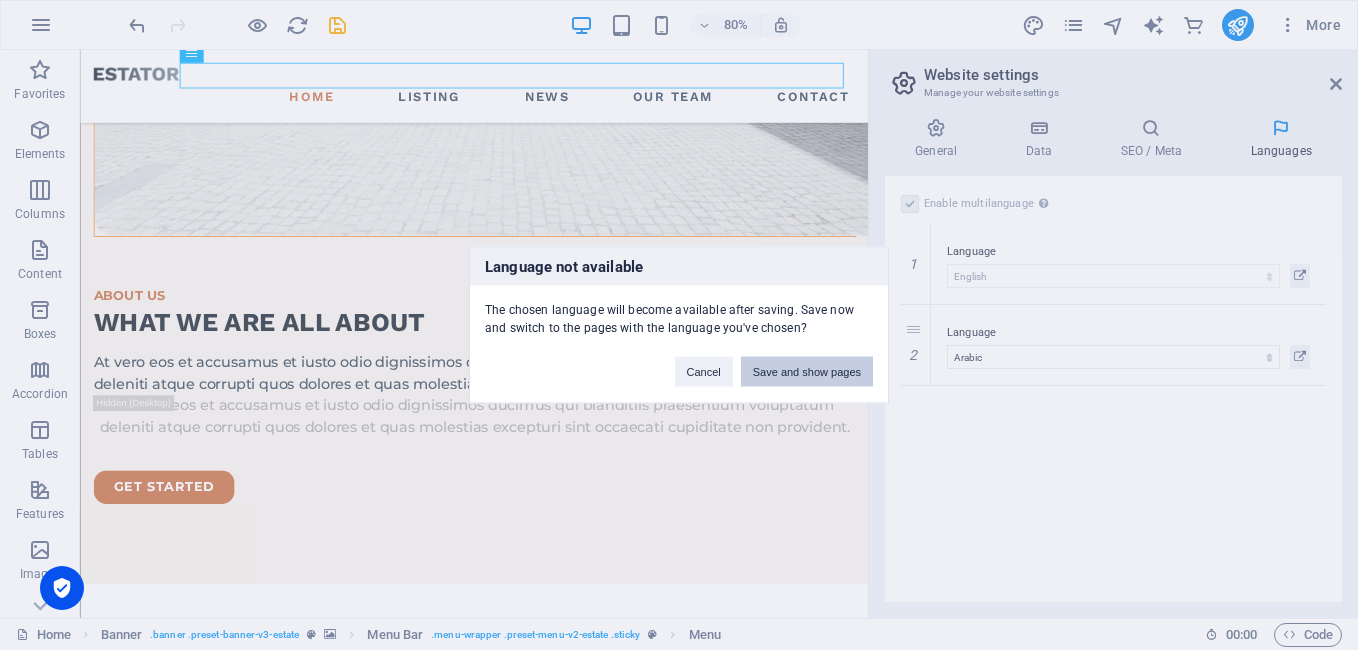 click on "Save and show pages" at bounding box center [807, 372] 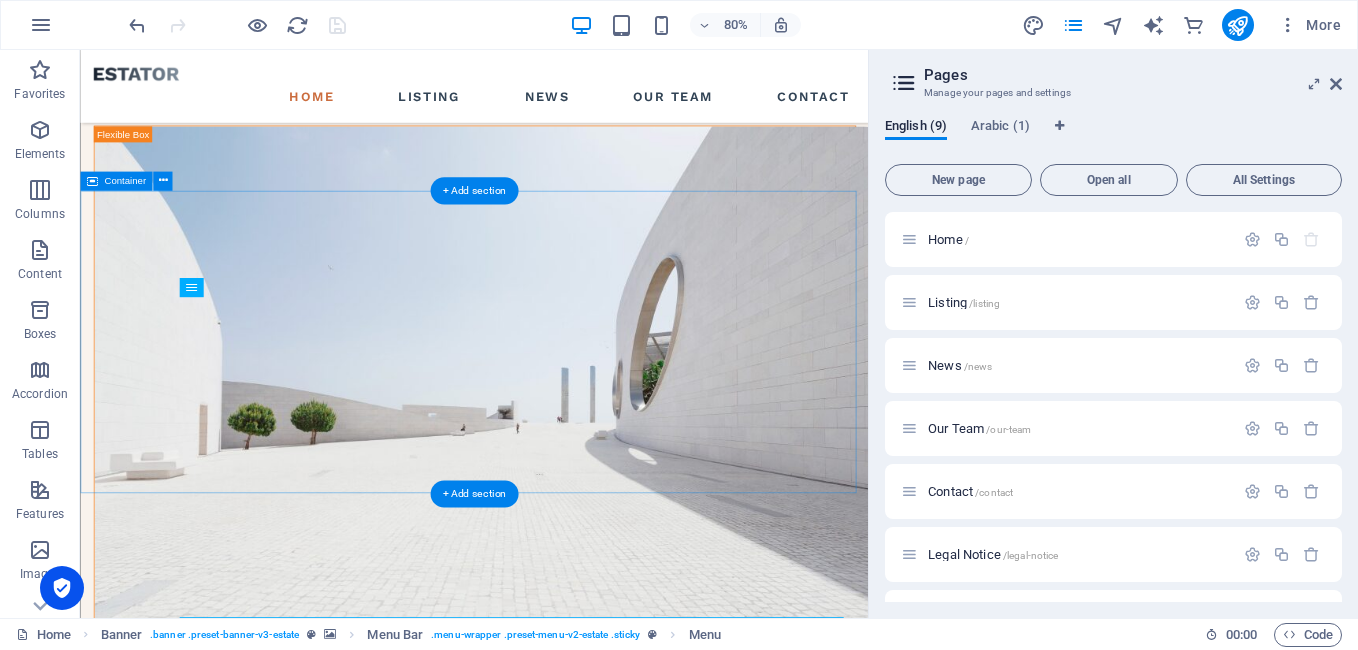 scroll, scrollTop: 1737, scrollLeft: 0, axis: vertical 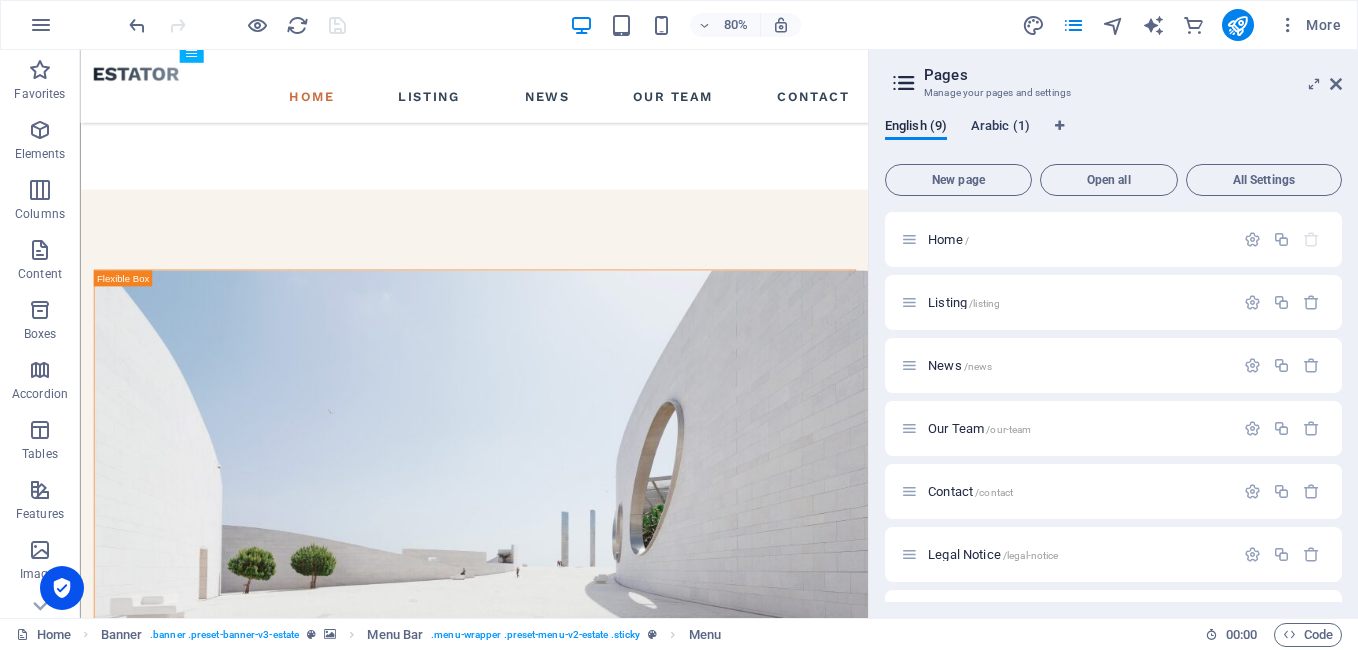 click on "Arabic (1)" at bounding box center (1000, 128) 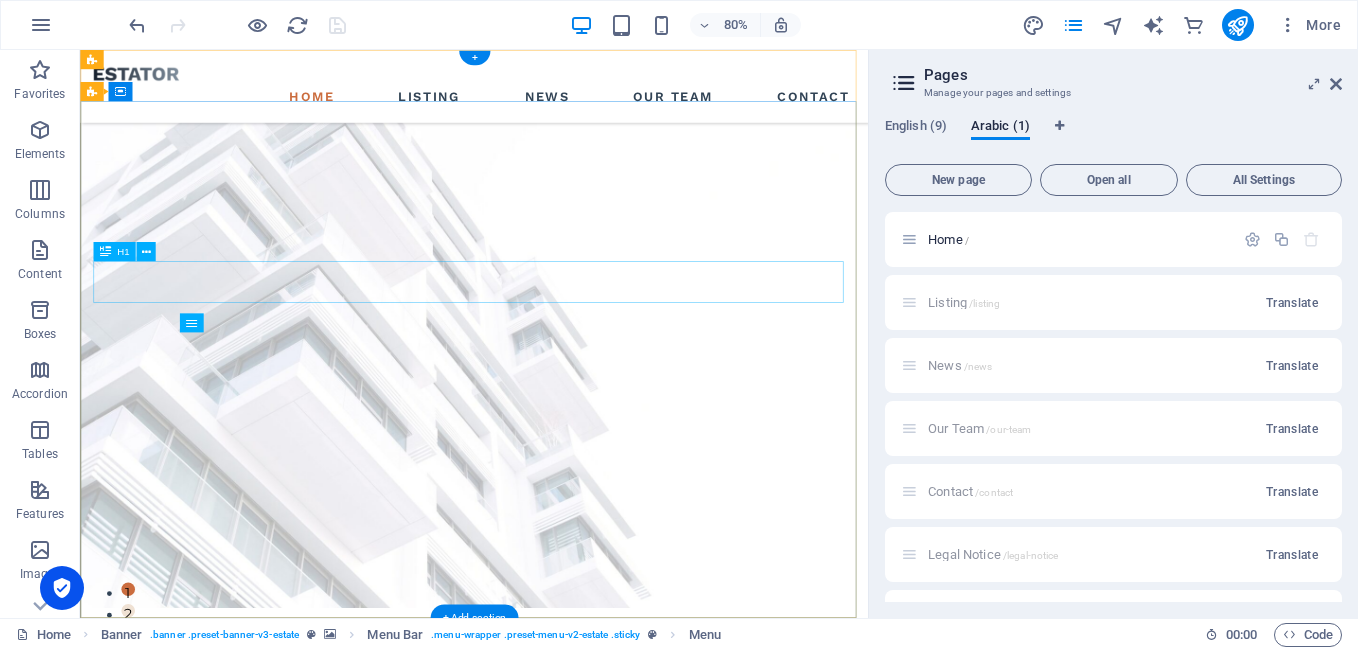 scroll, scrollTop: 0, scrollLeft: 0, axis: both 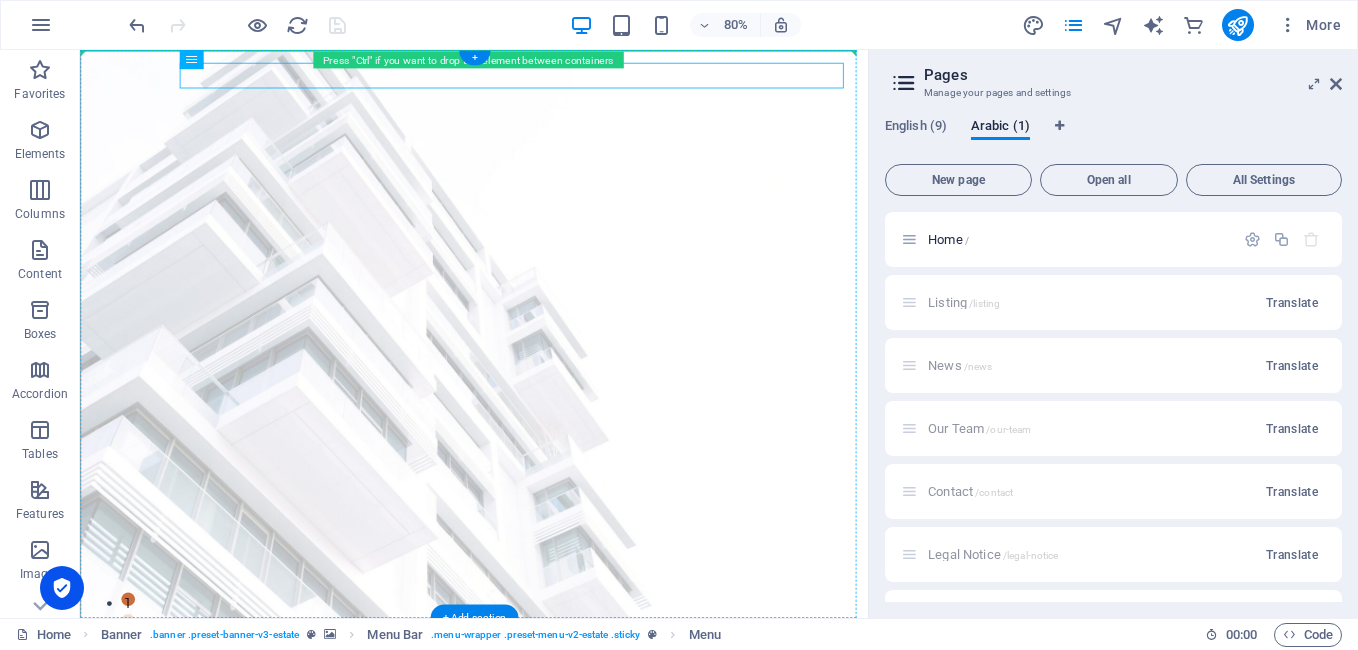 drag, startPoint x: 406, startPoint y: 76, endPoint x: 282, endPoint y: 102, distance: 126.69649 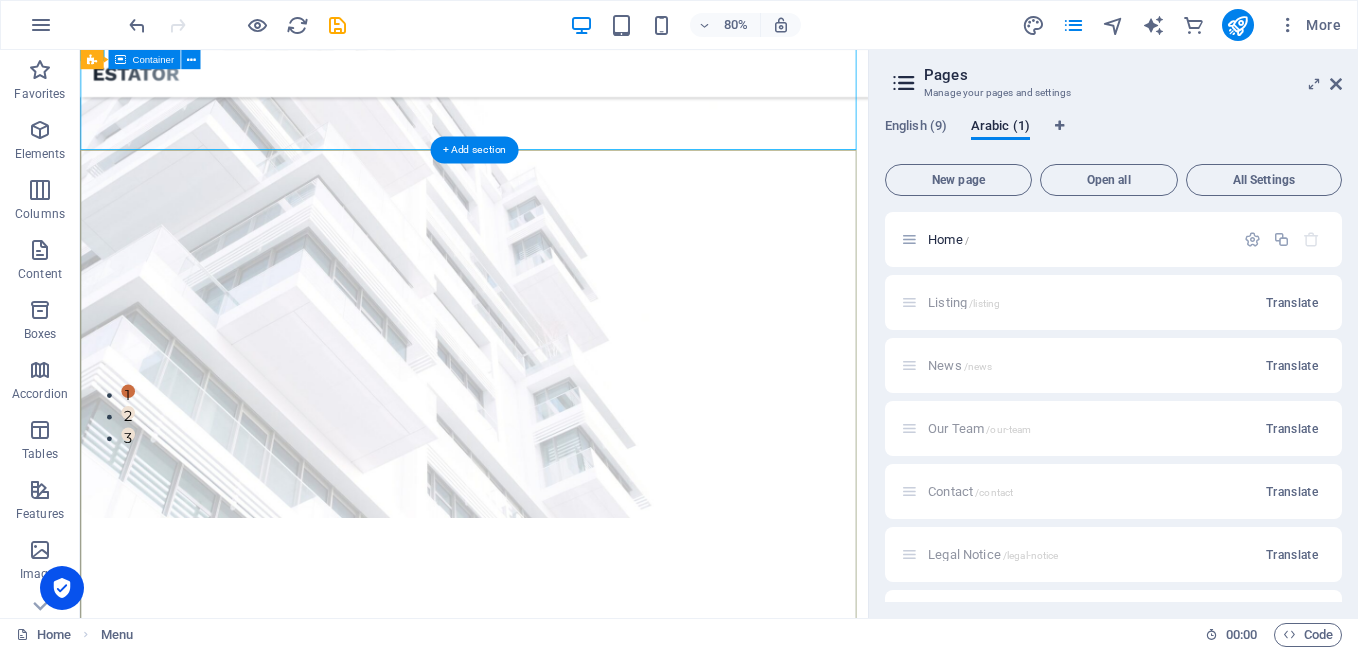 scroll, scrollTop: 0, scrollLeft: 0, axis: both 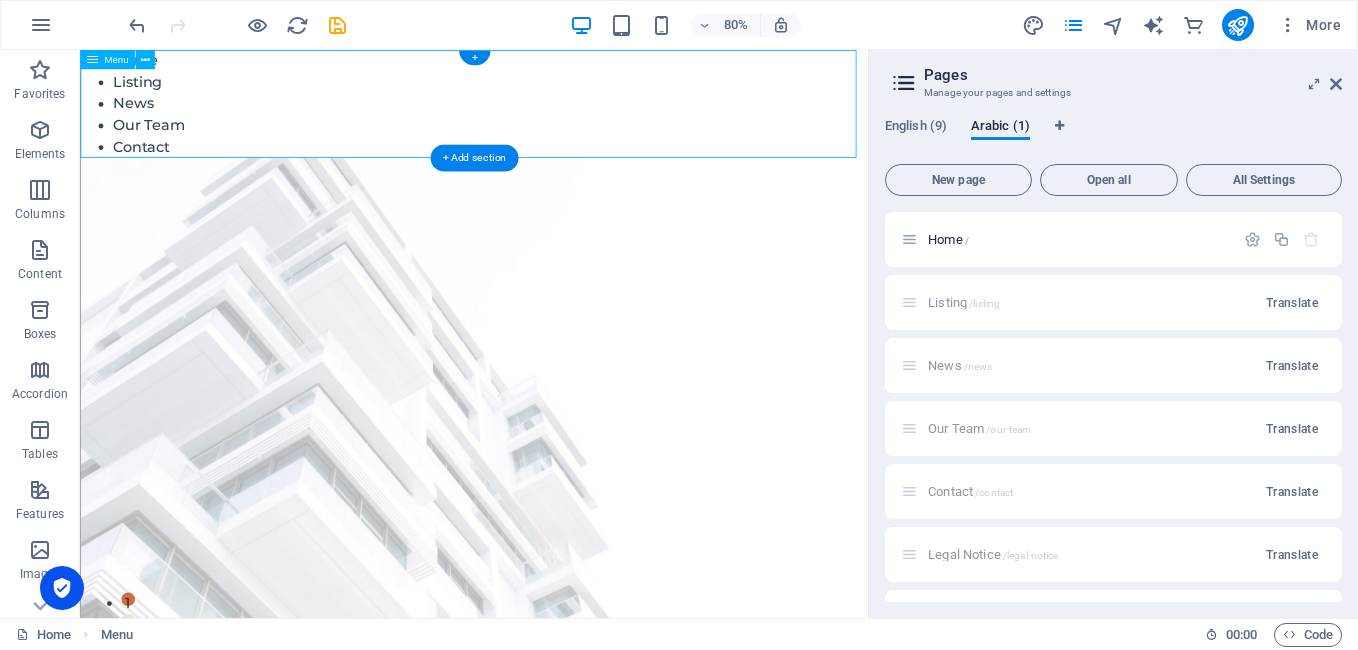 drag, startPoint x: 412, startPoint y: 142, endPoint x: 492, endPoint y: 136, distance: 80.224686 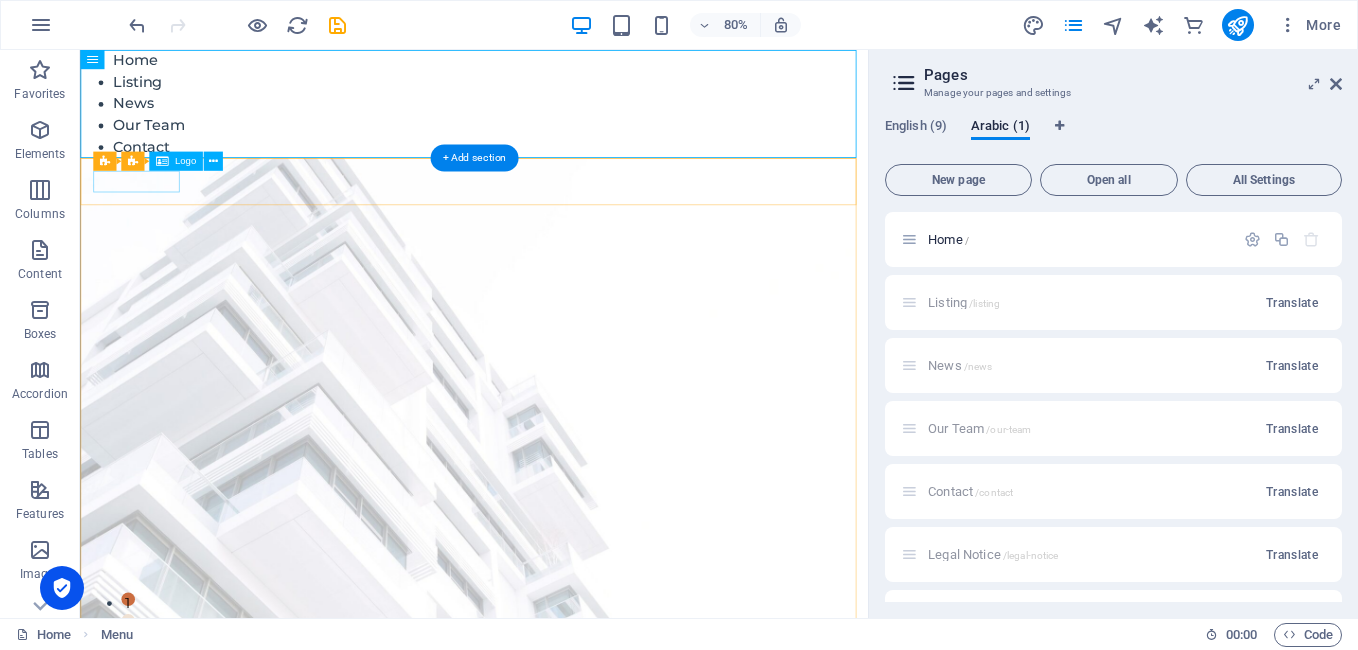 click at bounding box center [572, 924] 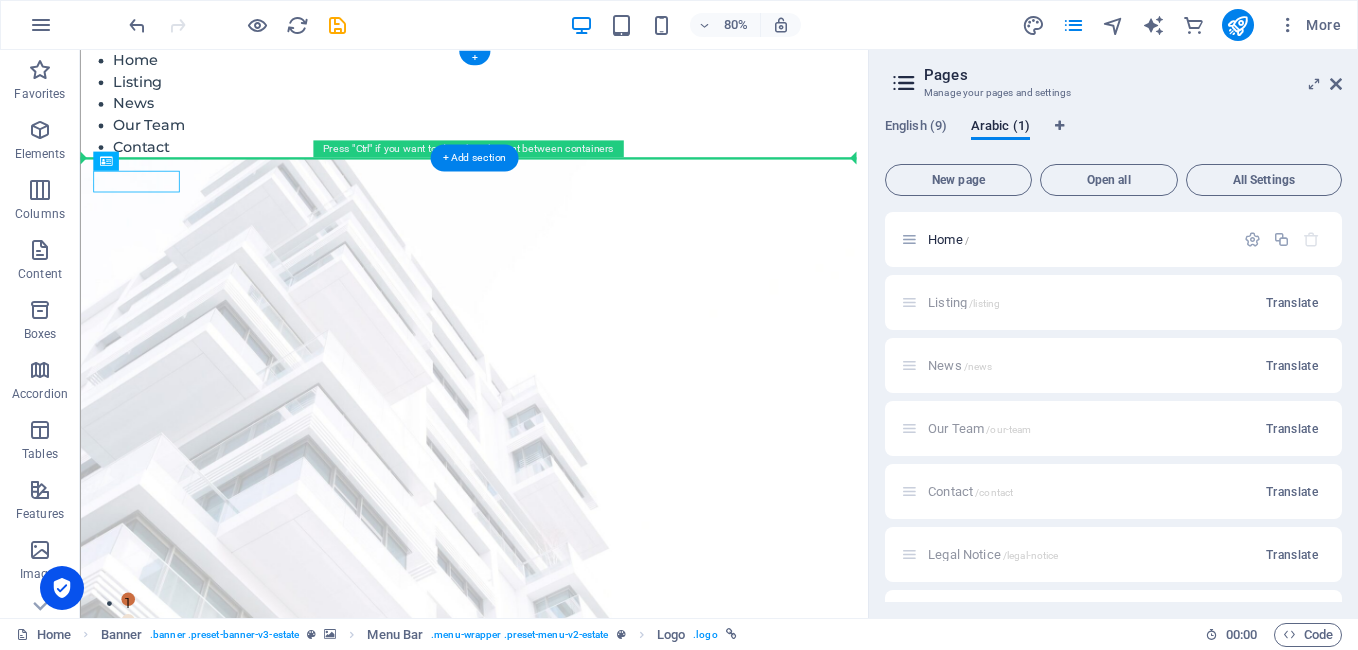 drag, startPoint x: 171, startPoint y: 216, endPoint x: 695, endPoint y: 146, distance: 528.6549 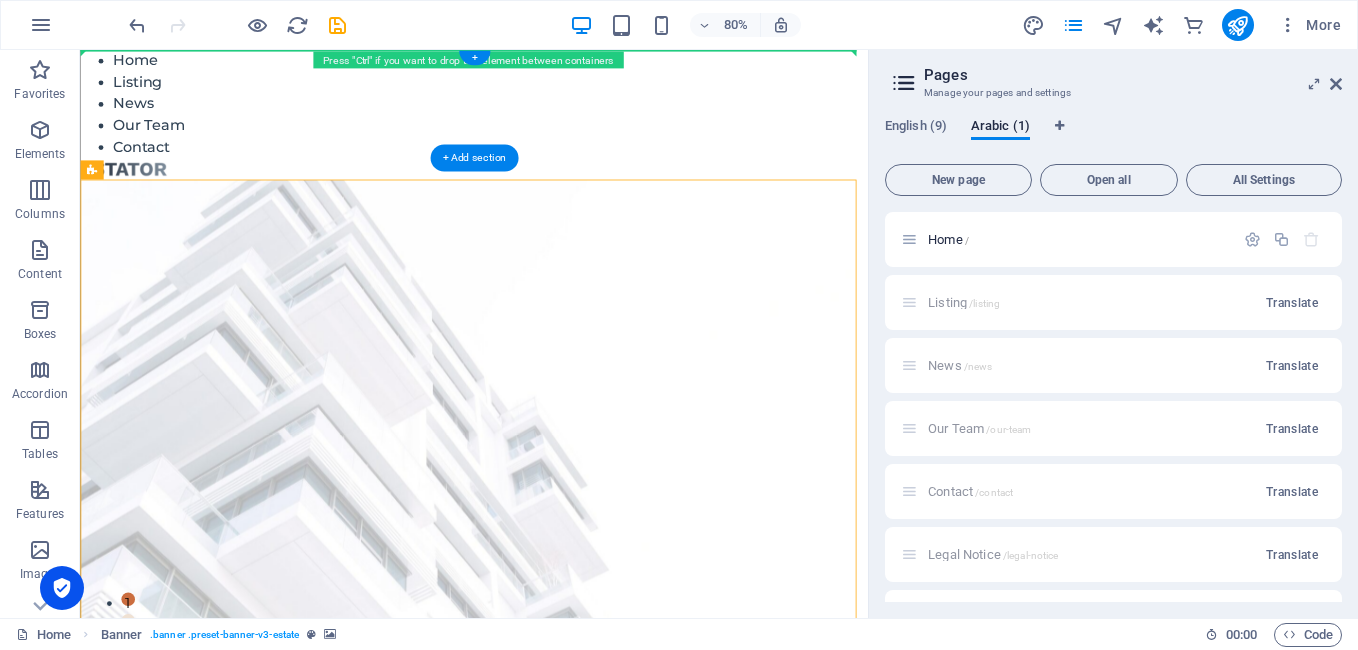 drag, startPoint x: 292, startPoint y: 196, endPoint x: 907, endPoint y: 98, distance: 622.75916 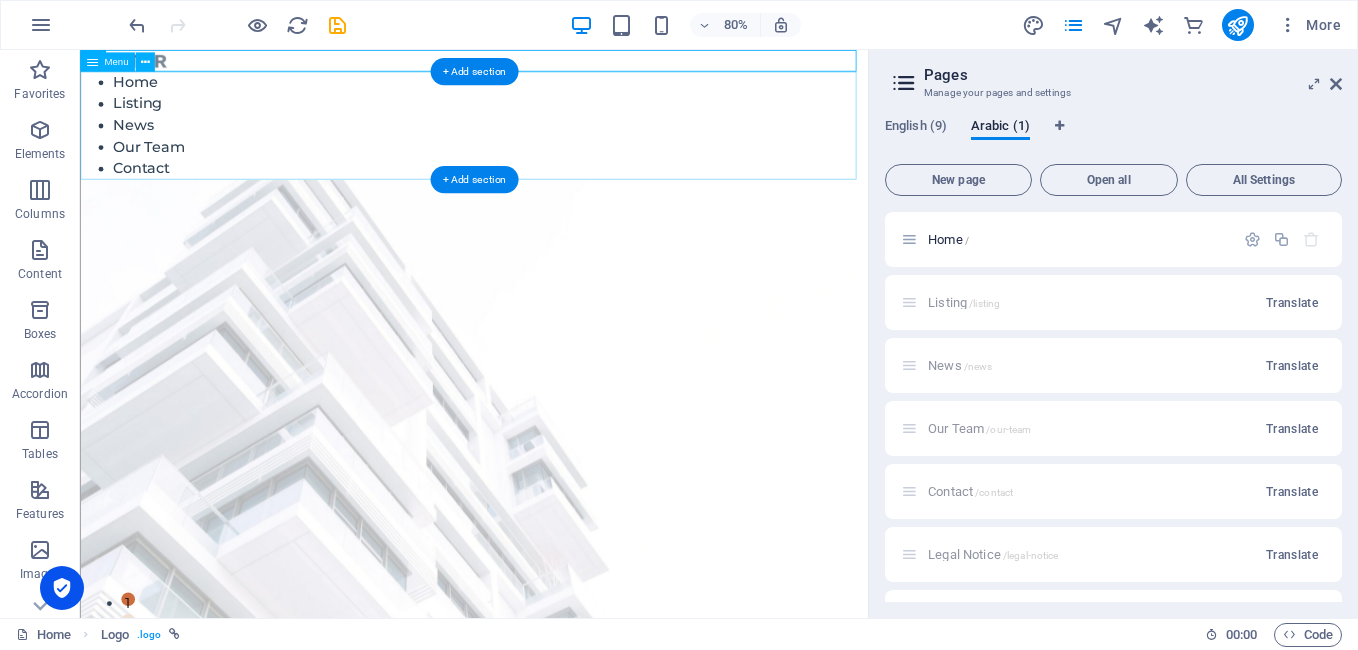 click on "Home Listing News Our Team Contact" at bounding box center [572, 144] 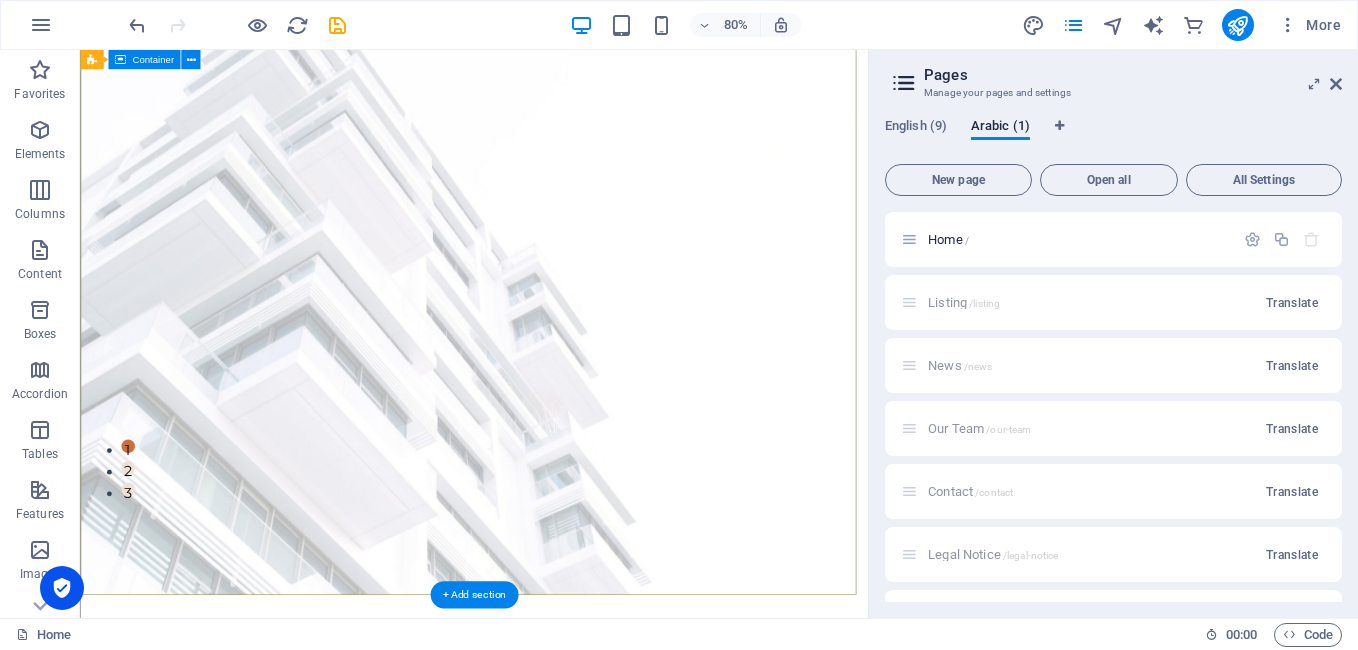 scroll, scrollTop: 0, scrollLeft: 0, axis: both 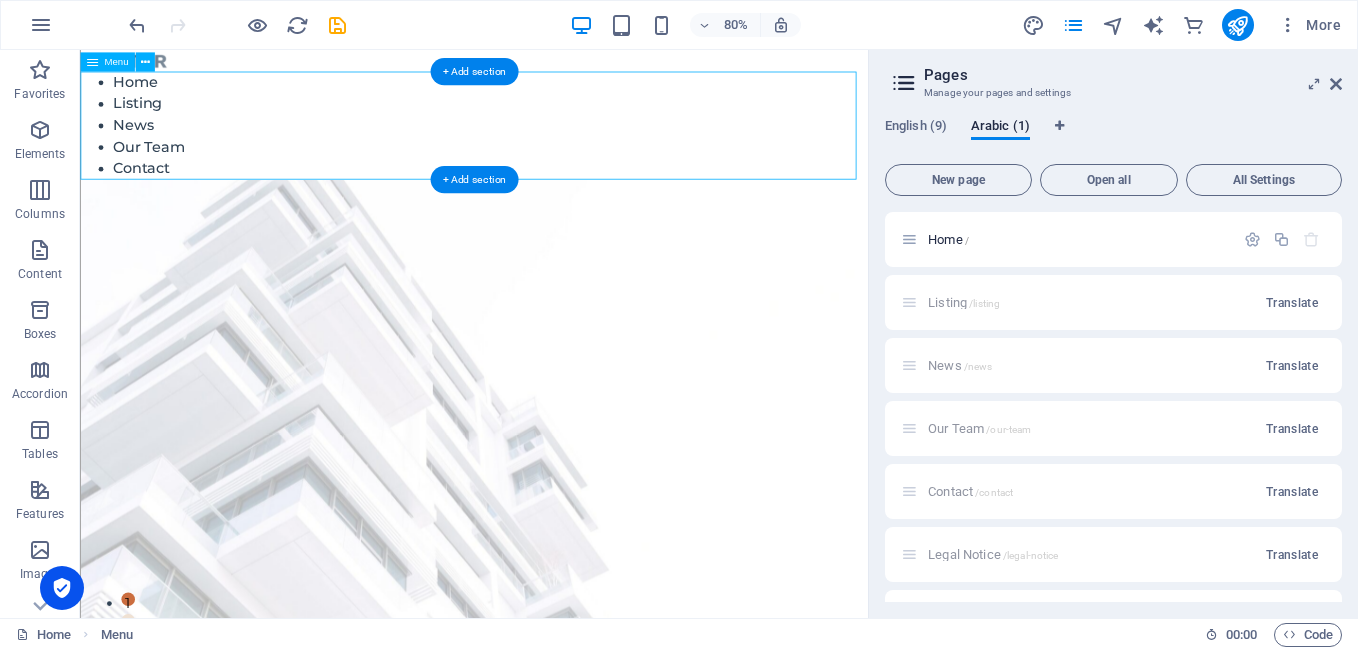 drag, startPoint x: 462, startPoint y: 145, endPoint x: 480, endPoint y: 145, distance: 18 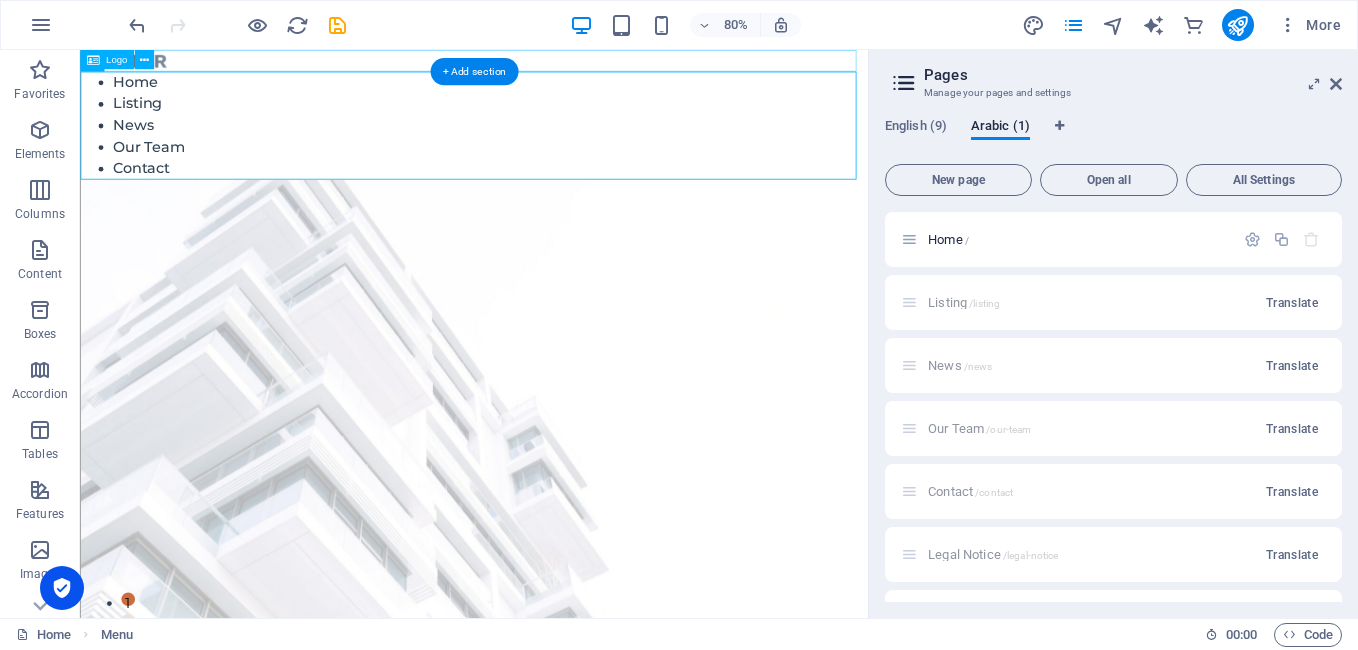drag, startPoint x: 220, startPoint y: 105, endPoint x: 212, endPoint y: 55, distance: 50.635956 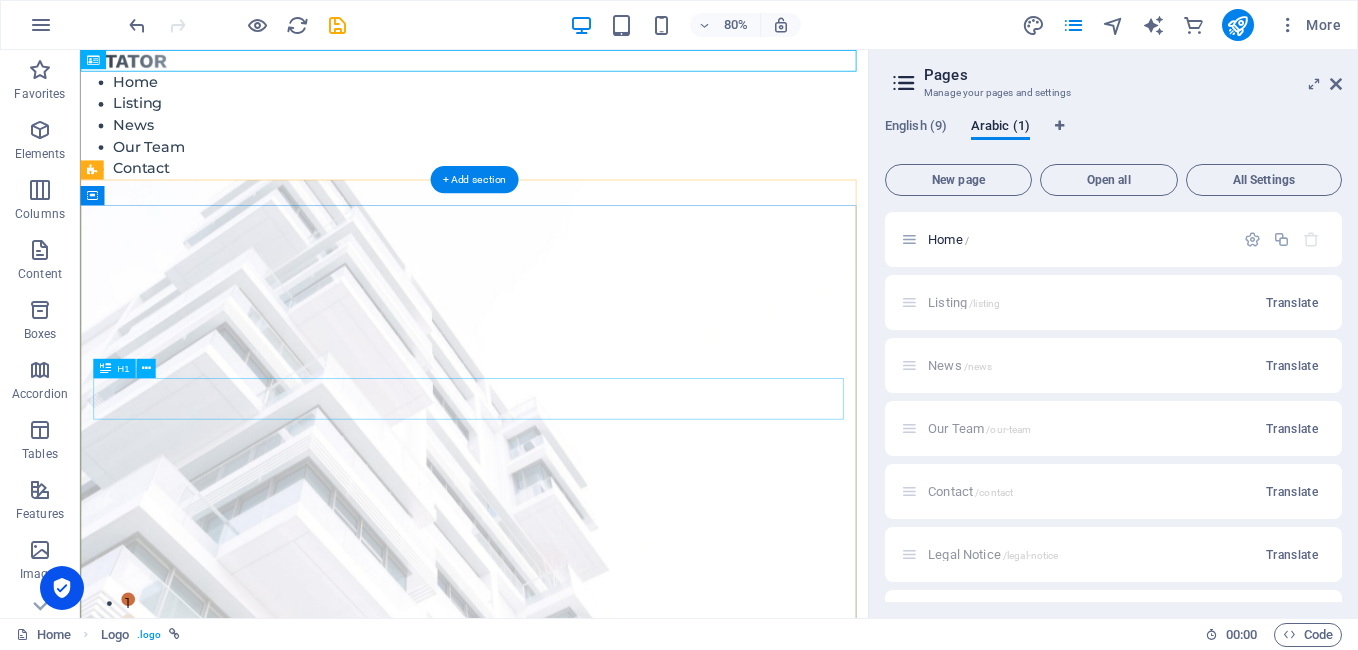 click on "FIND YOUR PERFECT PLACE" at bounding box center [572, 1080] 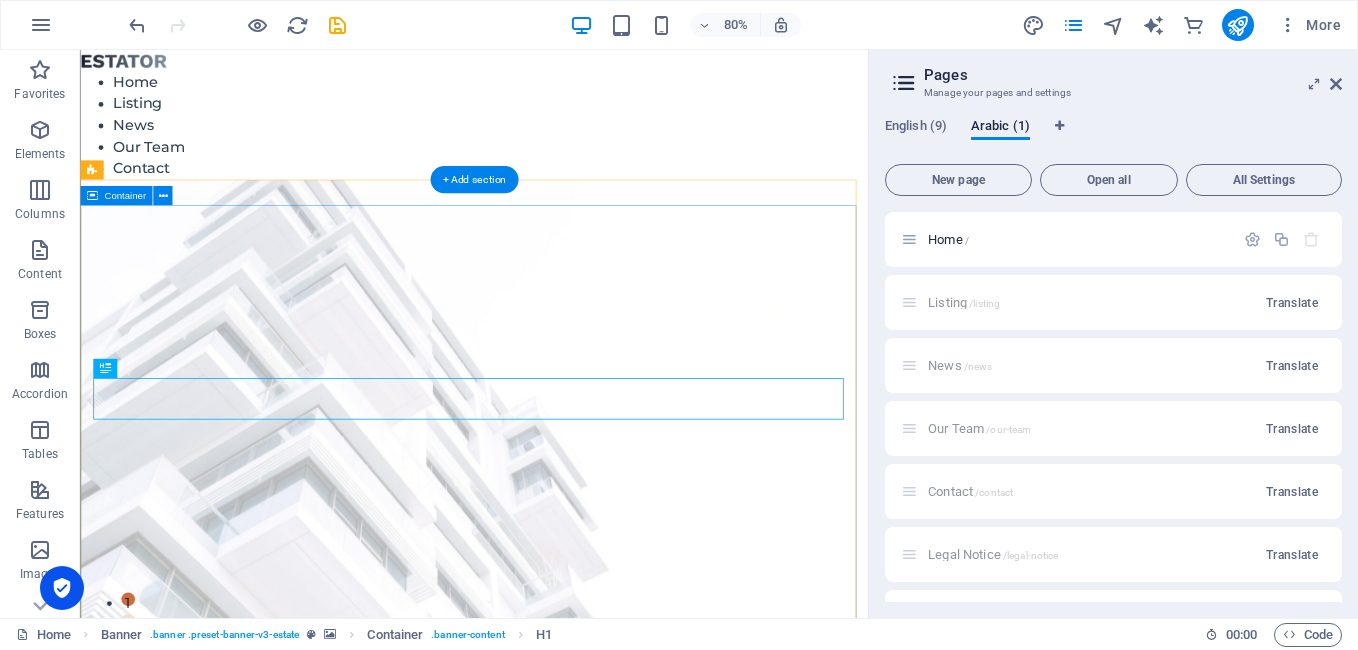 click on "FIND YOUR PERFECT PLACE At vero eos et accusamus et iusto odio dignissimos ducimus qui blanditiis praesentium voluptatum deleniti atque corrupti quos [PERSON_NAME] et quas molestias excepturi sint occaecati cupiditate non provident. get started" at bounding box center (572, 1163) 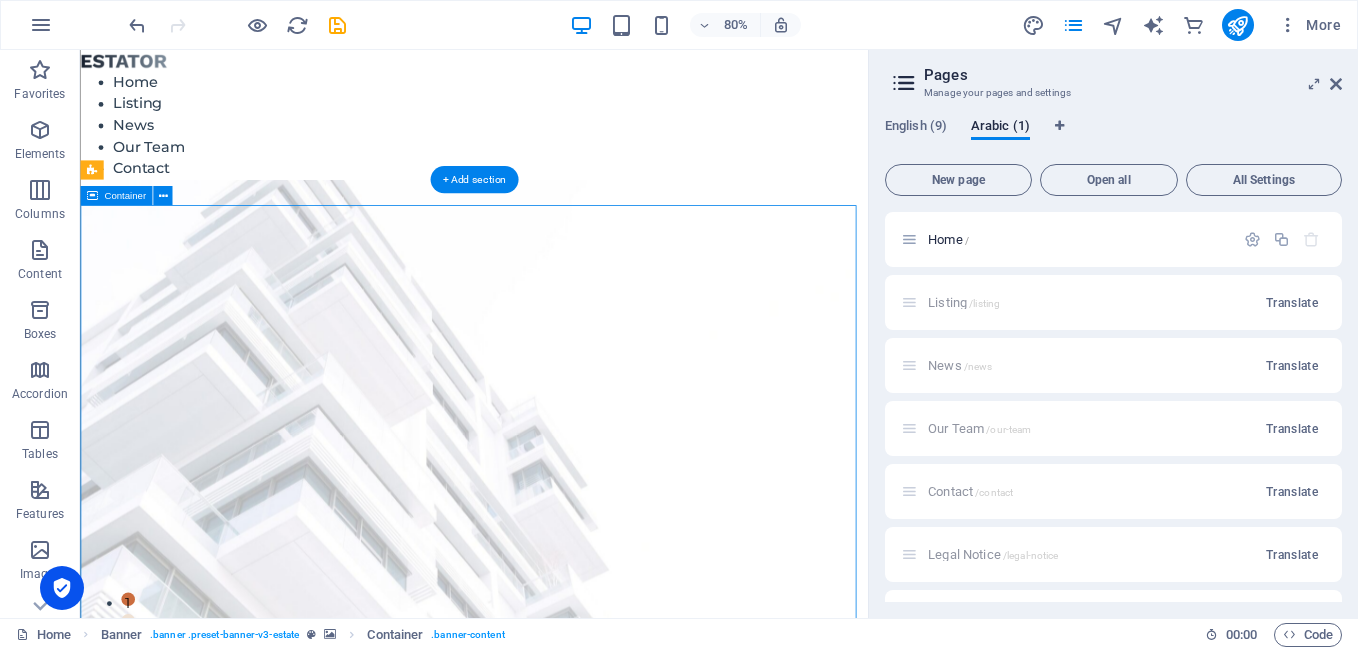click on "FIND YOUR PERFECT PLACE At vero eos et accusamus et iusto odio dignissimos ducimus qui blanditiis praesentium voluptatum deleniti atque corrupti quos [PERSON_NAME] et quas molestias excepturi sint occaecati cupiditate non provident. get started" at bounding box center (572, 1163) 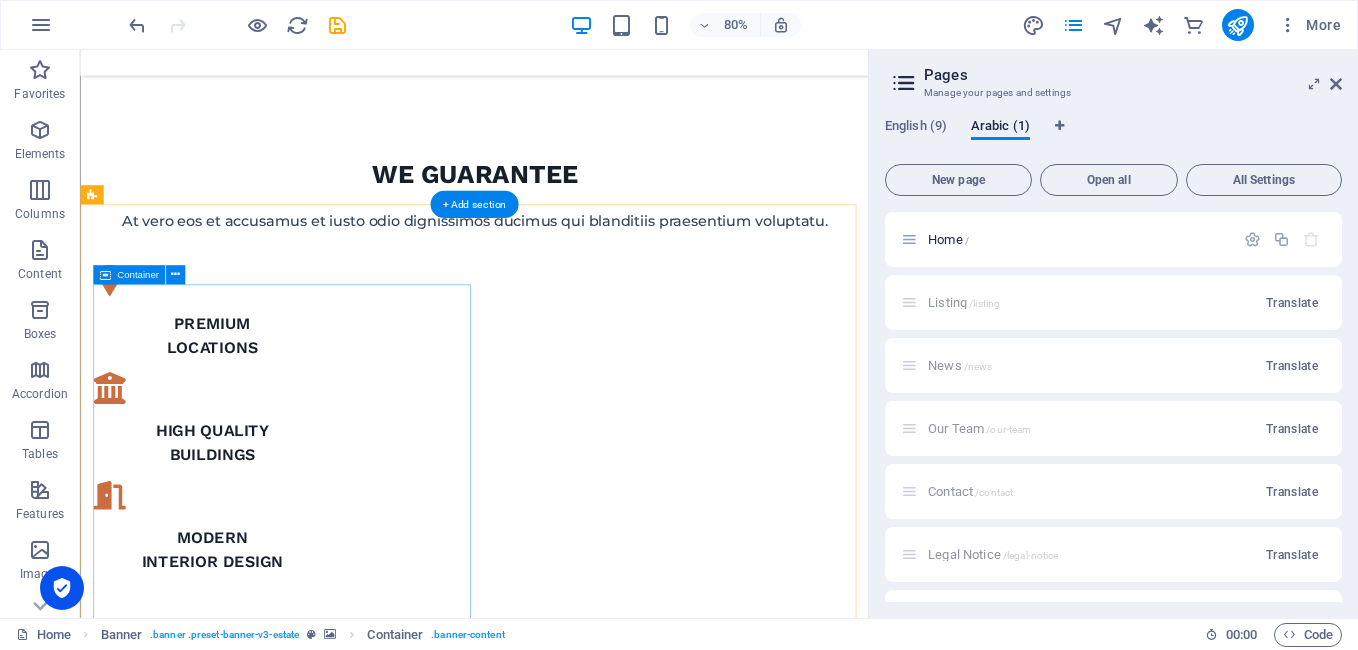 scroll, scrollTop: 1500, scrollLeft: 0, axis: vertical 